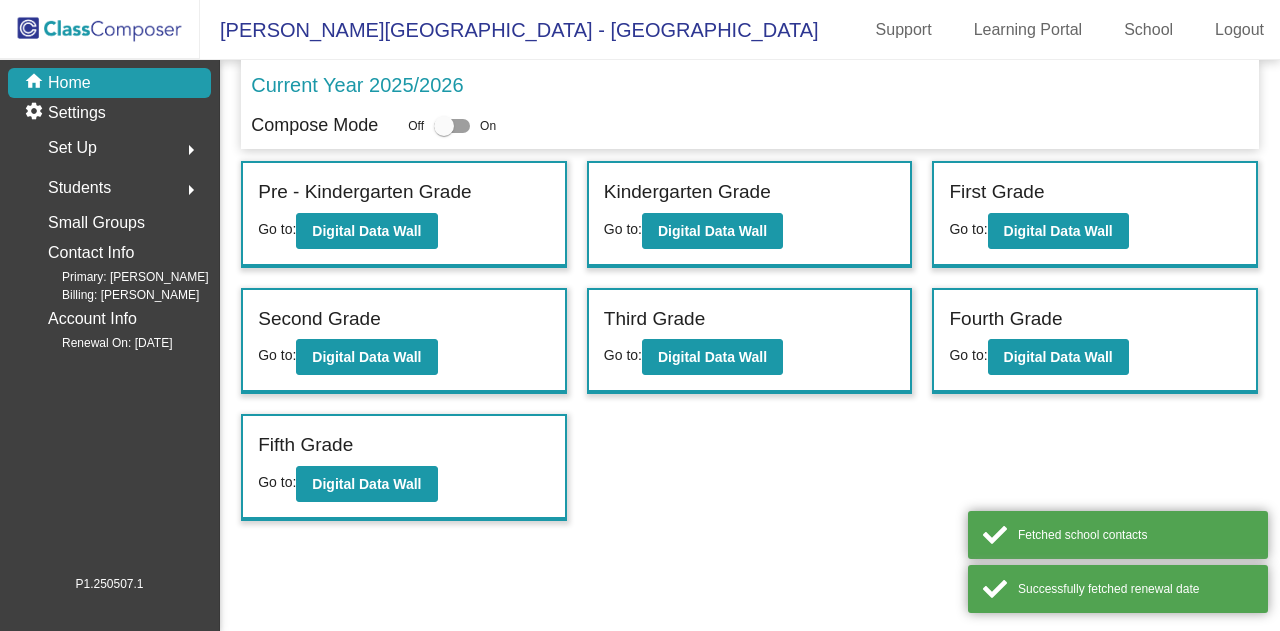 scroll, scrollTop: 0, scrollLeft: 0, axis: both 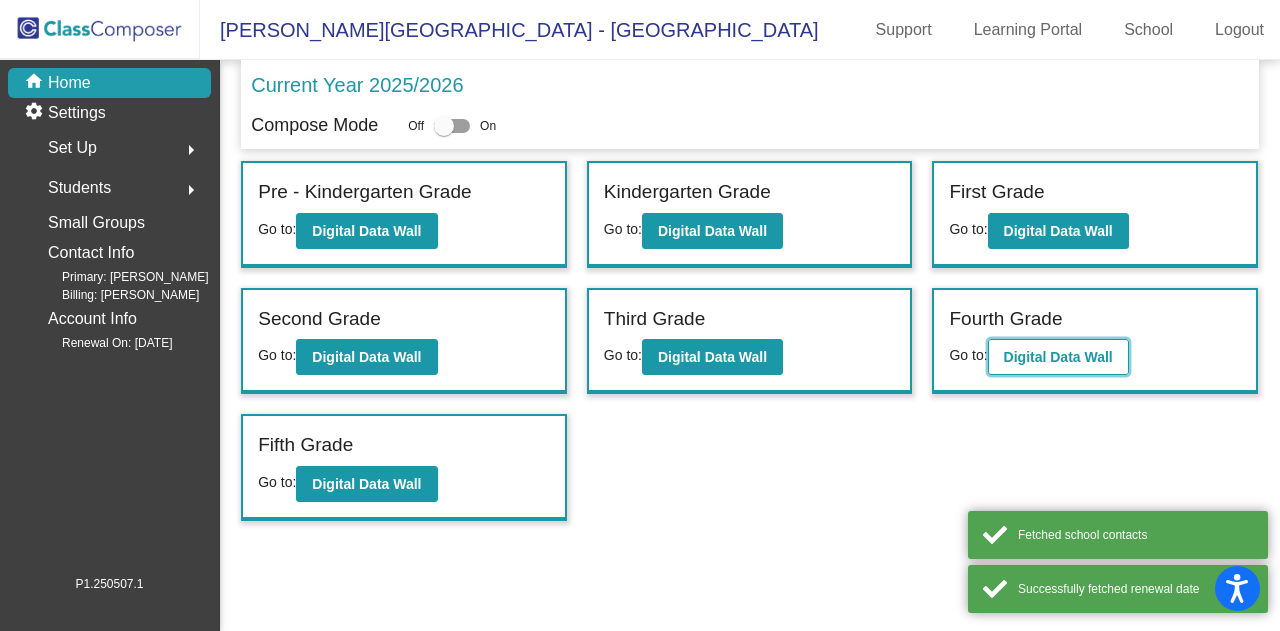 click on "Digital Data Wall" 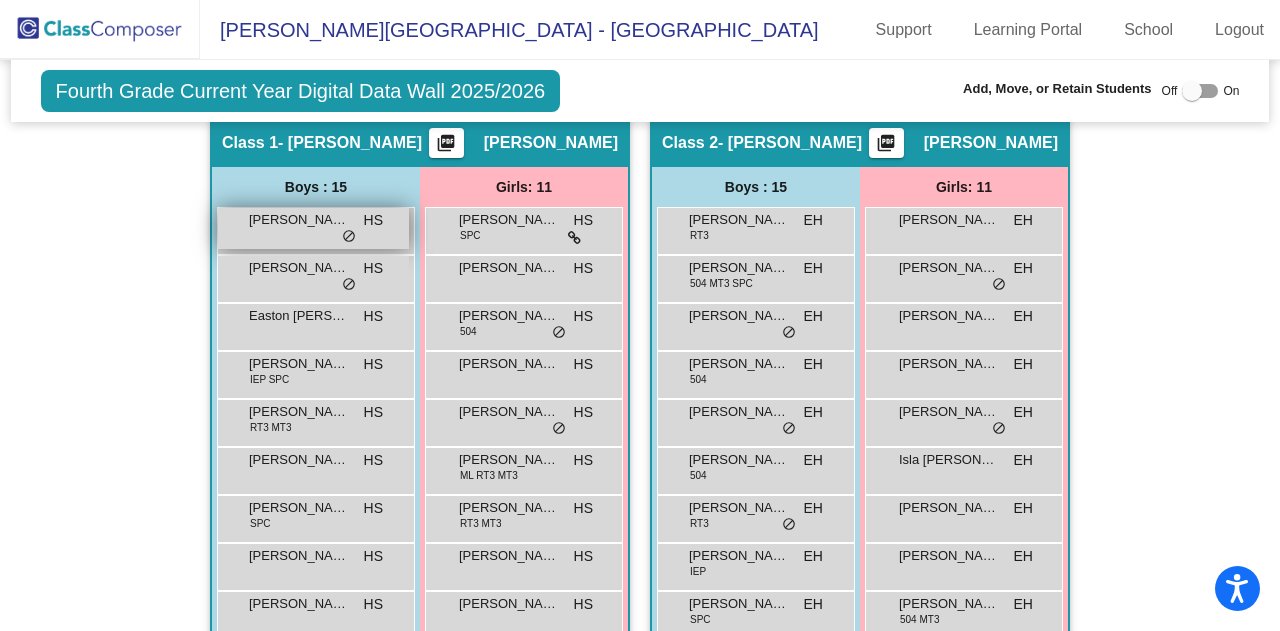 scroll, scrollTop: 0, scrollLeft: 0, axis: both 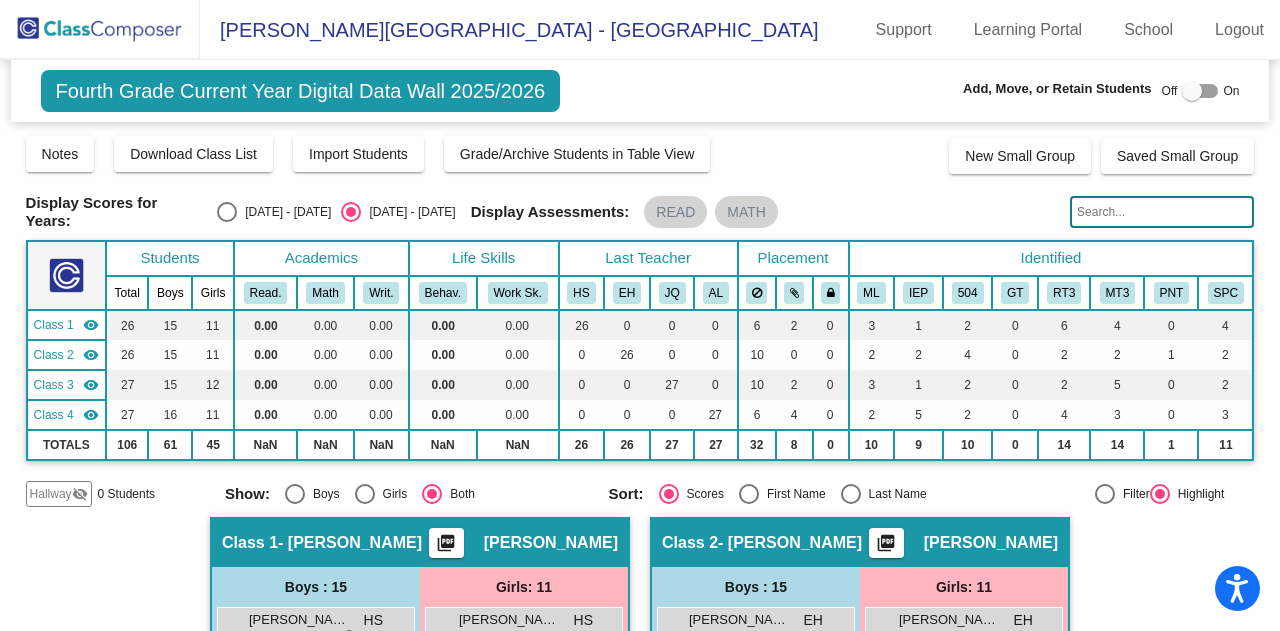 click 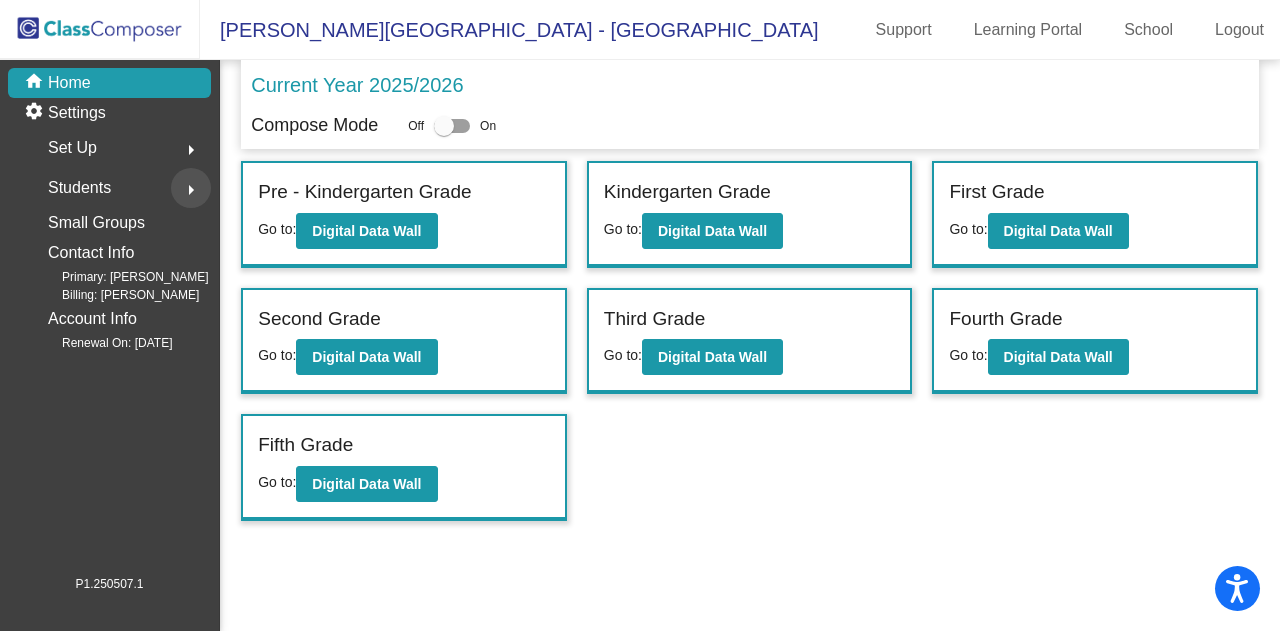 click on "arrow_right" 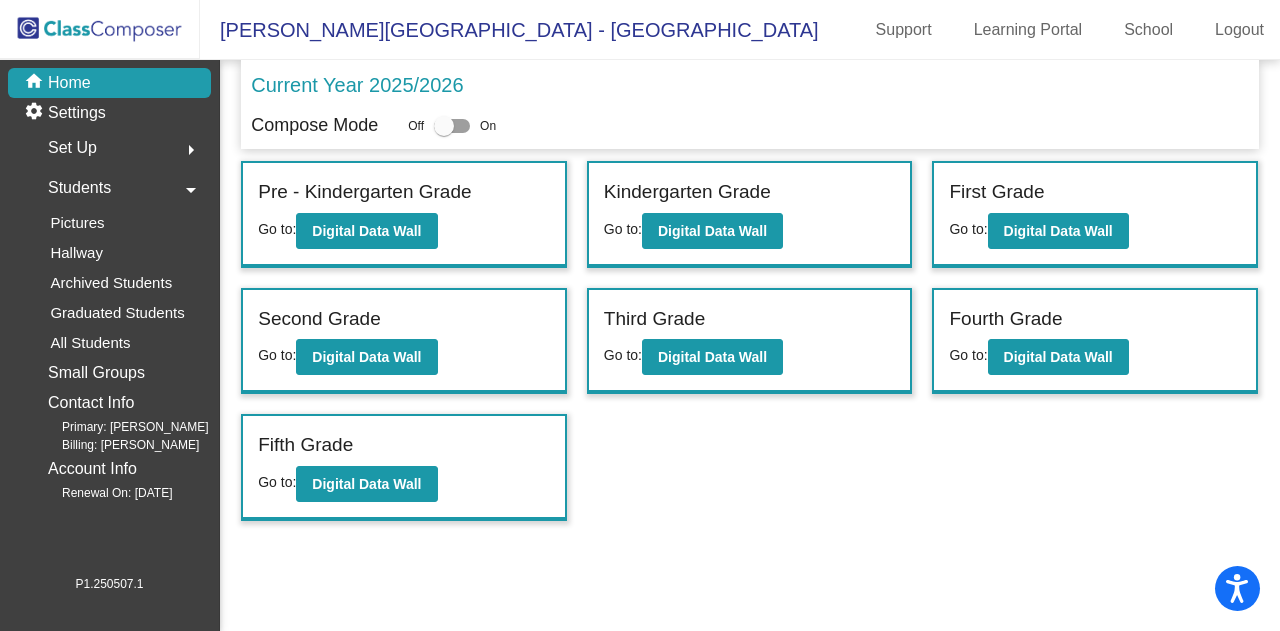 click on "arrow_right" 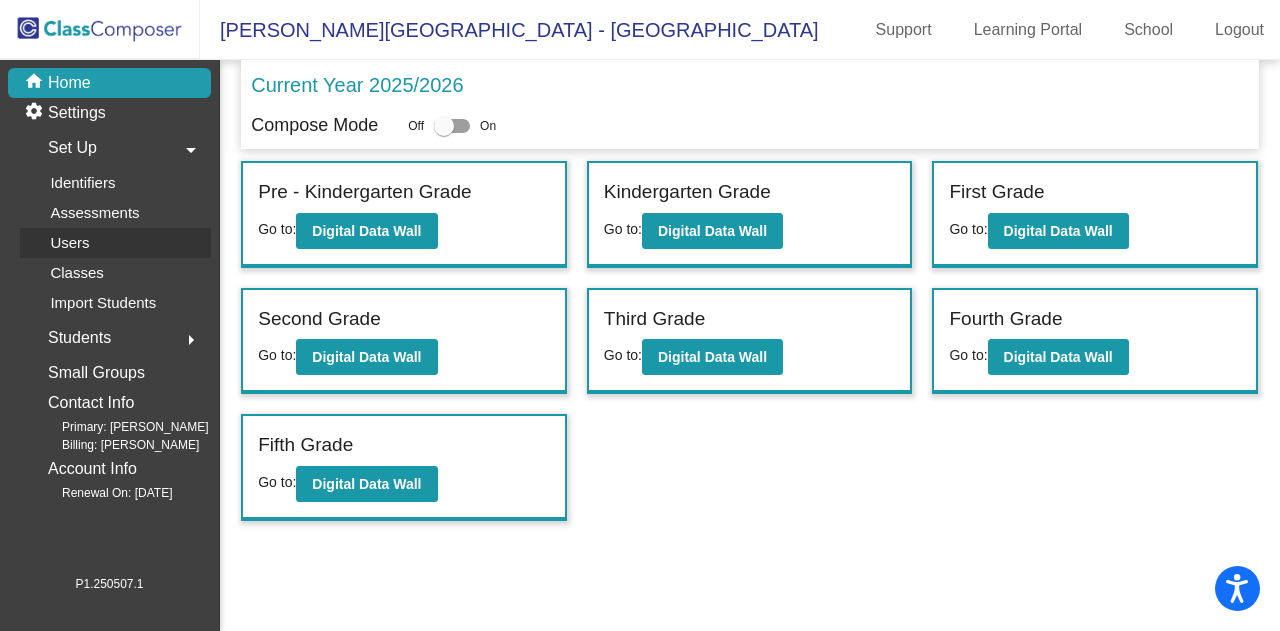 click on "Users" 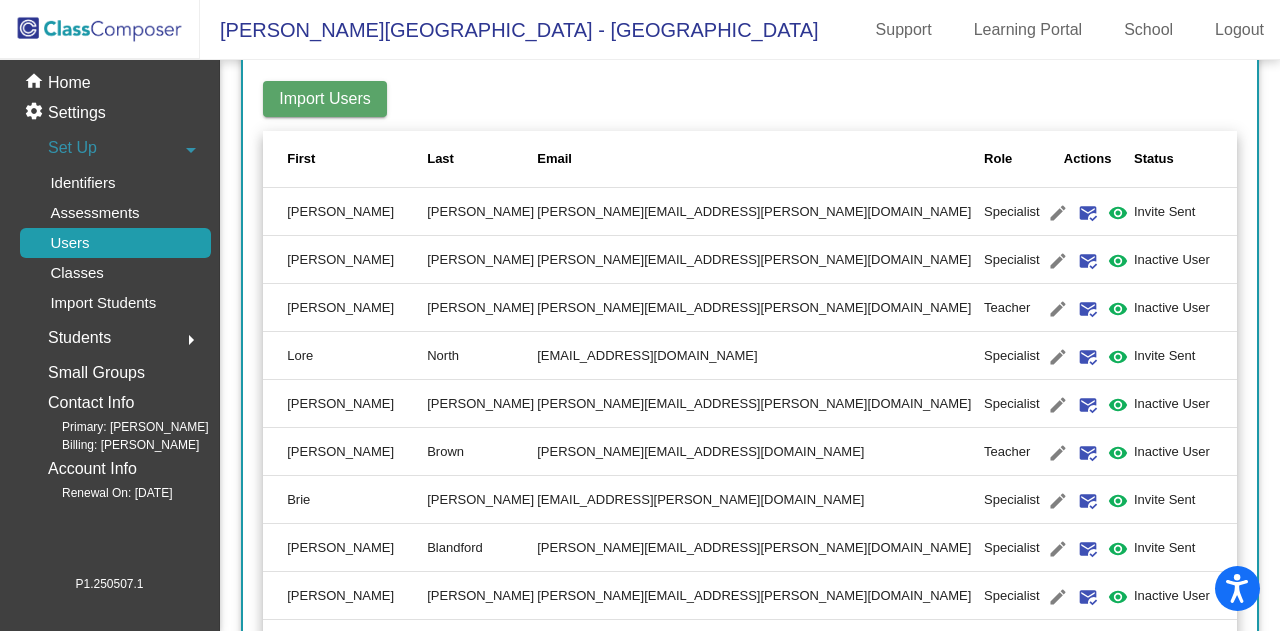 scroll, scrollTop: 300, scrollLeft: 0, axis: vertical 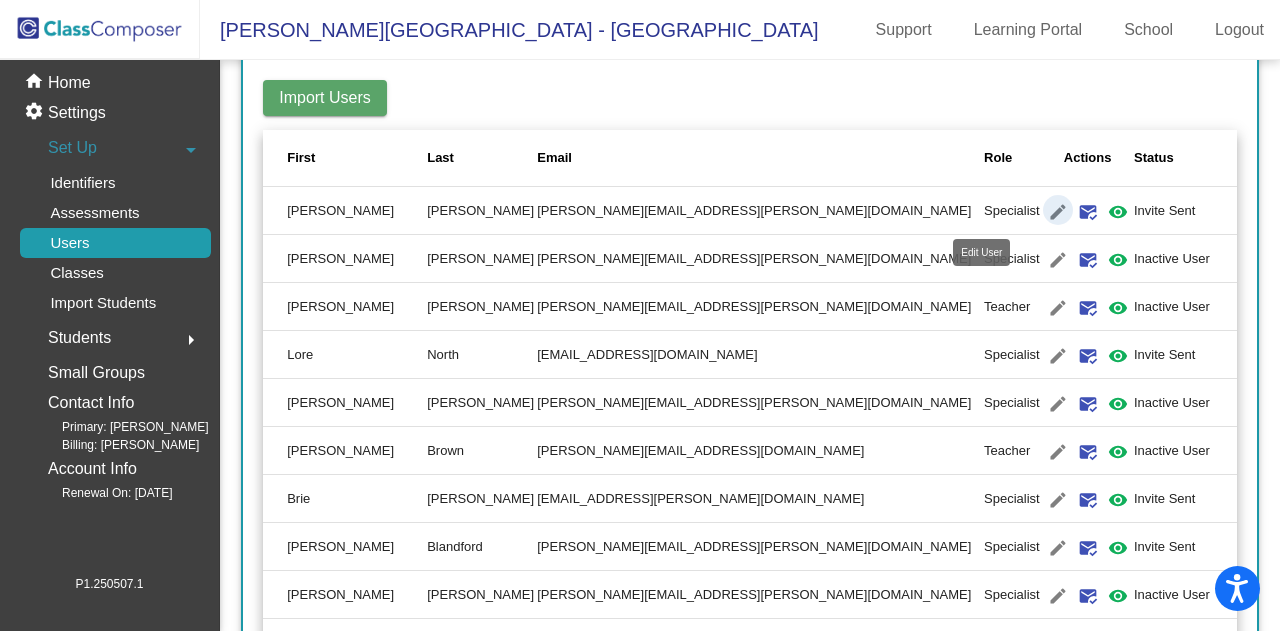 click on "edit" 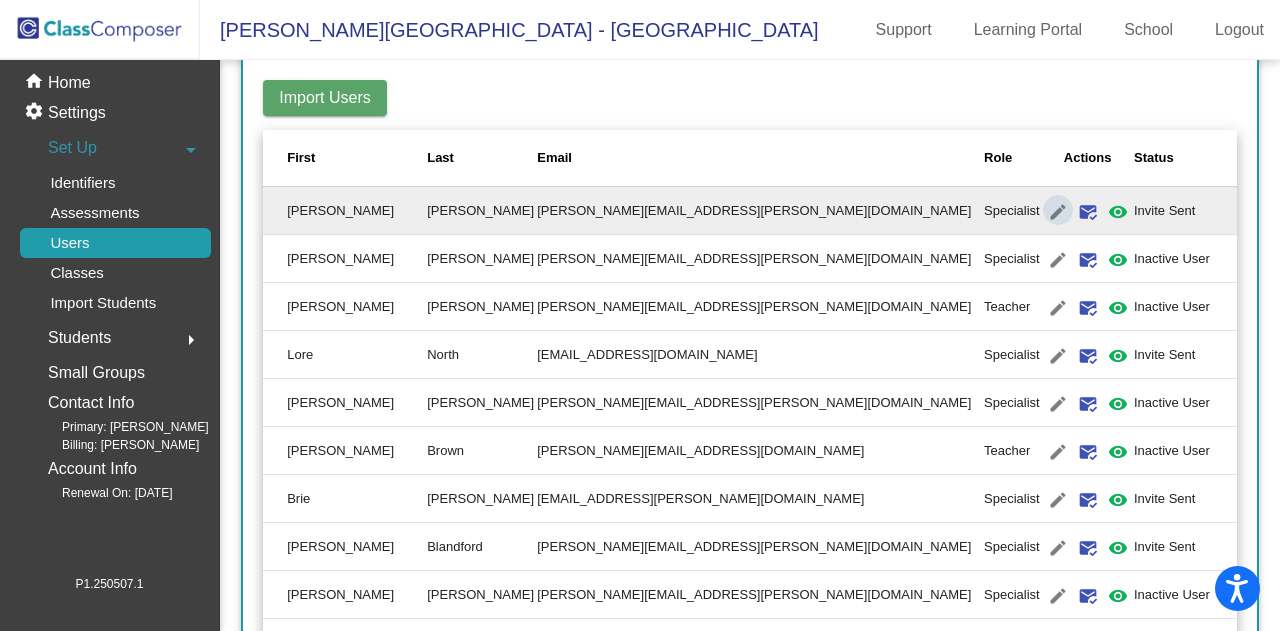 type on "[PERSON_NAME]" 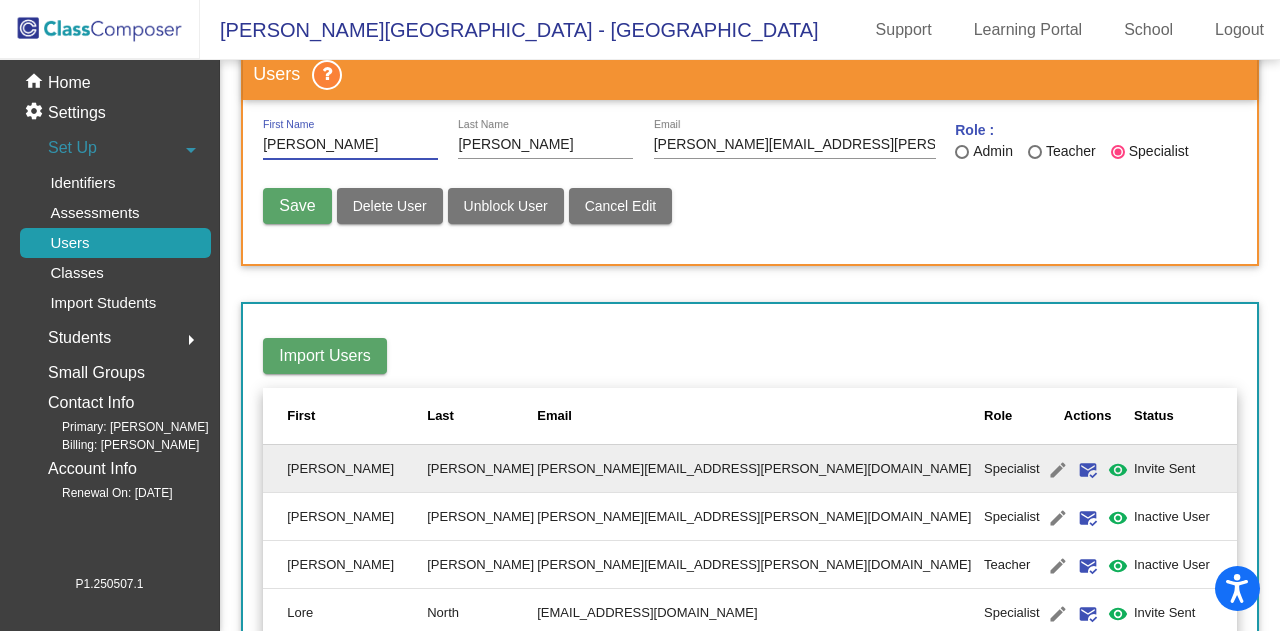 scroll, scrollTop: 0, scrollLeft: 0, axis: both 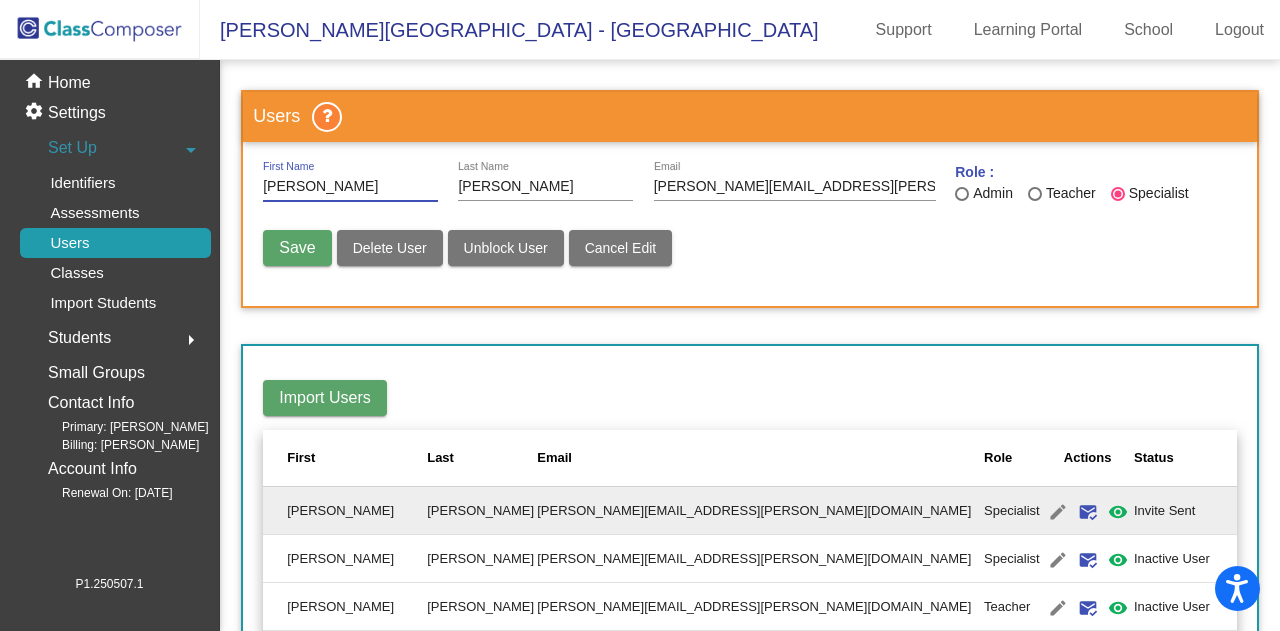 click on "Save" at bounding box center (297, 247) 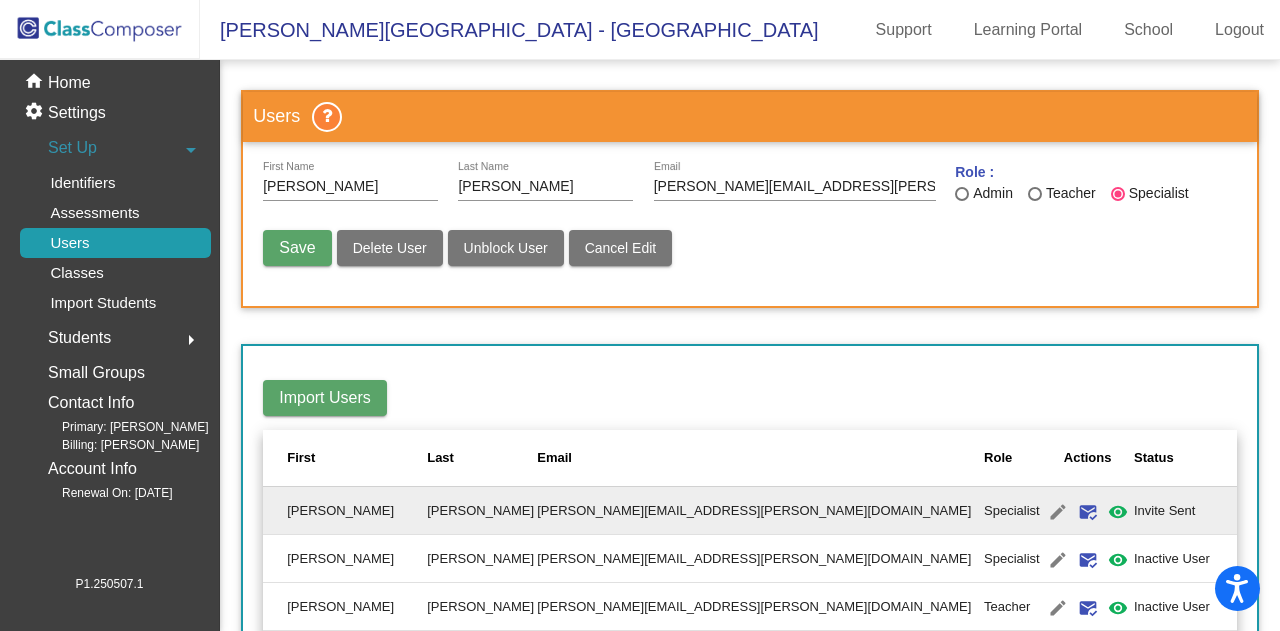 type 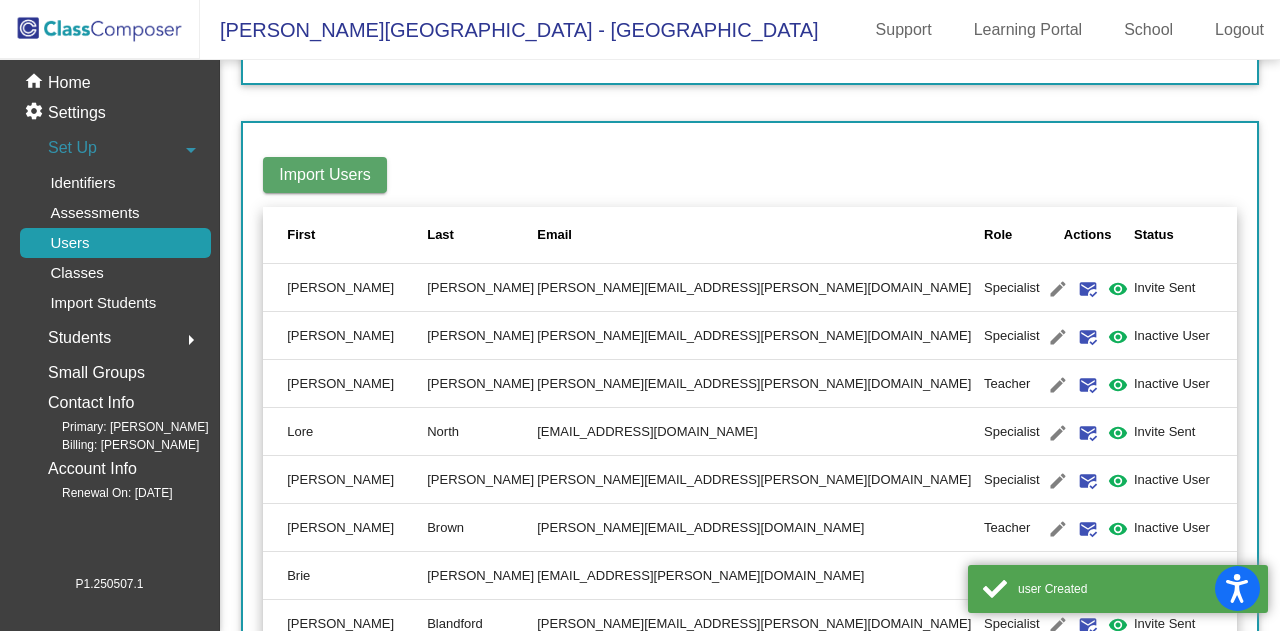 scroll, scrollTop: 300, scrollLeft: 0, axis: vertical 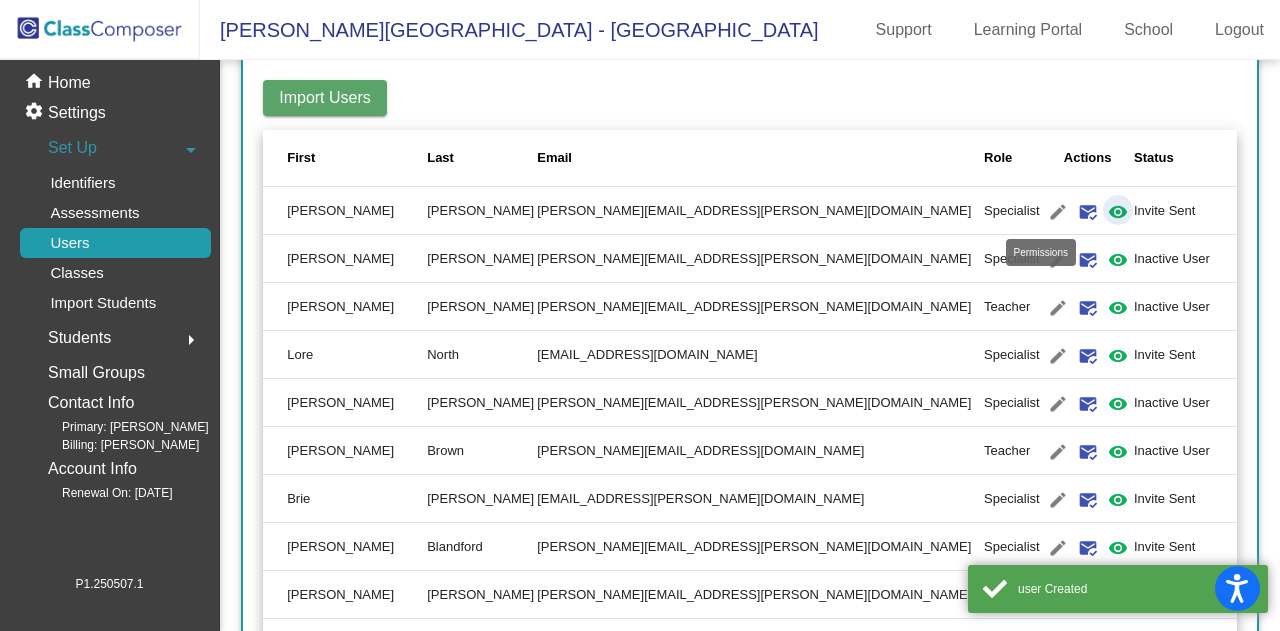 click on "visibility" 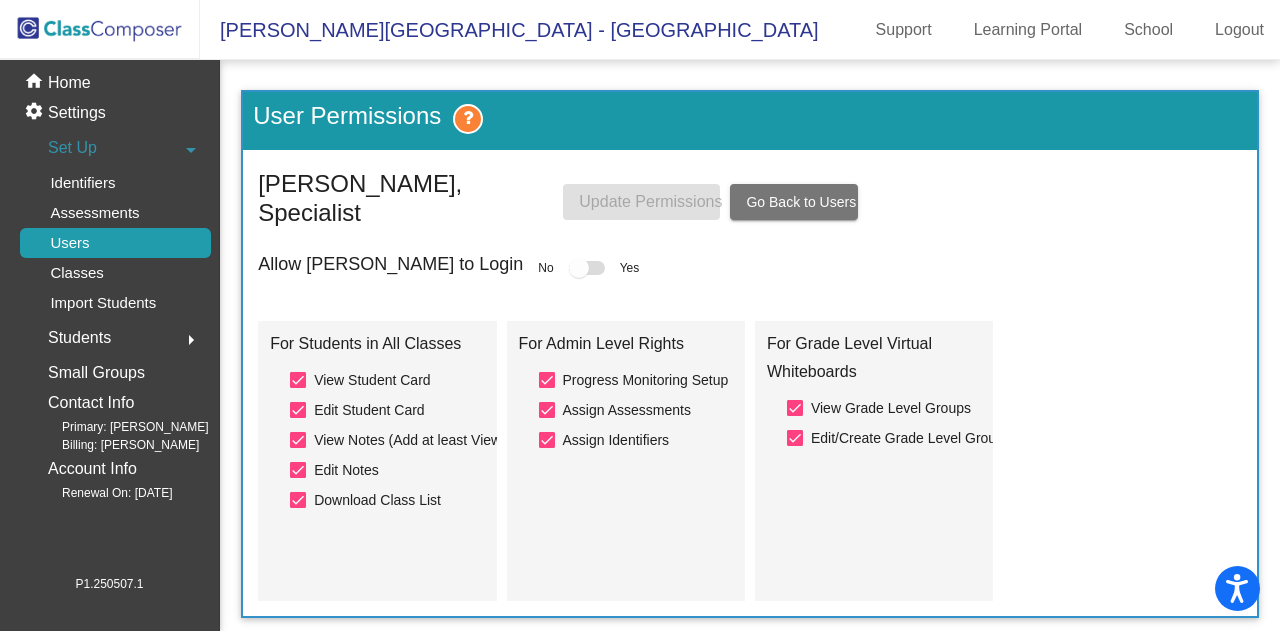 click at bounding box center [579, 268] 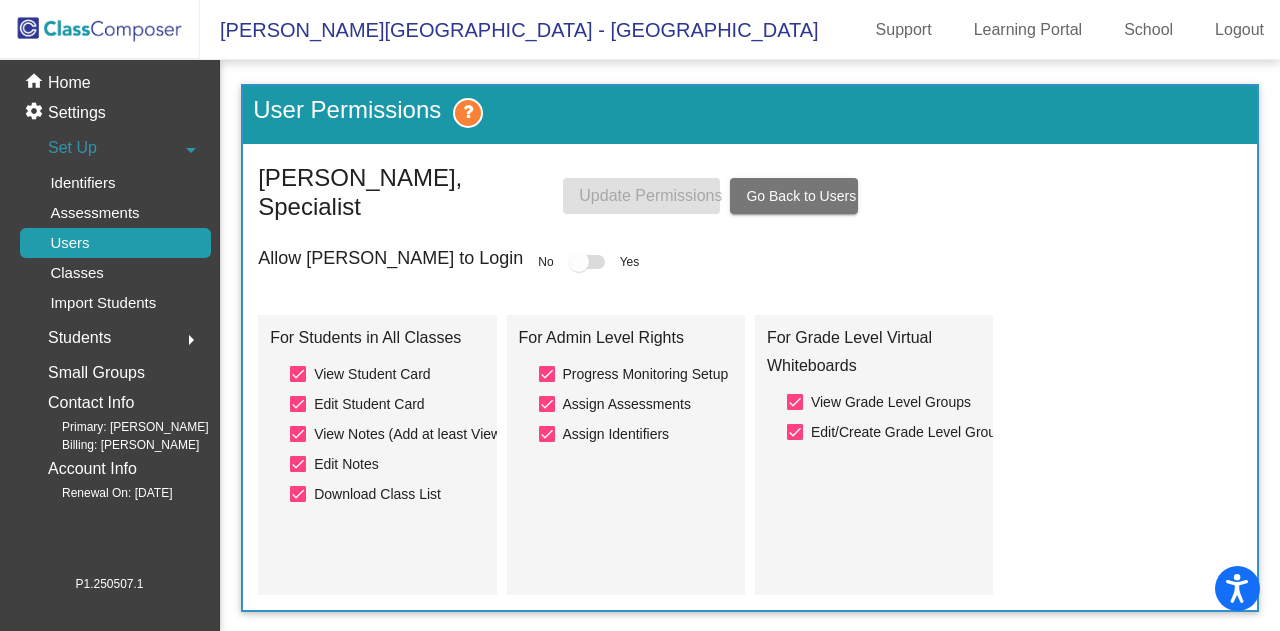 scroll, scrollTop: 7, scrollLeft: 0, axis: vertical 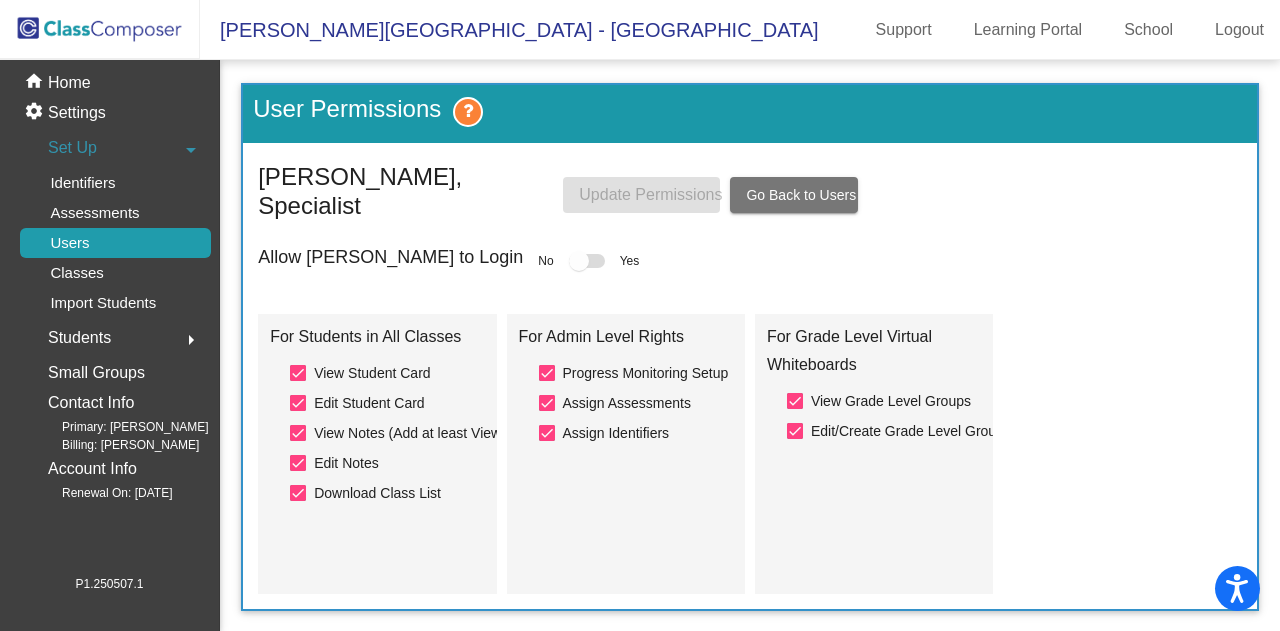 click at bounding box center [579, 261] 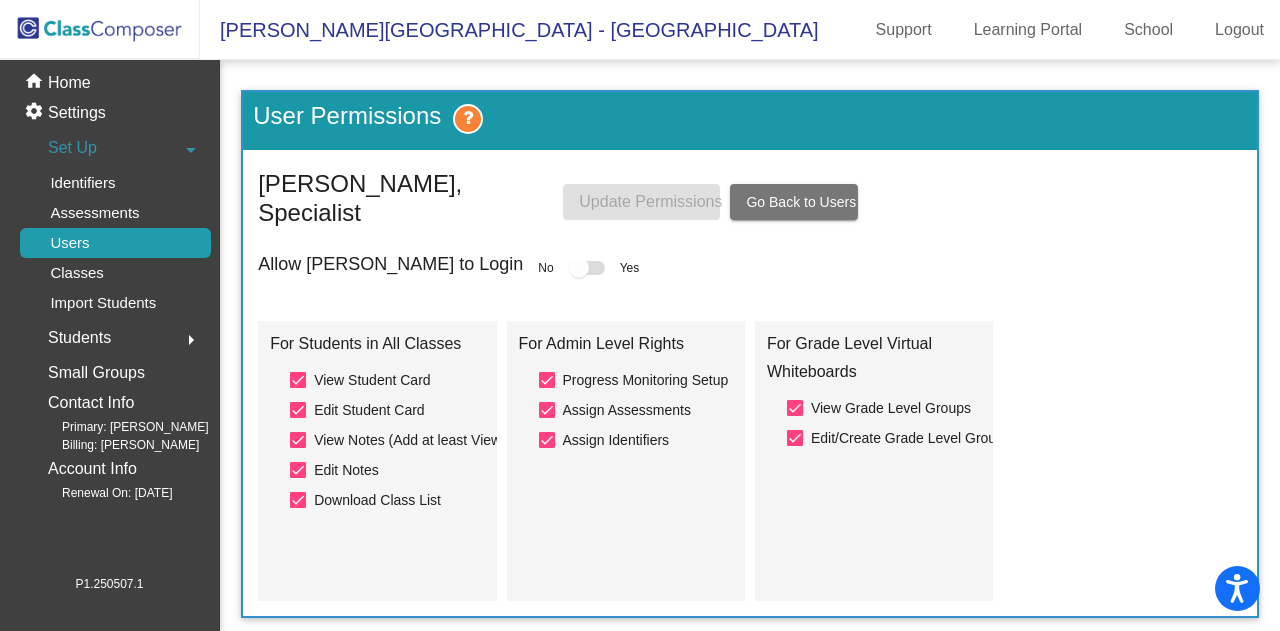scroll, scrollTop: 0, scrollLeft: 0, axis: both 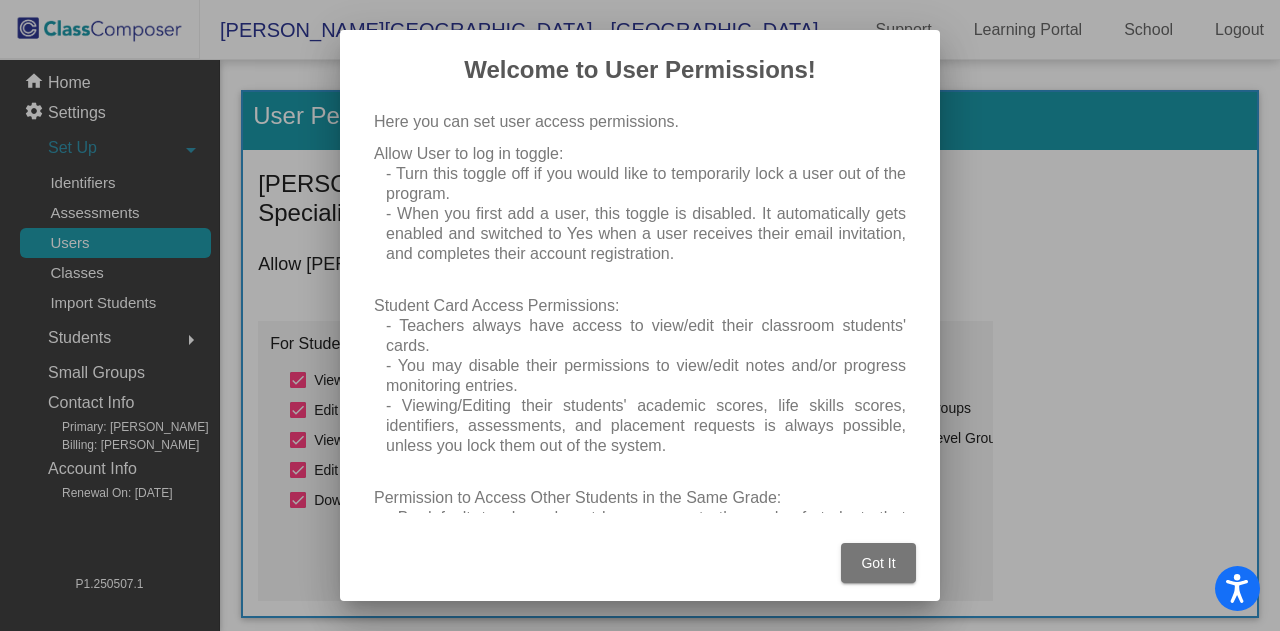 click on "Got It" at bounding box center [878, 563] 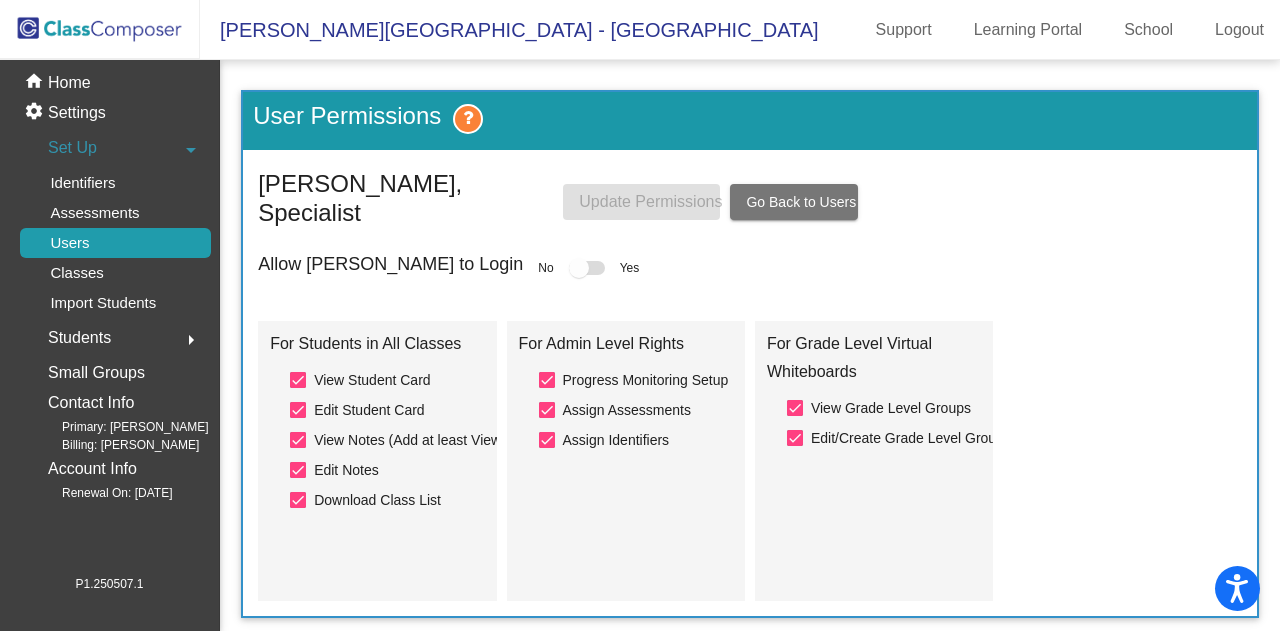 click at bounding box center (579, 268) 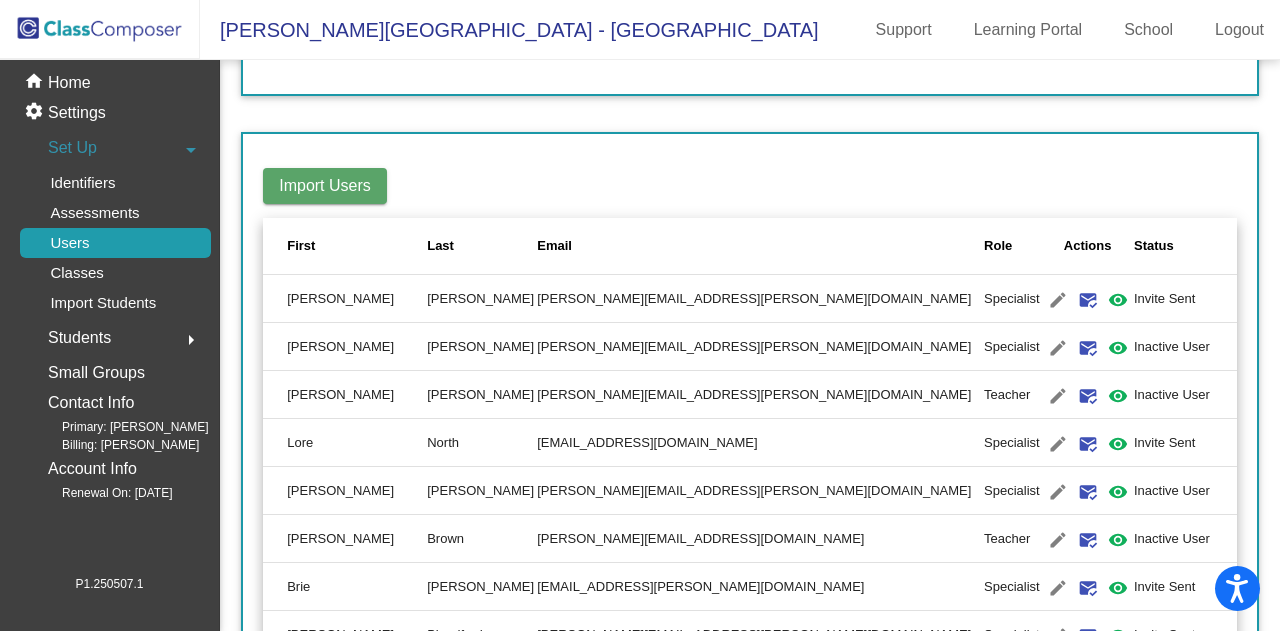 scroll, scrollTop: 300, scrollLeft: 0, axis: vertical 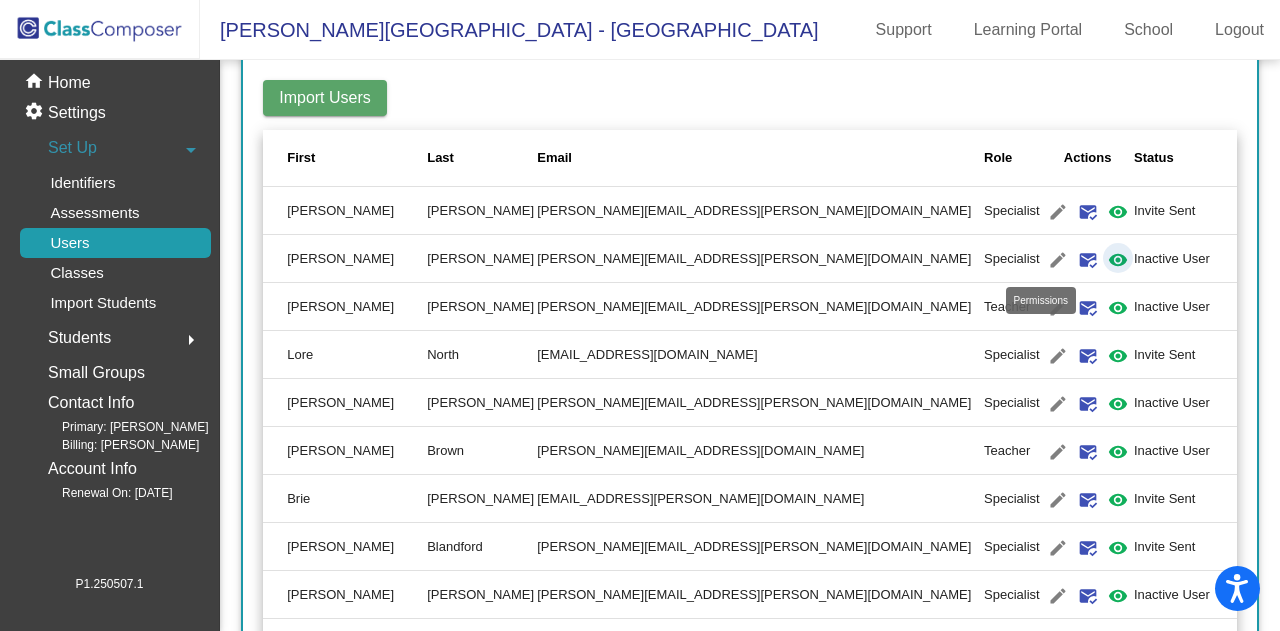 click on "visibility" 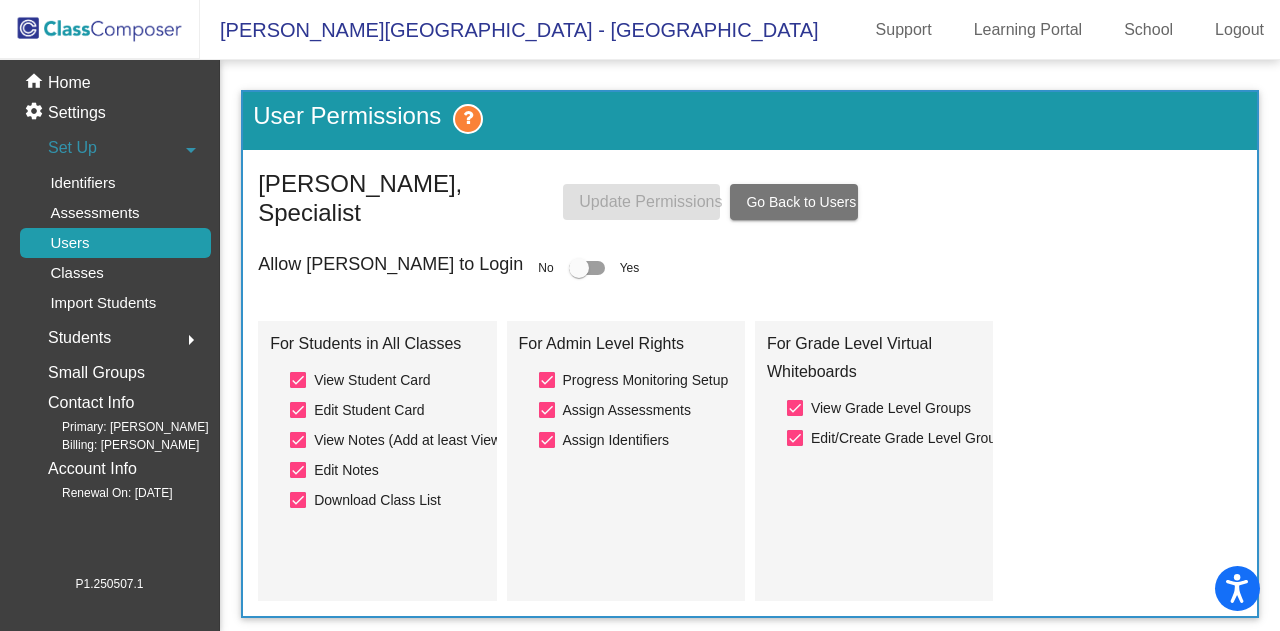 click at bounding box center (579, 268) 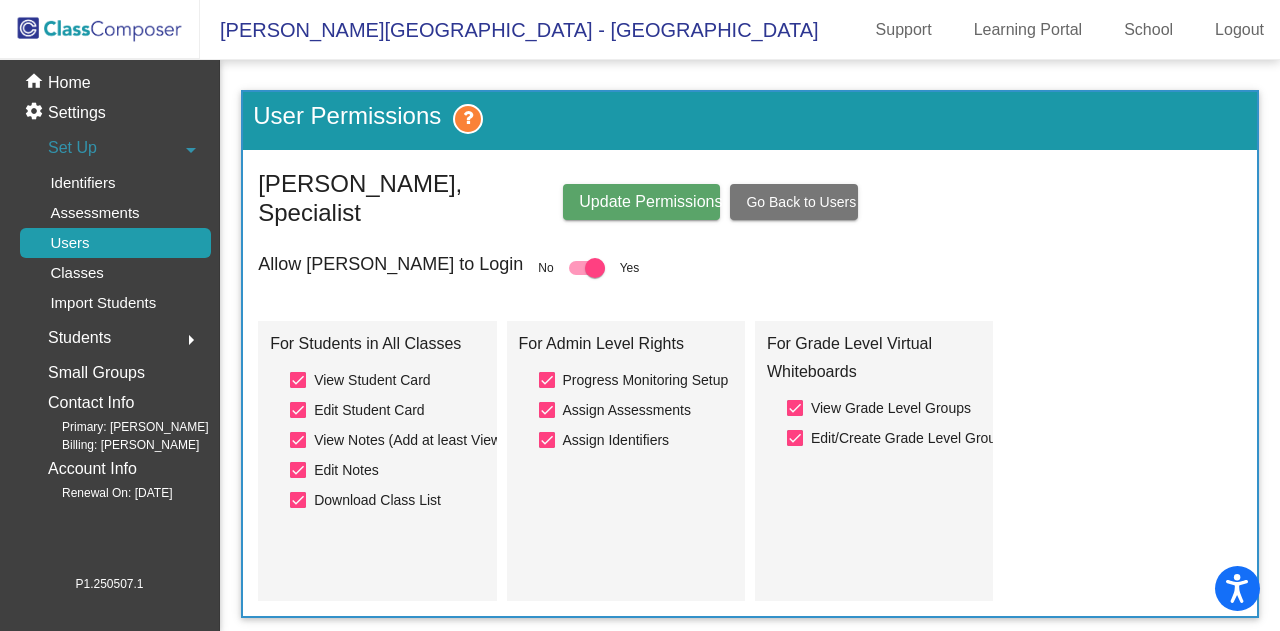 click on "Update Permissions" 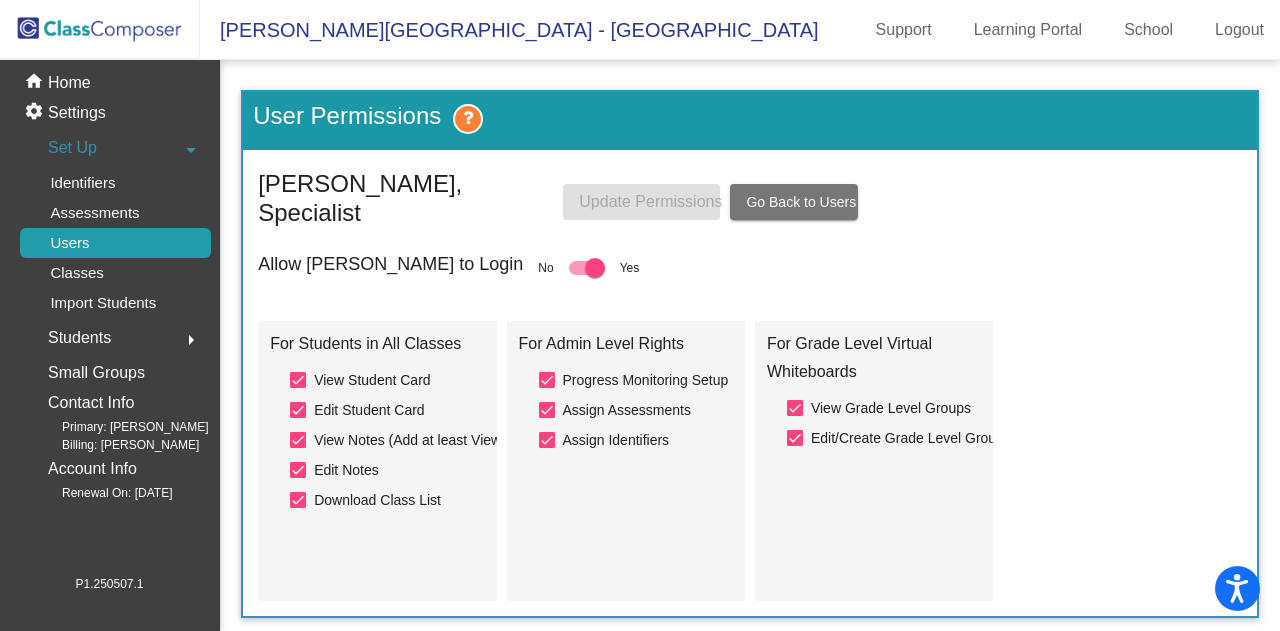 click at bounding box center [595, 268] 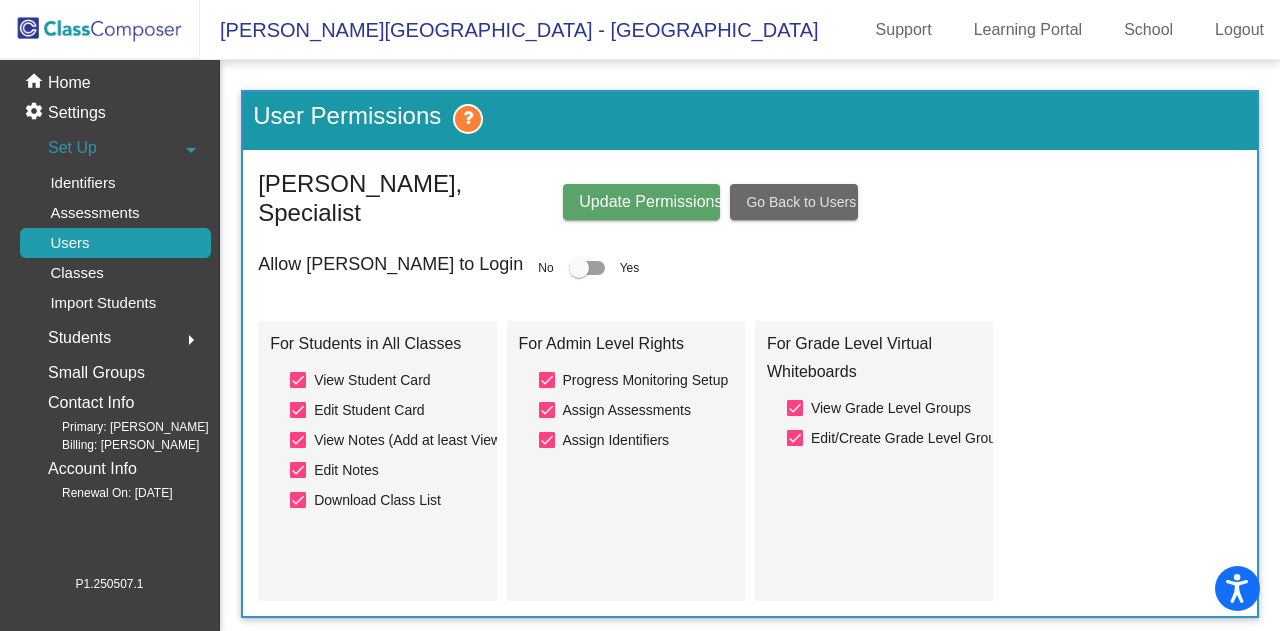 click on "Go Back to Users" 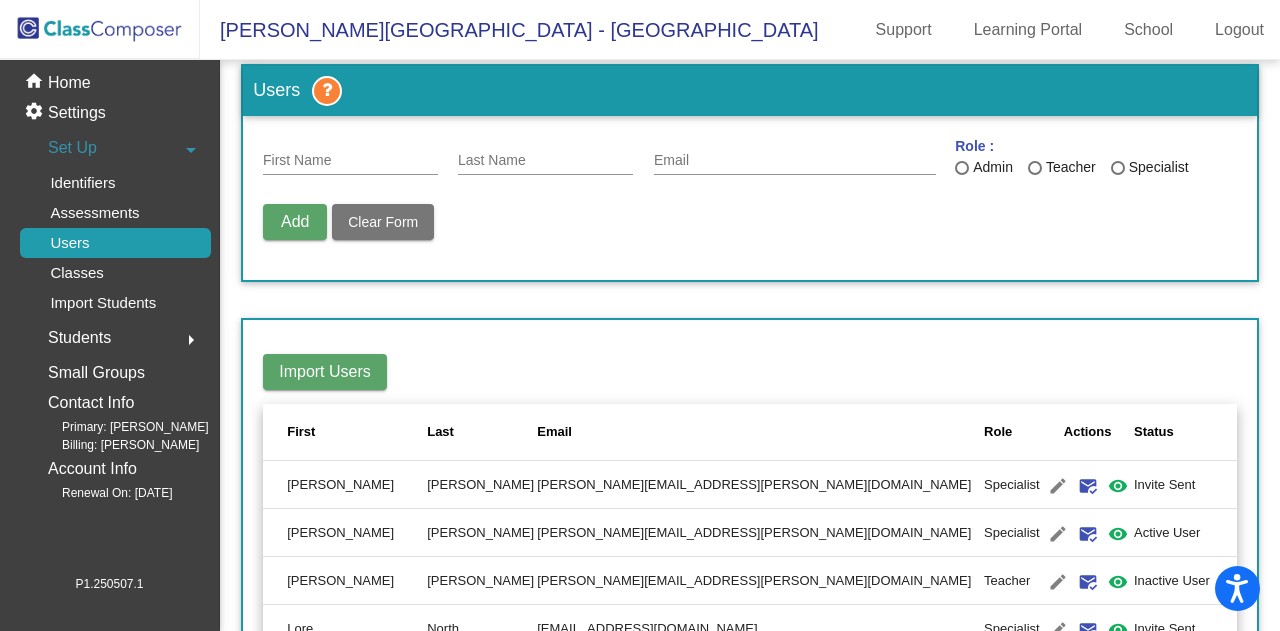 scroll, scrollTop: 200, scrollLeft: 0, axis: vertical 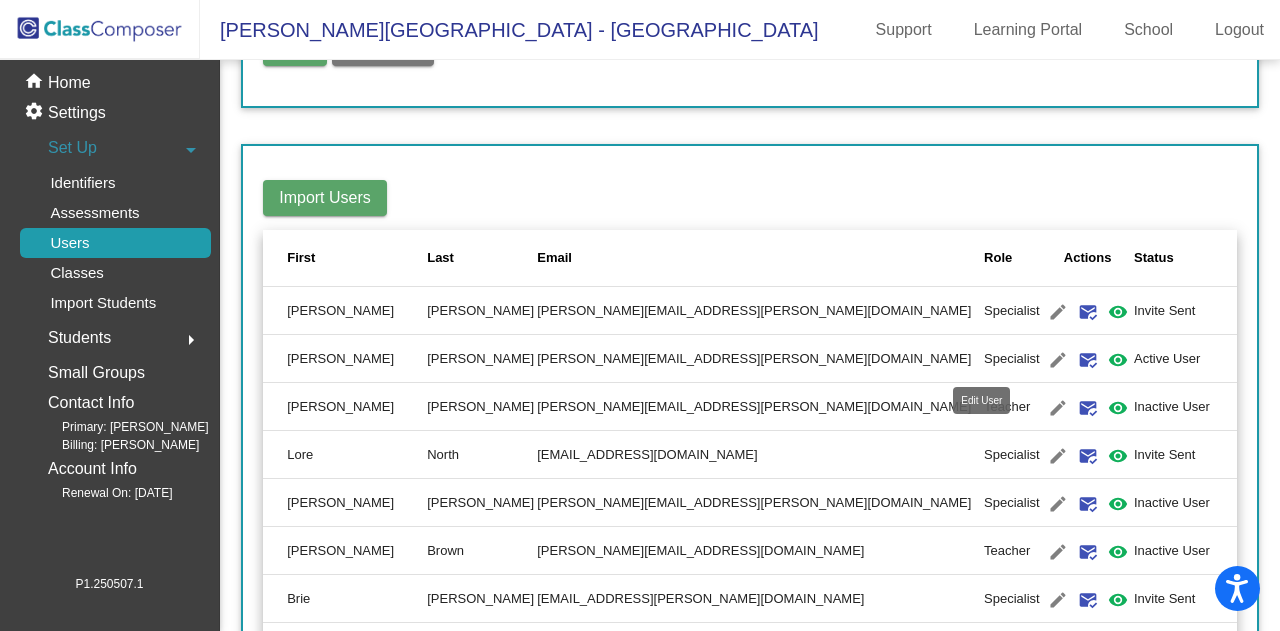 click on "edit" 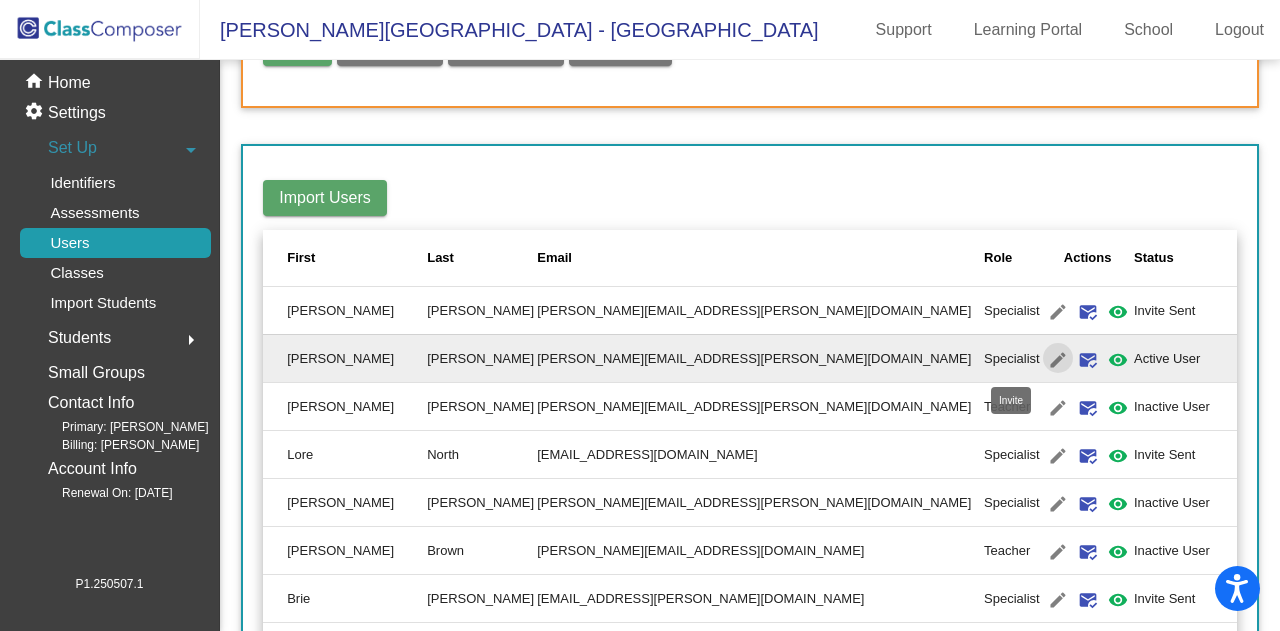 type on "[PERSON_NAME]" 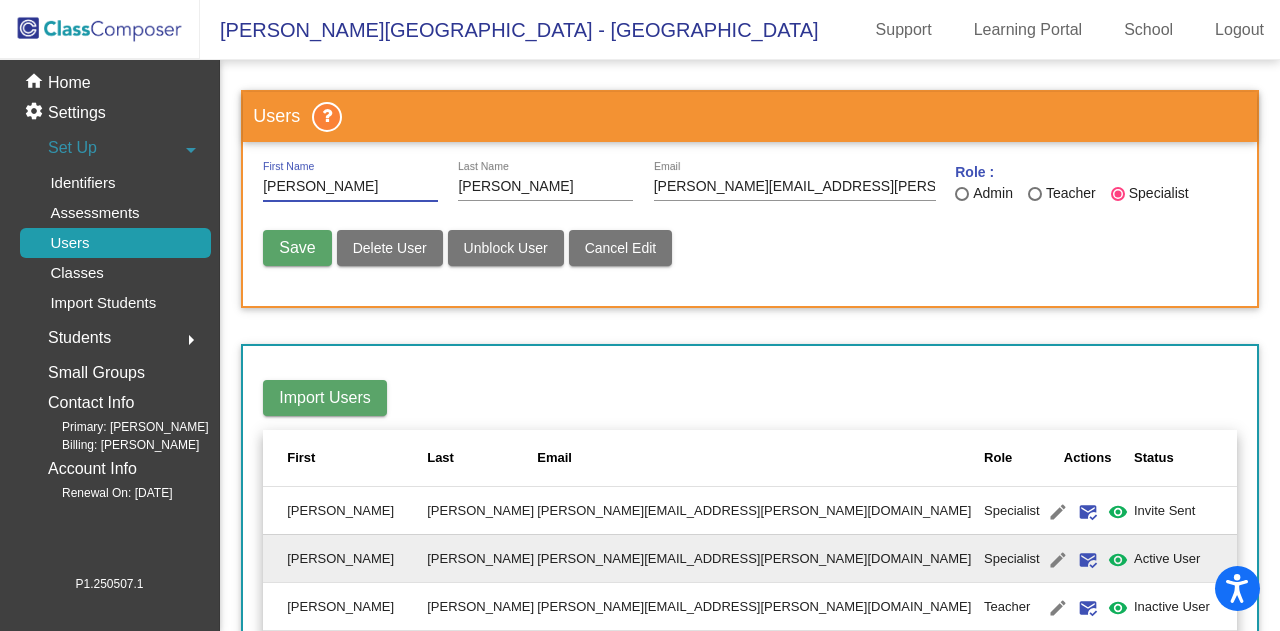 click on "Delete User" at bounding box center (390, 248) 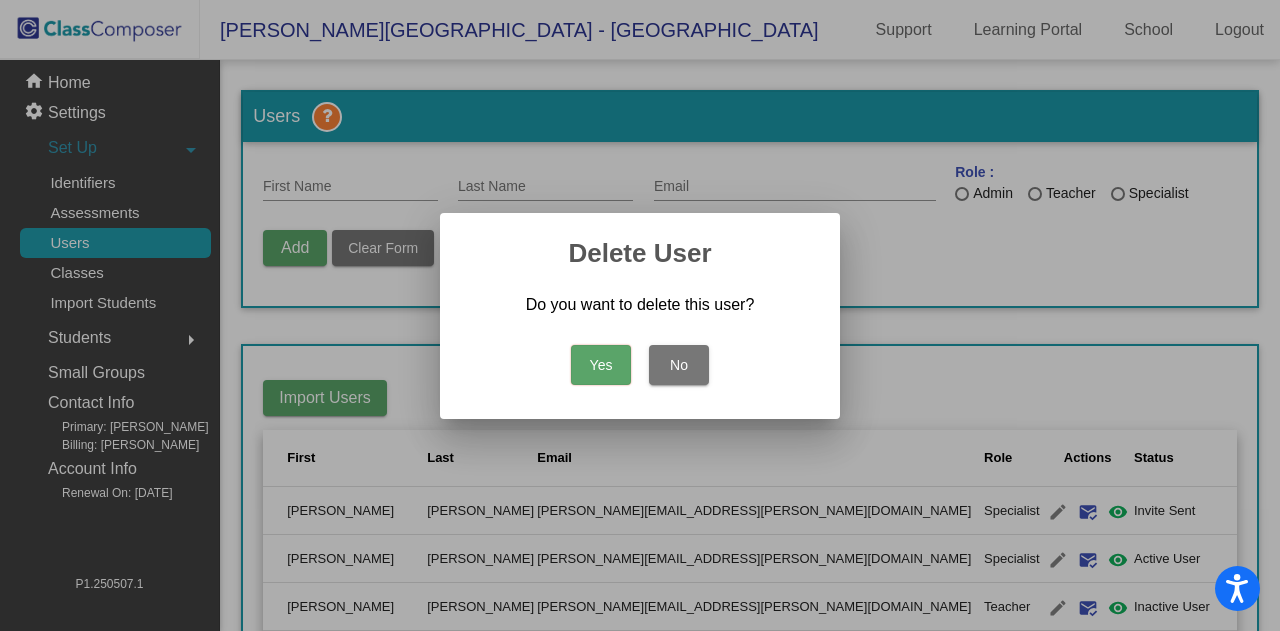 click on "Yes" at bounding box center (601, 365) 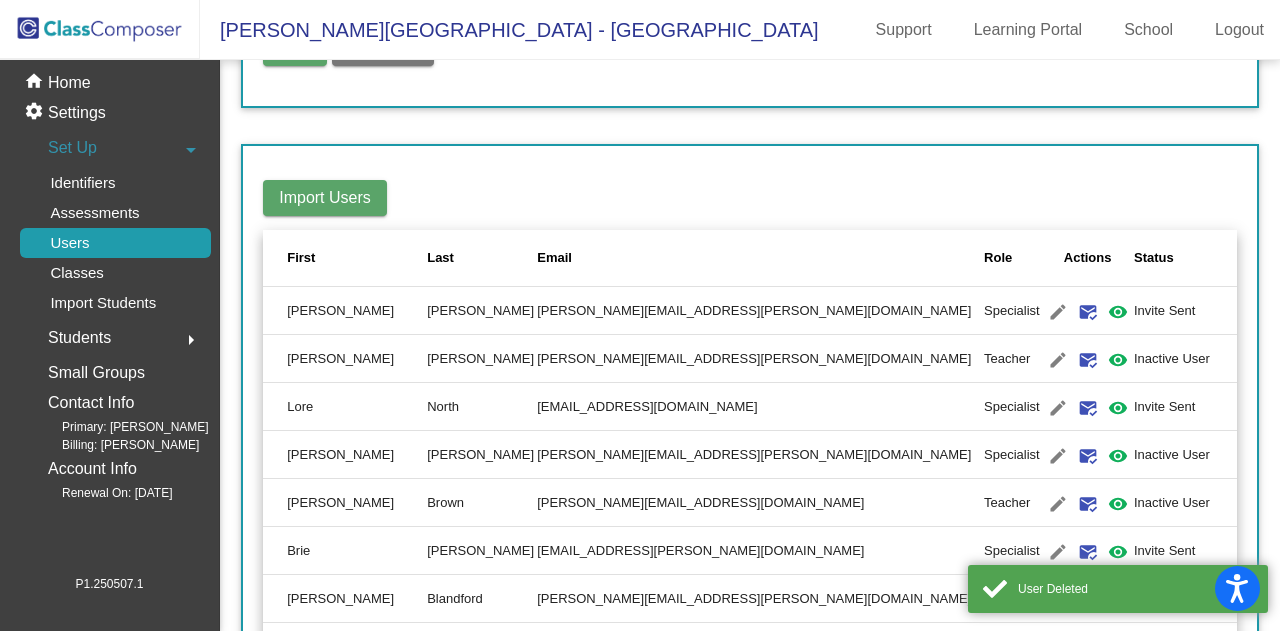 scroll, scrollTop: 300, scrollLeft: 0, axis: vertical 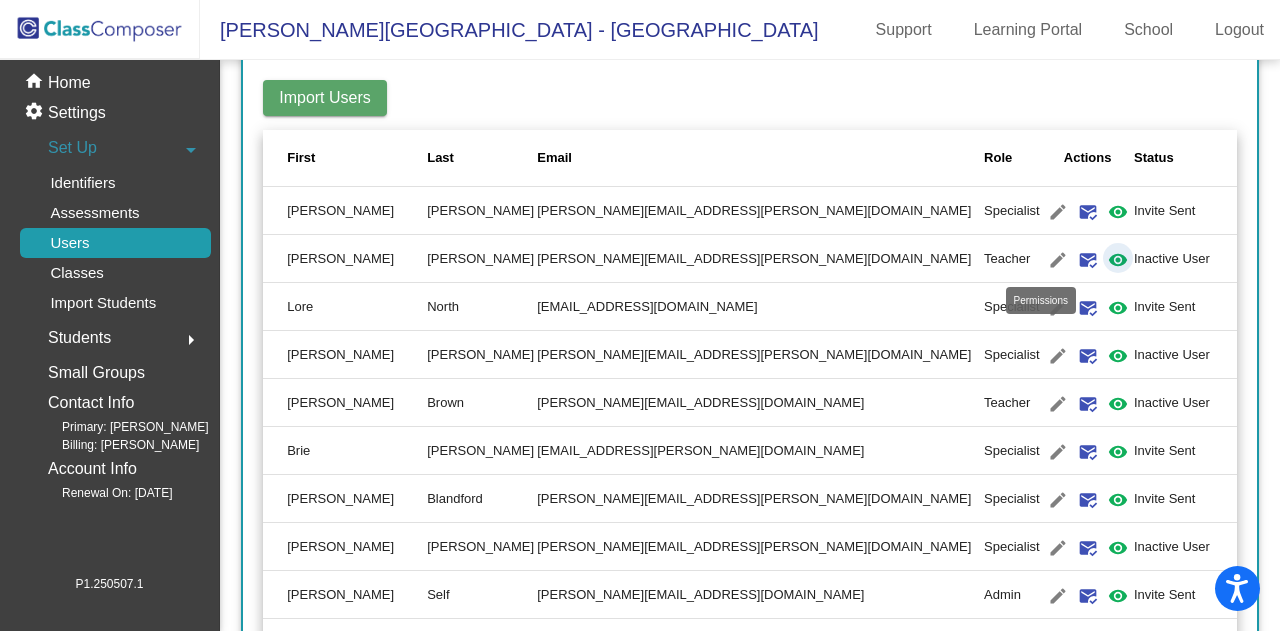 click on "visibility" 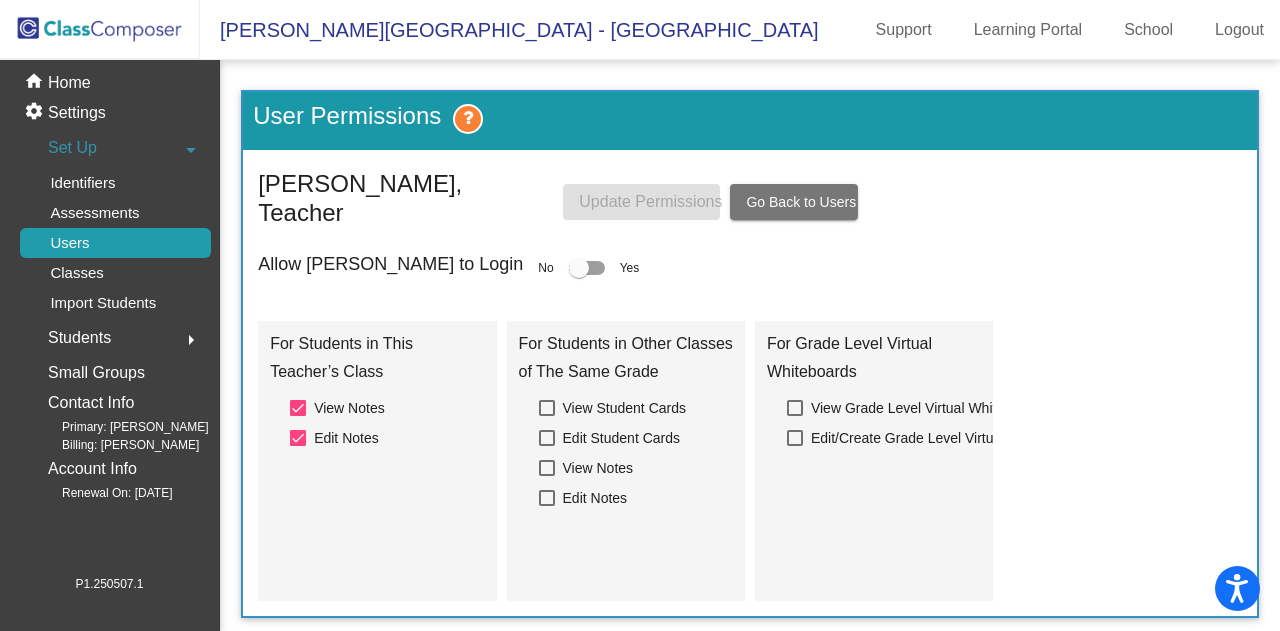 click at bounding box center (579, 268) 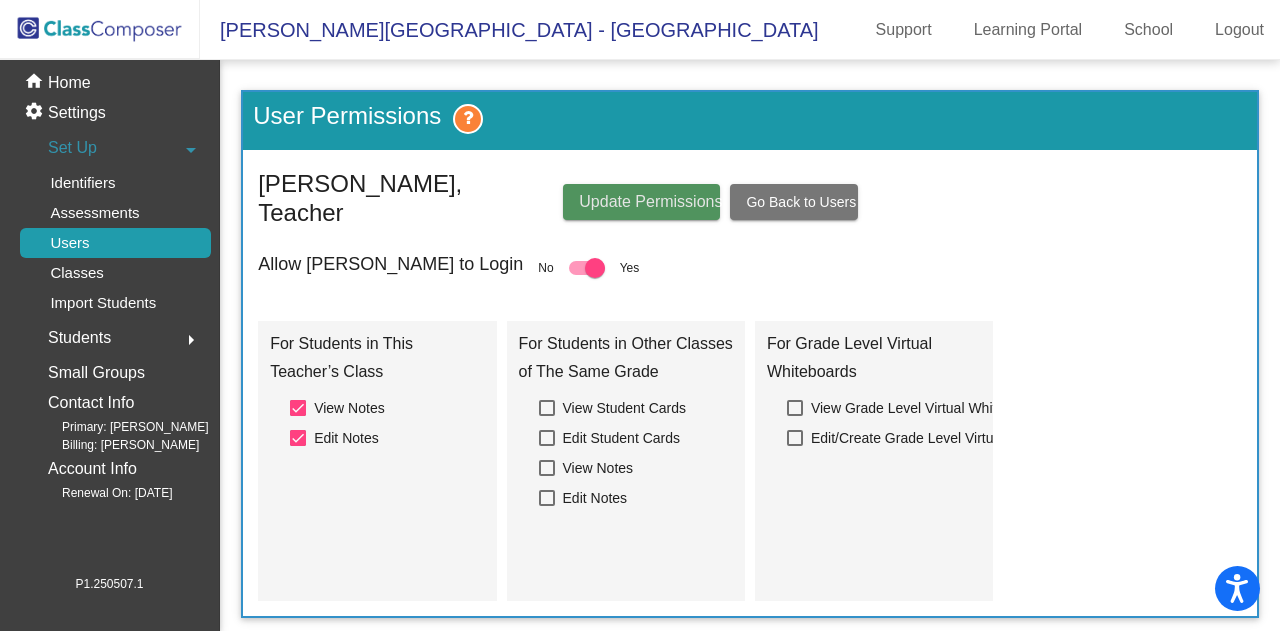 click on "Update Permissions" 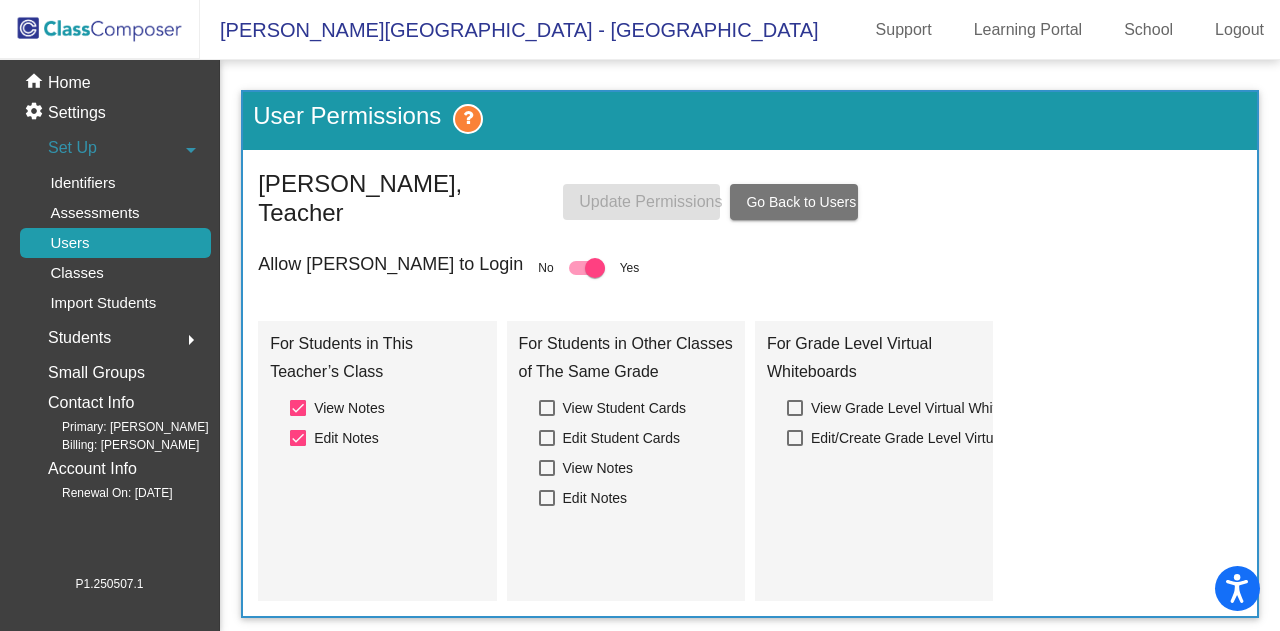 click on "Go Back to Users" 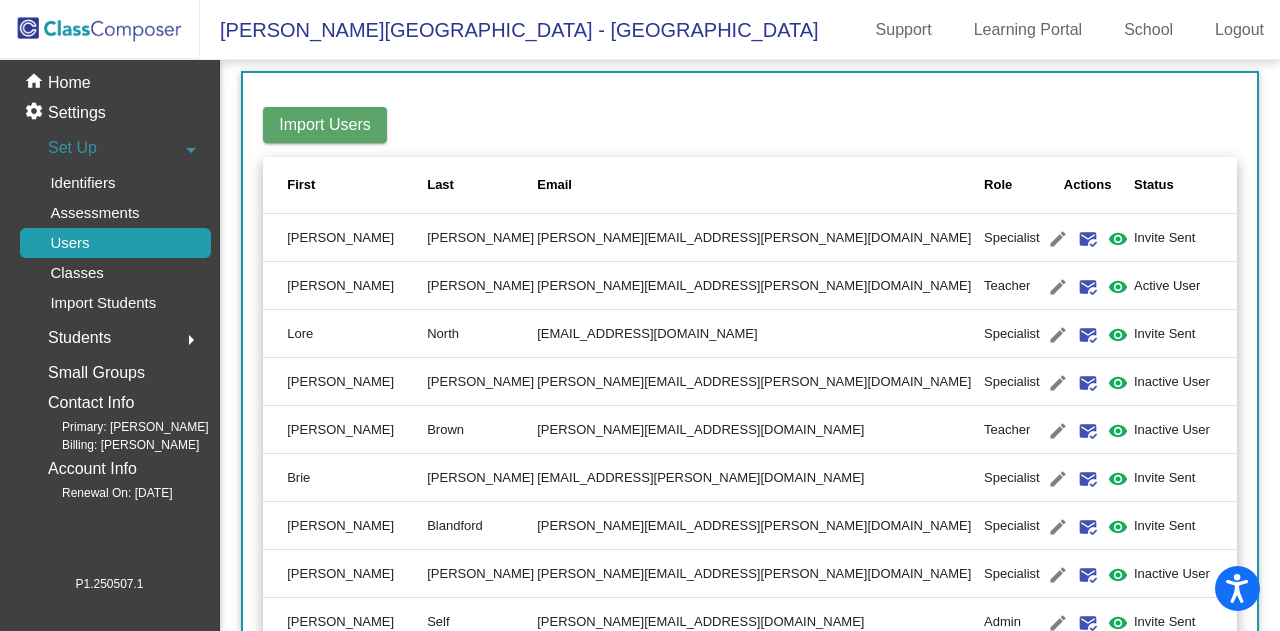 scroll, scrollTop: 300, scrollLeft: 0, axis: vertical 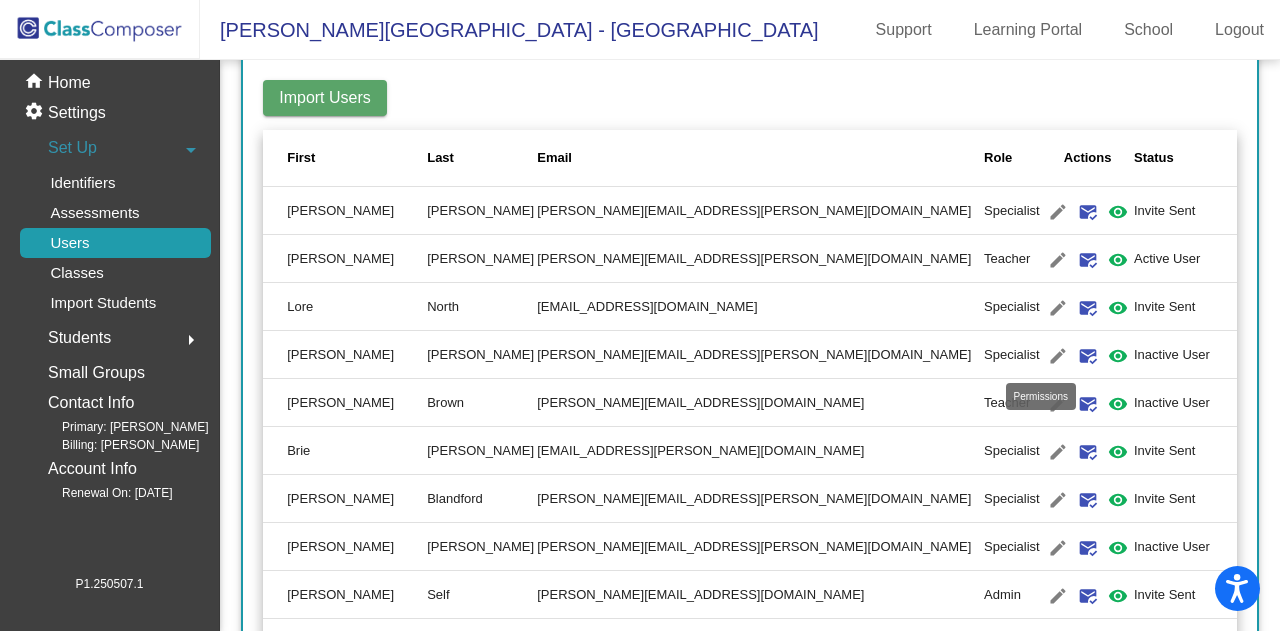 click on "visibility" 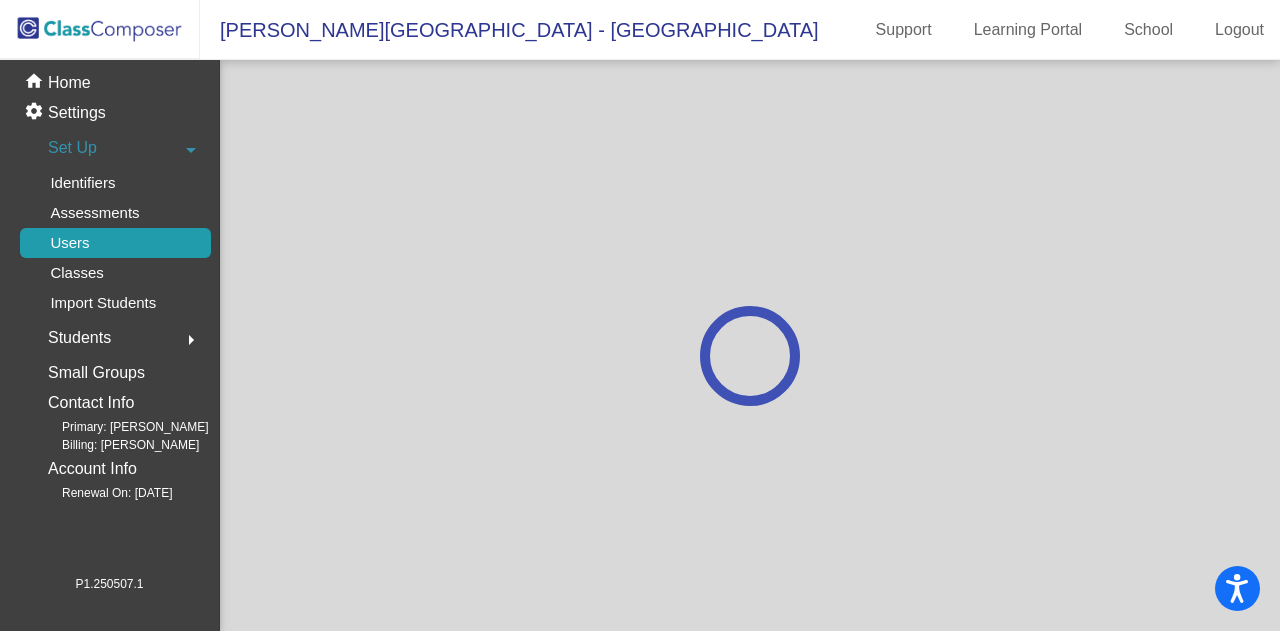 scroll, scrollTop: 0, scrollLeft: 0, axis: both 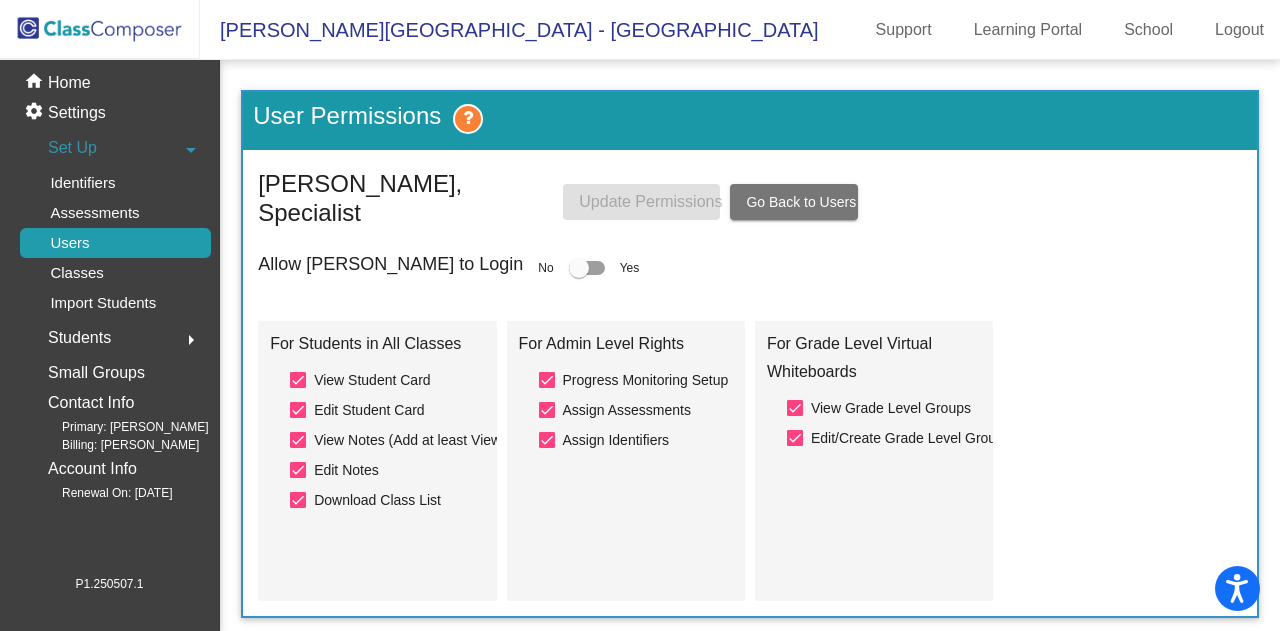 click at bounding box center [579, 268] 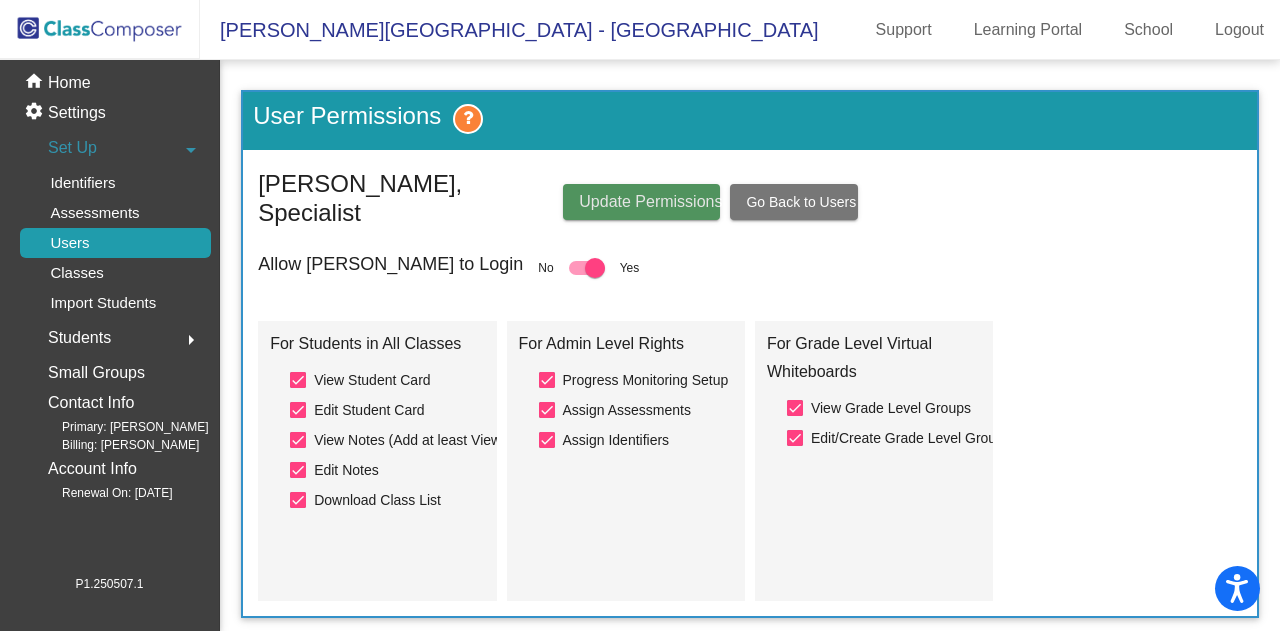 click on "Update Permissions" 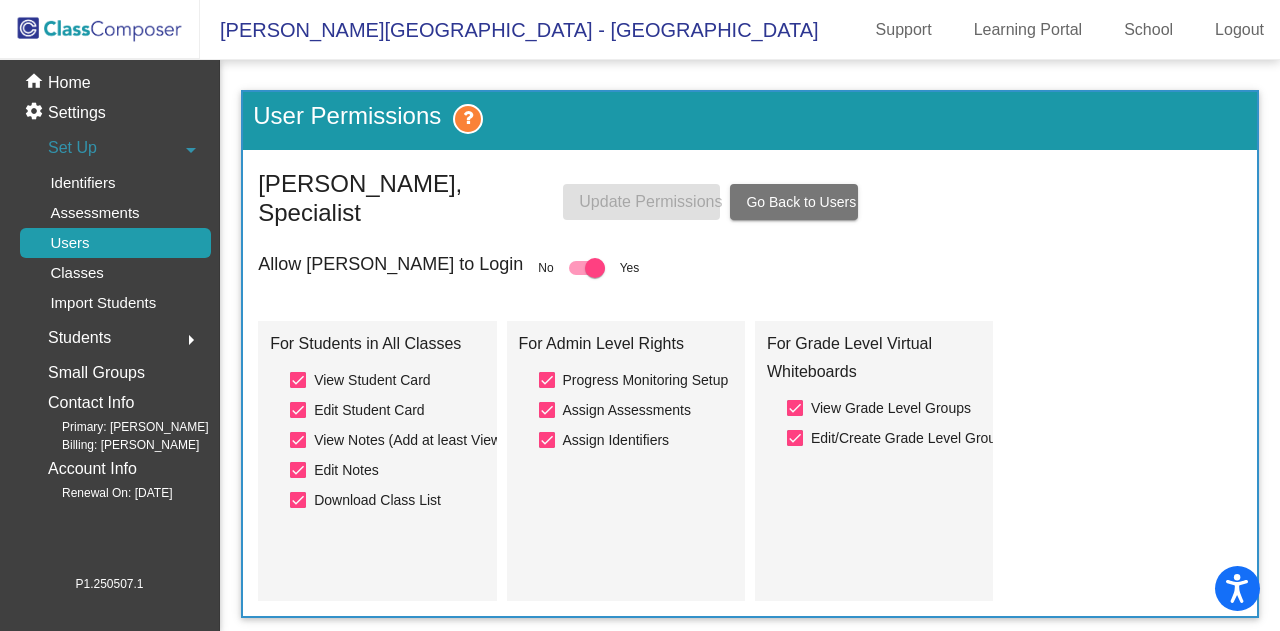 click on "User Permissions  [PERSON_NAME], Specialist Update Permissions Go Back to Users Allow [PERSON_NAME] to Login No   Yes For Students in All Classes   View Student Card   Edit Student Card   View Notes (Add at least View Card Permission)   Edit Notes   Download Class List For Admin Level Rights   Progress Monitoring Setup   Assign Assessments   Assign Identifiers For Grade Level Virtual Whiteboards   View Grade Level Groups   Edit/Create Grade Level Groups" 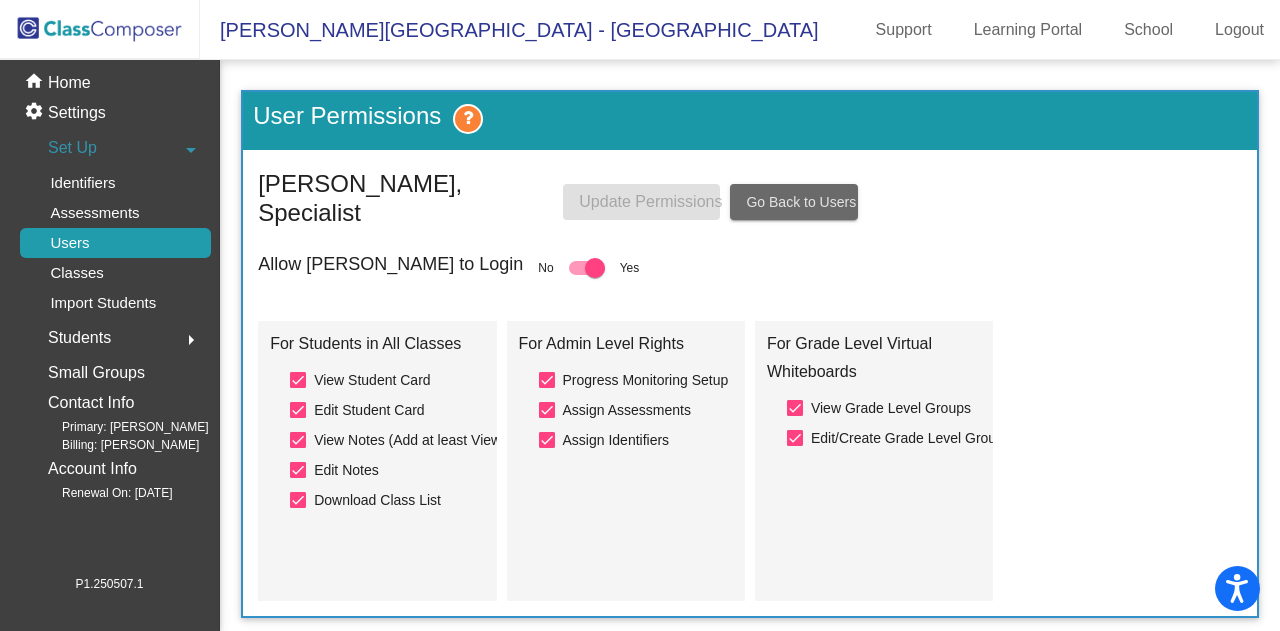 click on "Go Back to Users" 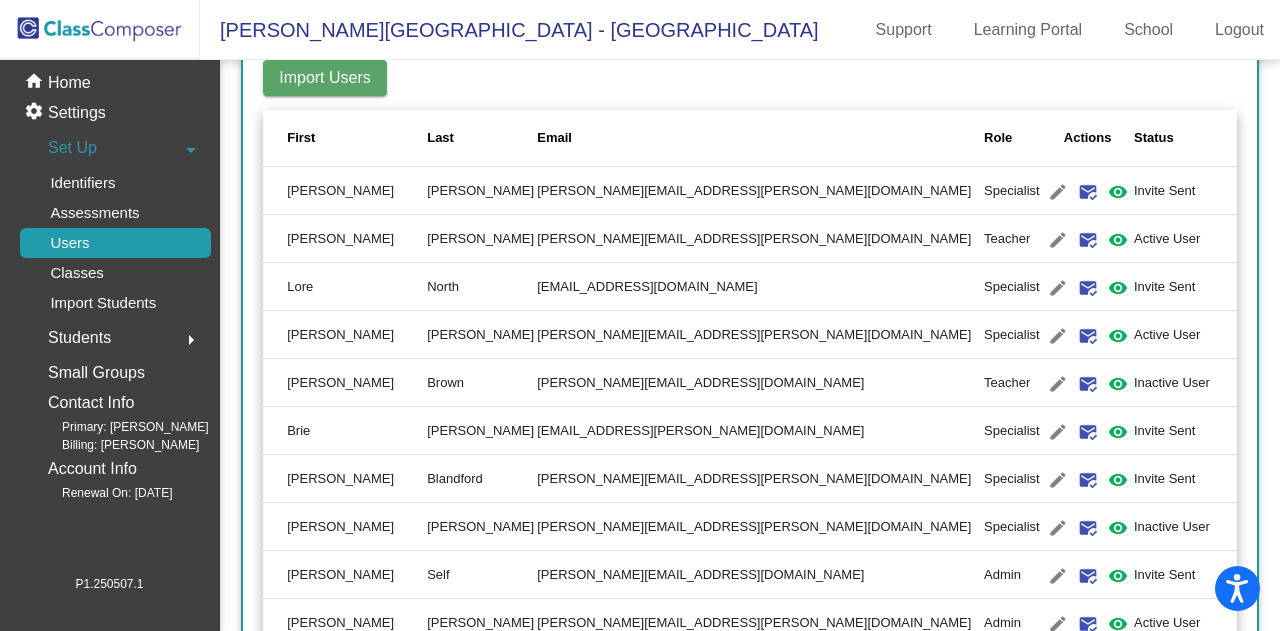 scroll, scrollTop: 400, scrollLeft: 0, axis: vertical 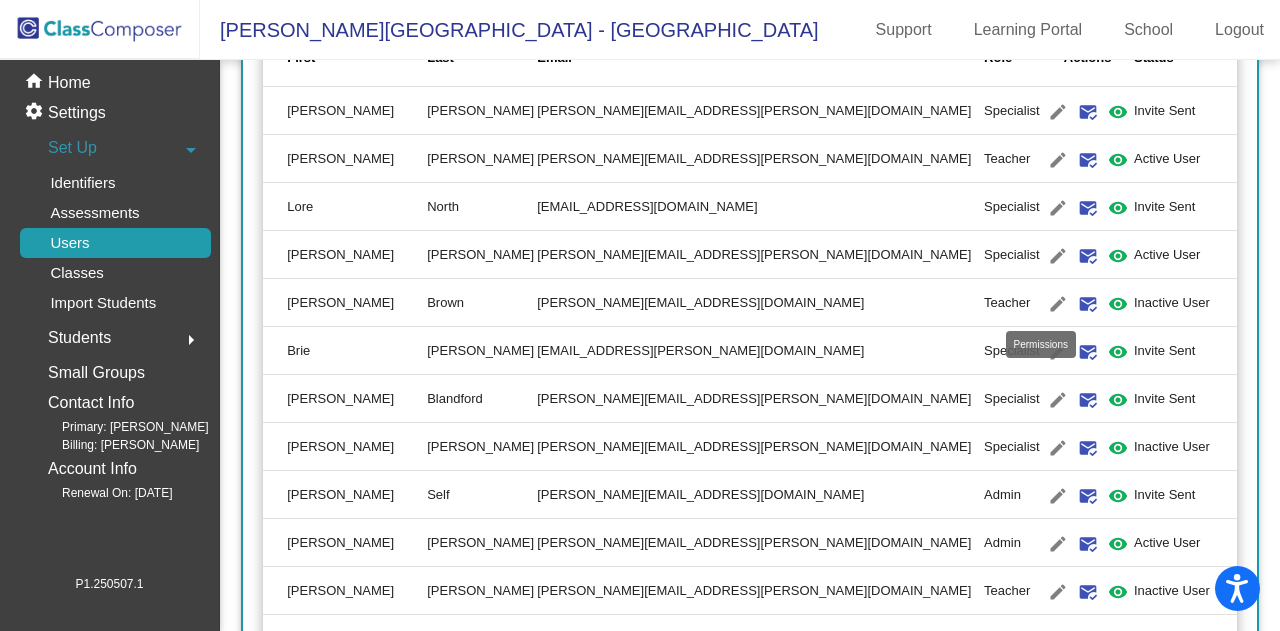click on "visibility" 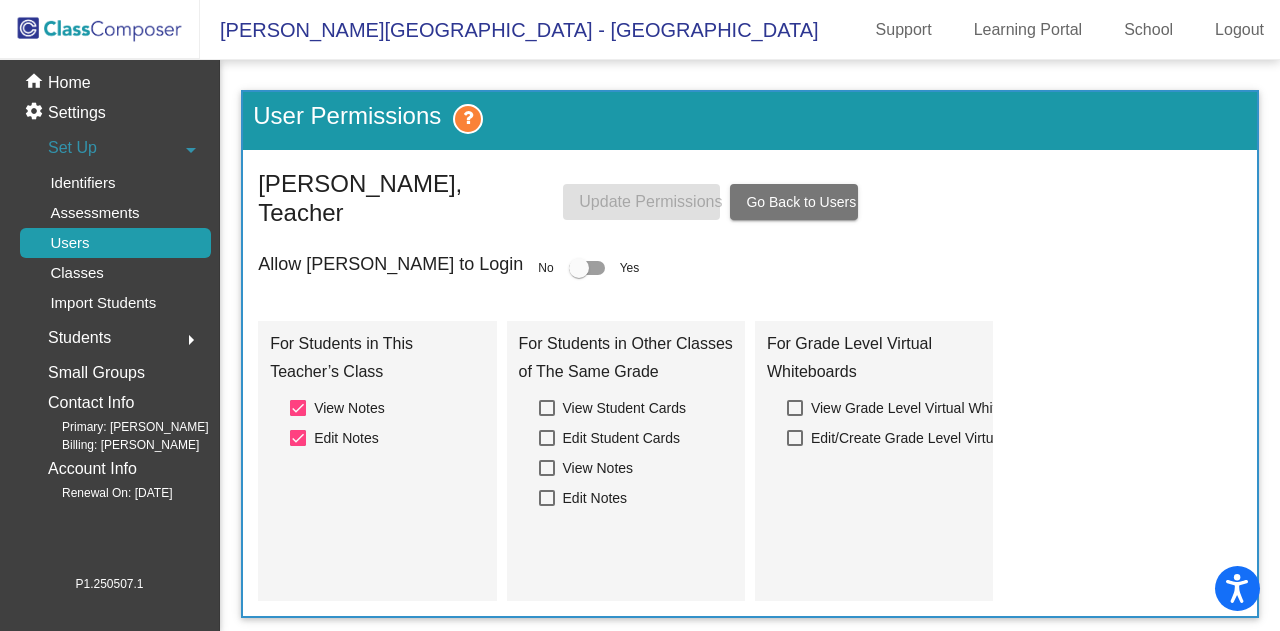 drag, startPoint x: 508, startPoint y: 241, endPoint x: 524, endPoint y: 235, distance: 17.088007 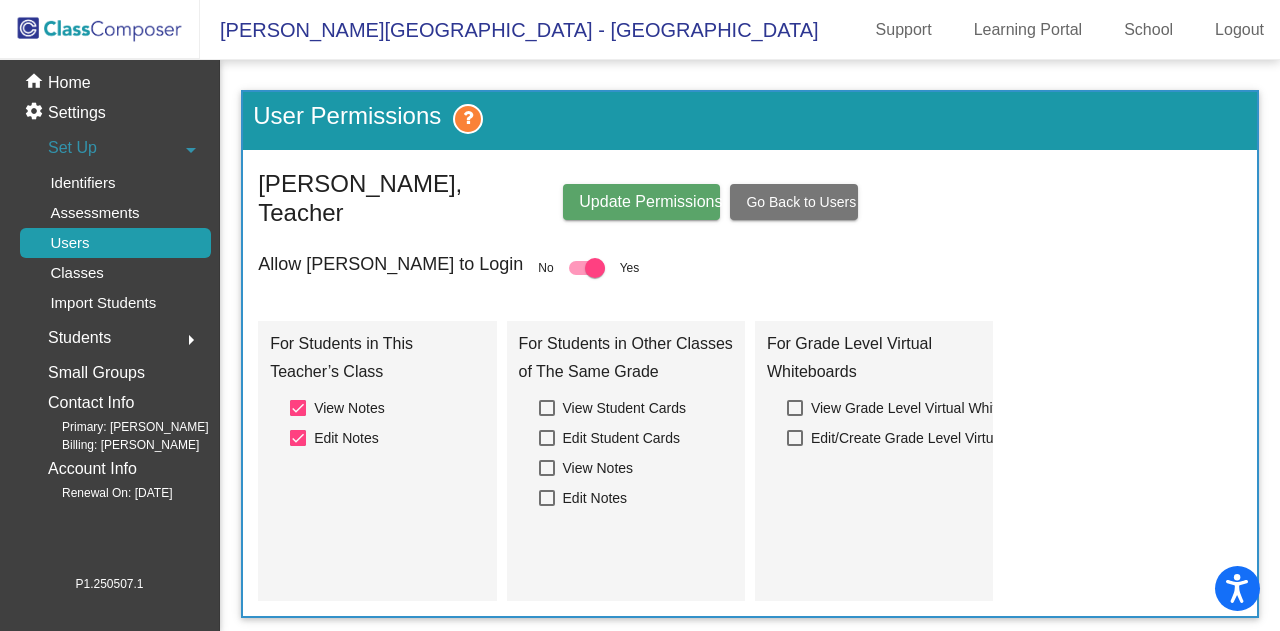 click on "Update Permissions" 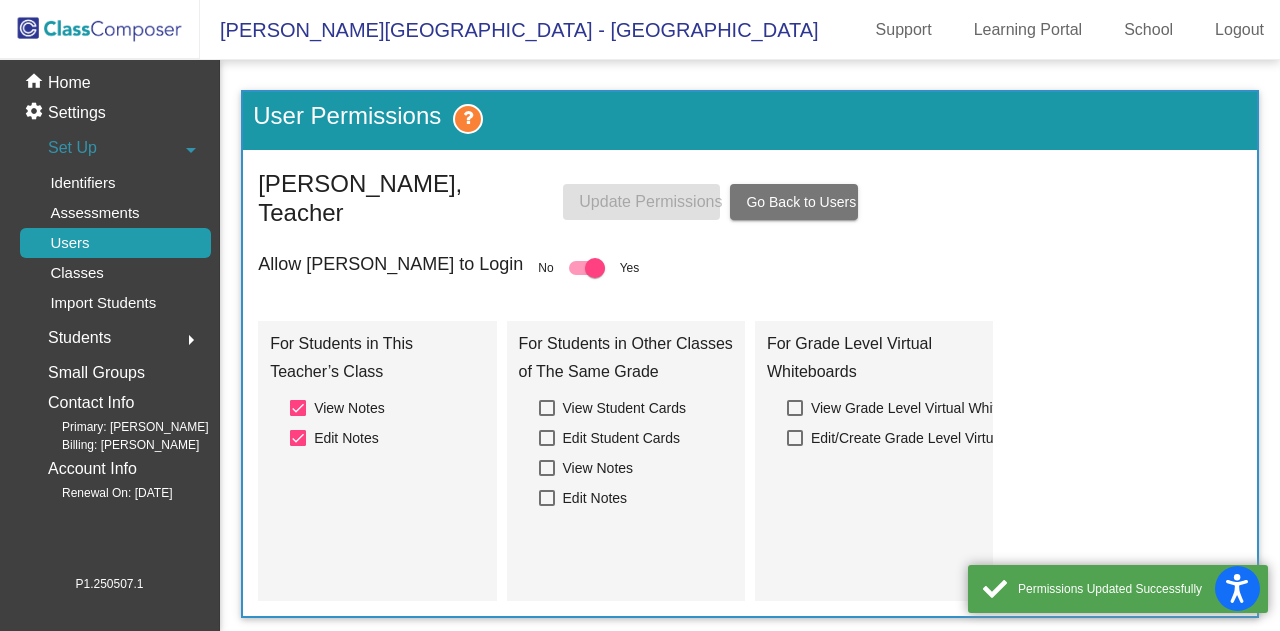 click on "Go Back to Users" 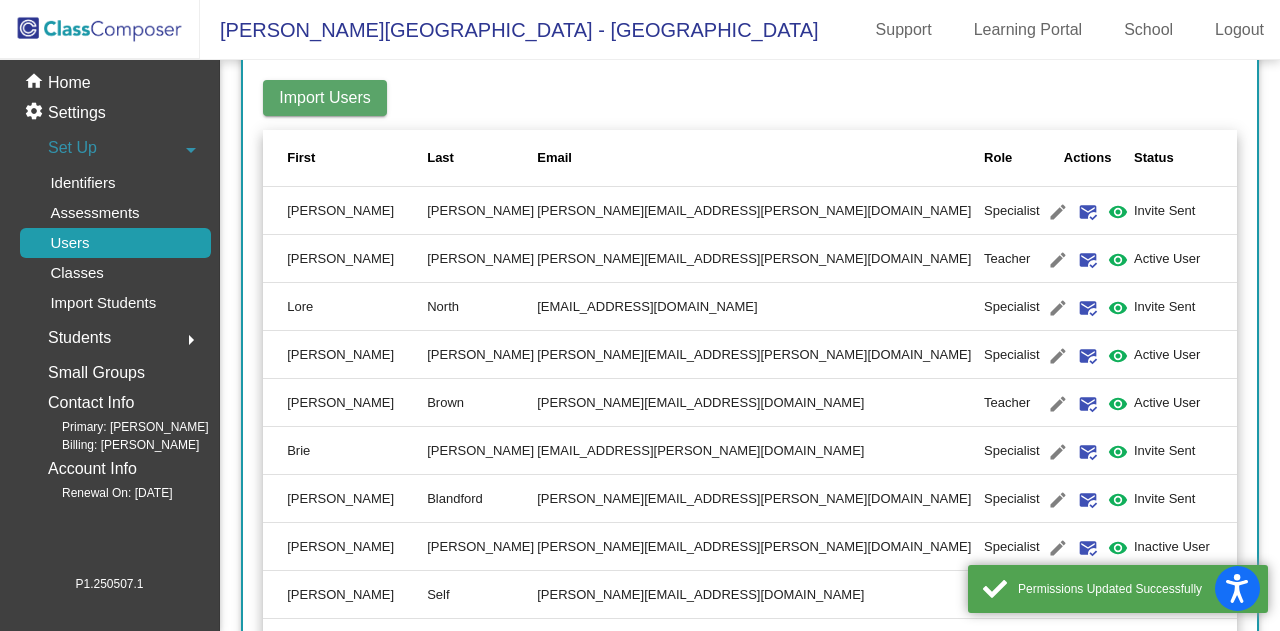 scroll, scrollTop: 400, scrollLeft: 0, axis: vertical 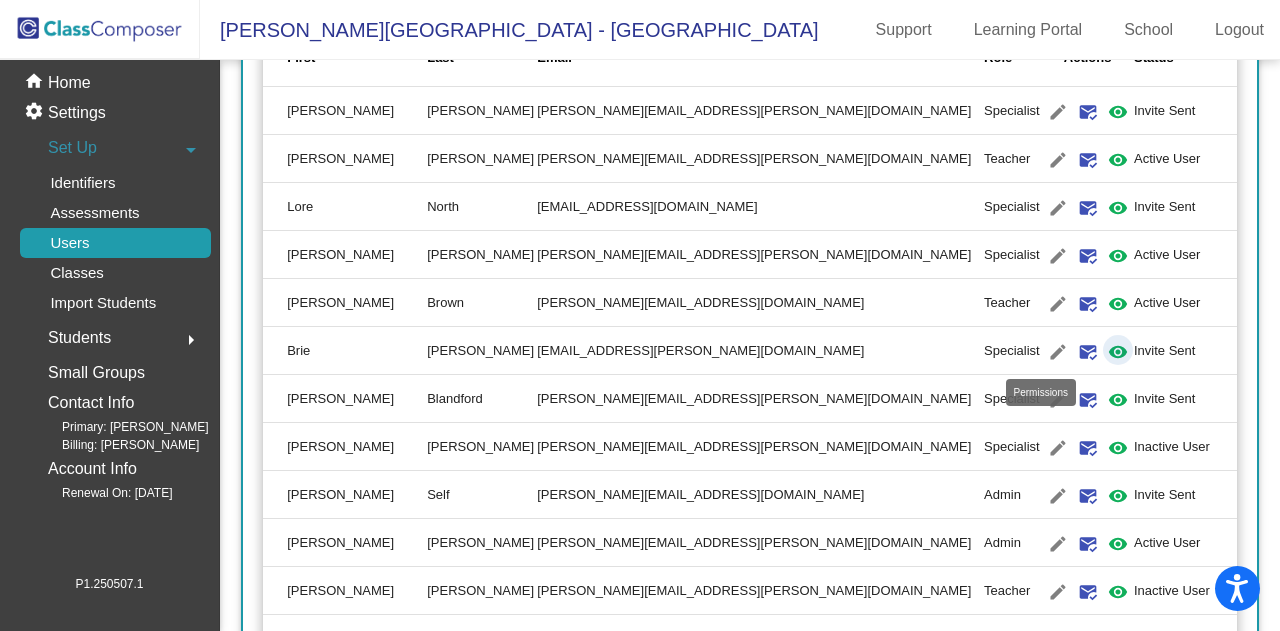 click on "visibility" 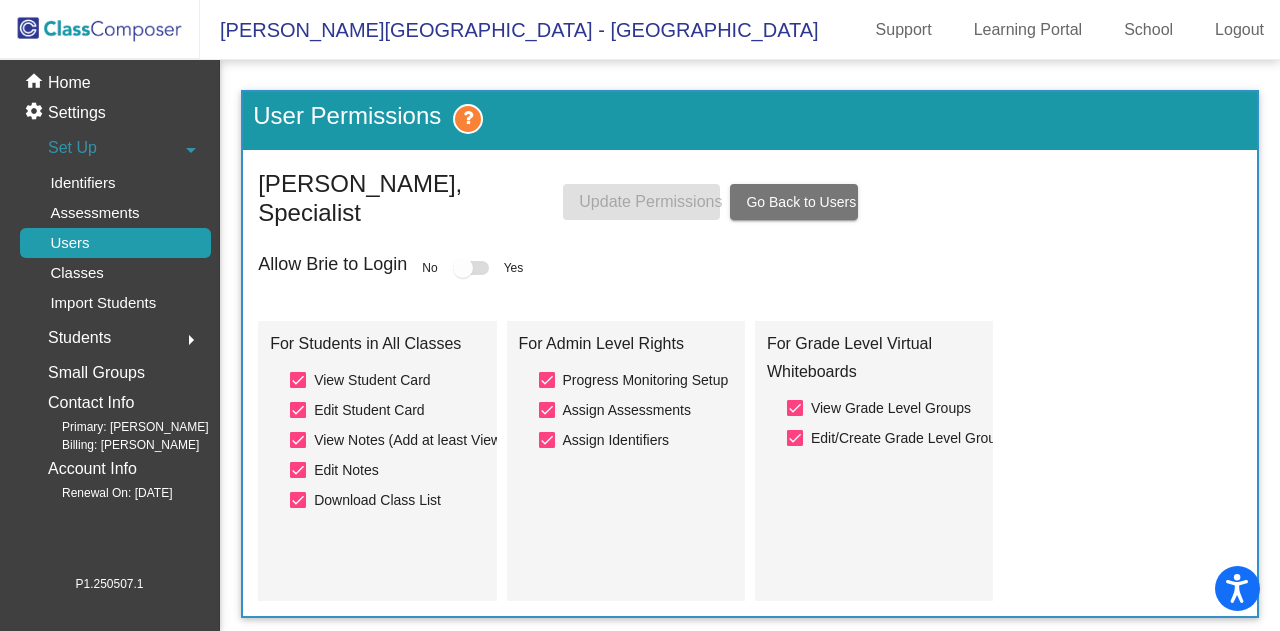 click at bounding box center (463, 268) 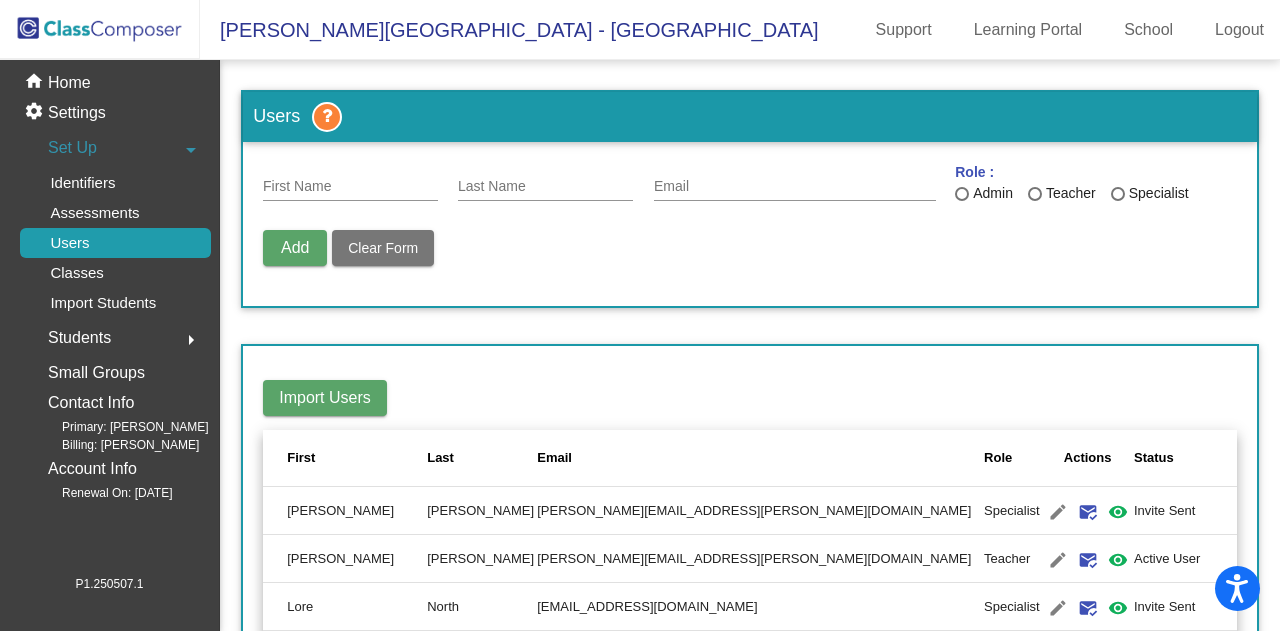 scroll, scrollTop: 500, scrollLeft: 0, axis: vertical 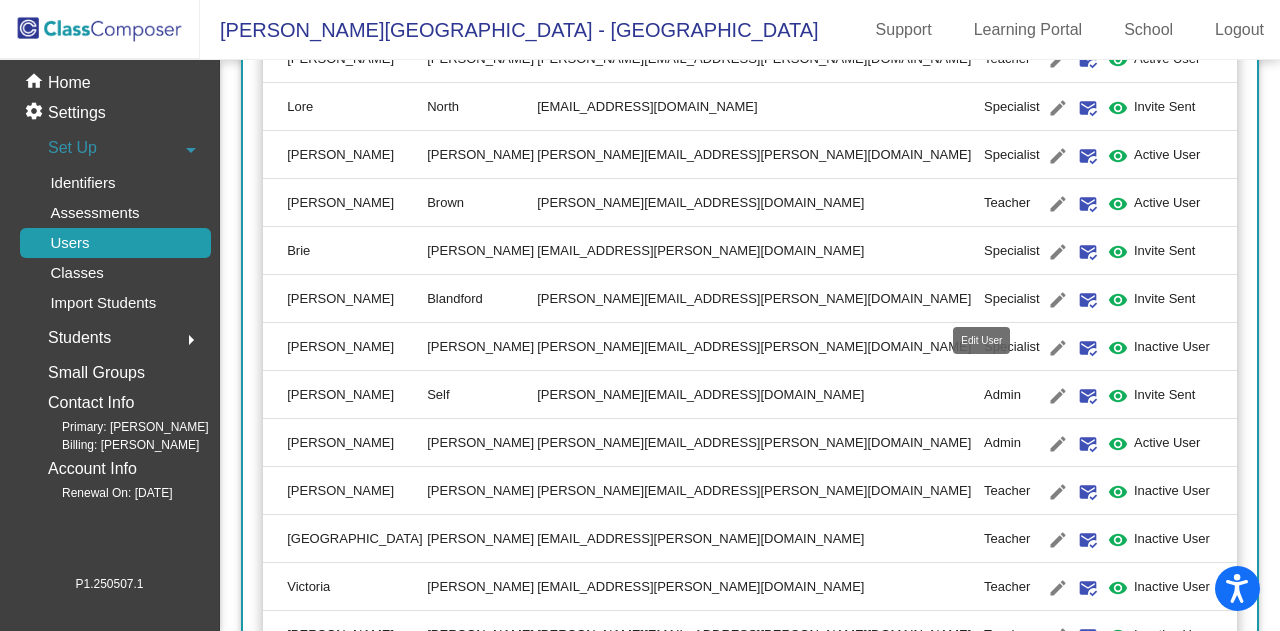 click on "edit" 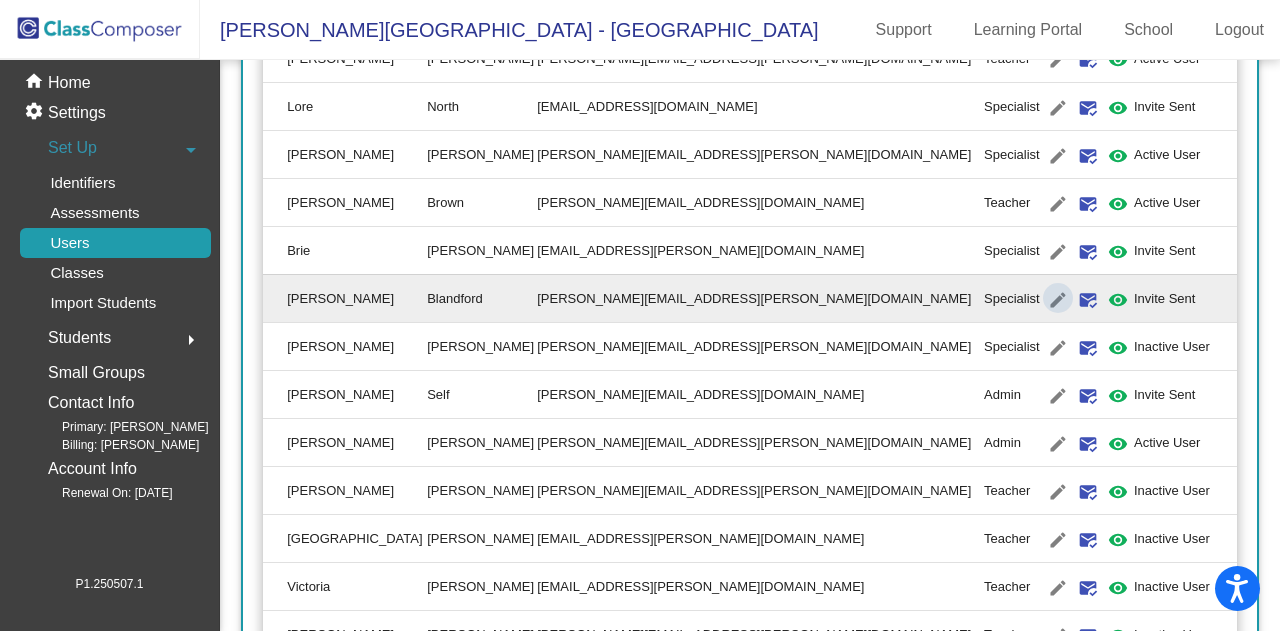 type on "[PERSON_NAME]" 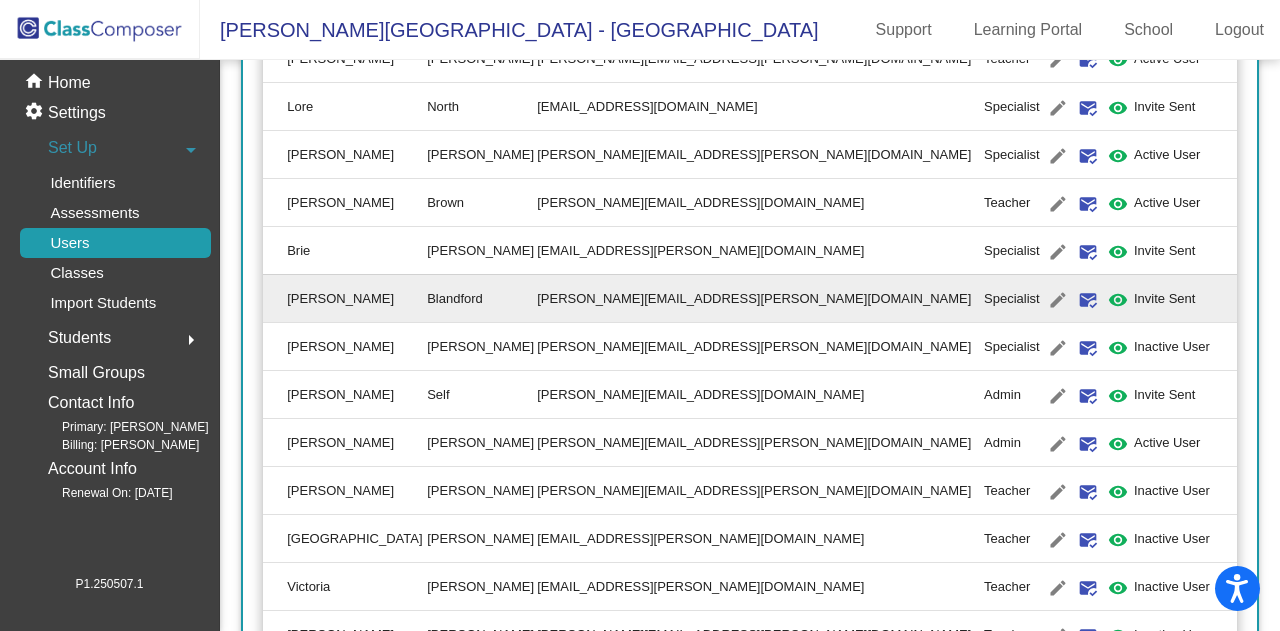 scroll, scrollTop: 0, scrollLeft: 0, axis: both 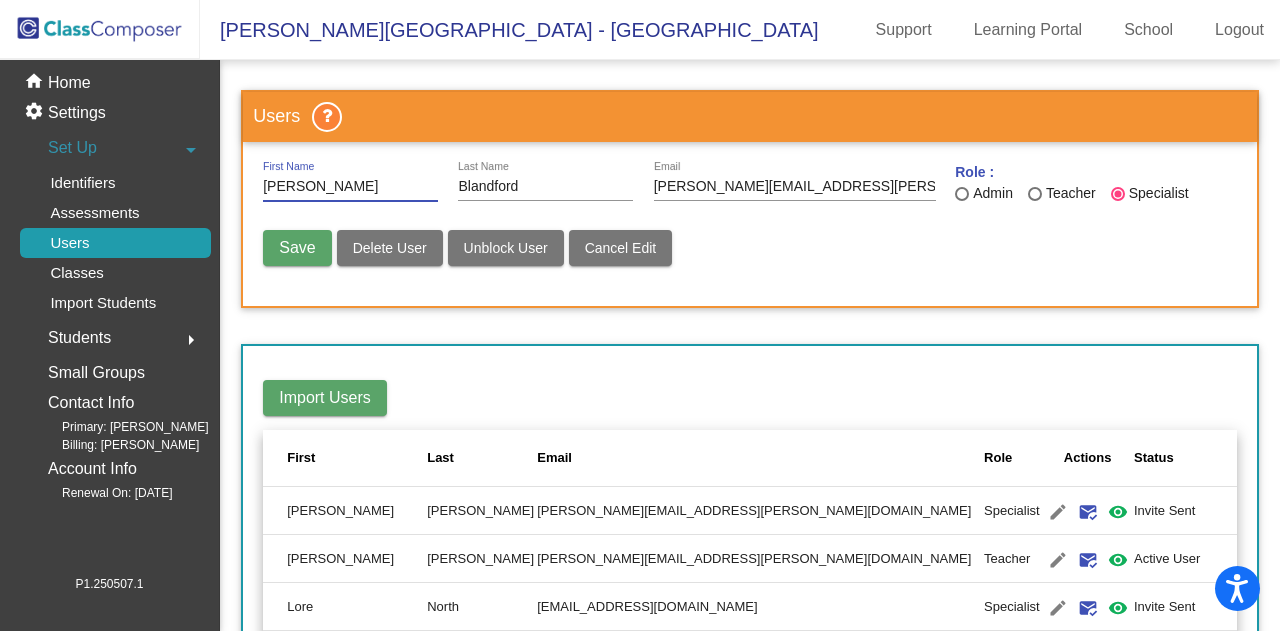click on "Delete User" at bounding box center [390, 248] 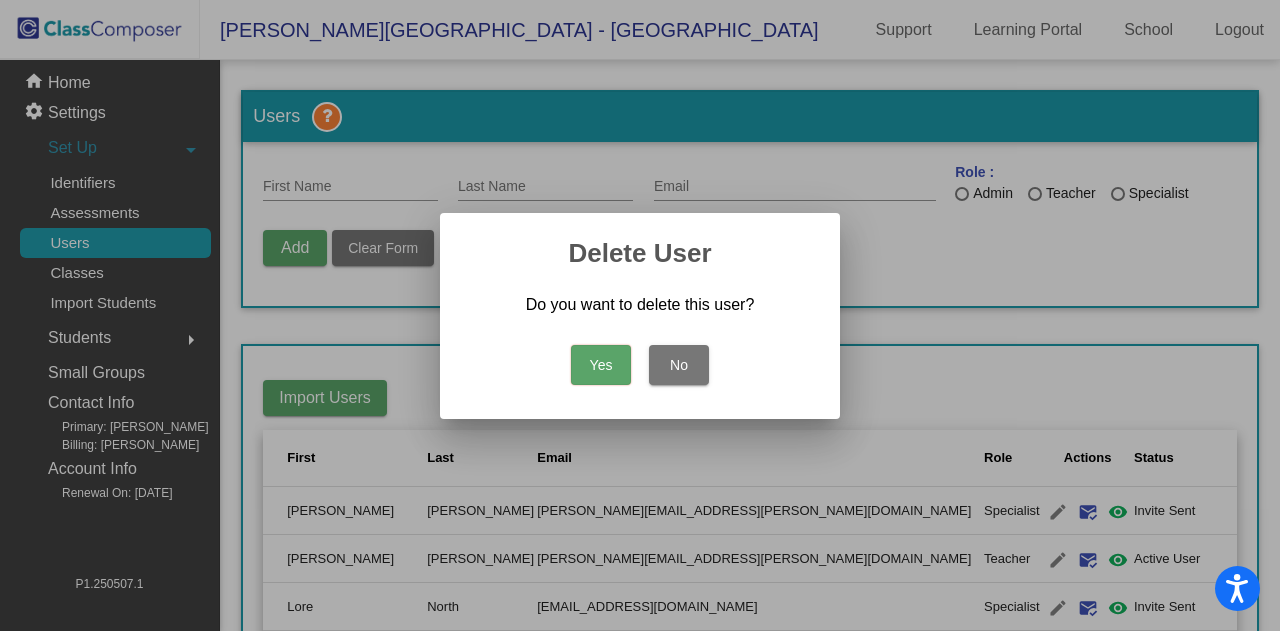 click on "Yes" at bounding box center [601, 365] 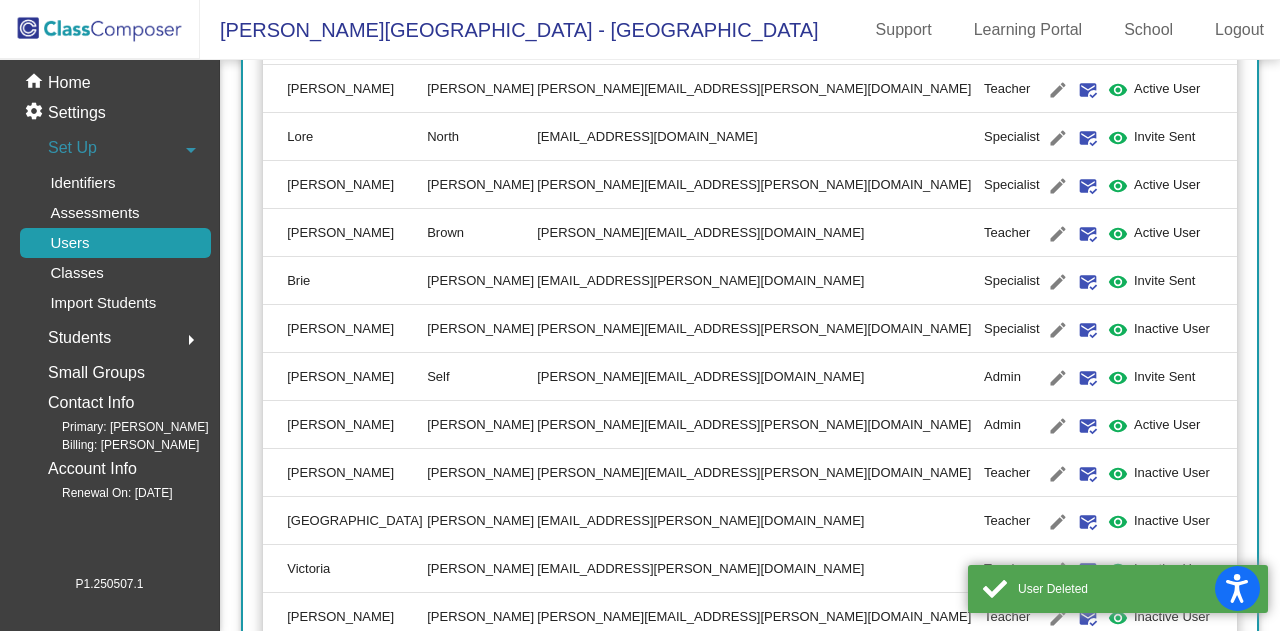 scroll, scrollTop: 500, scrollLeft: 0, axis: vertical 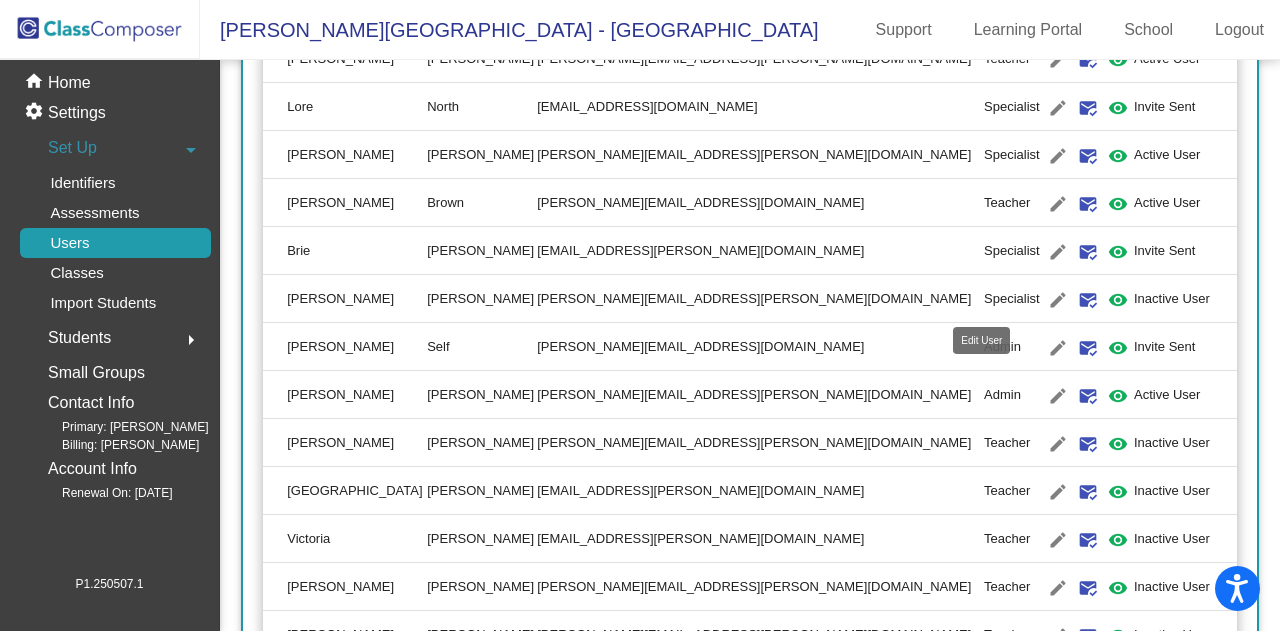 click on "edit" 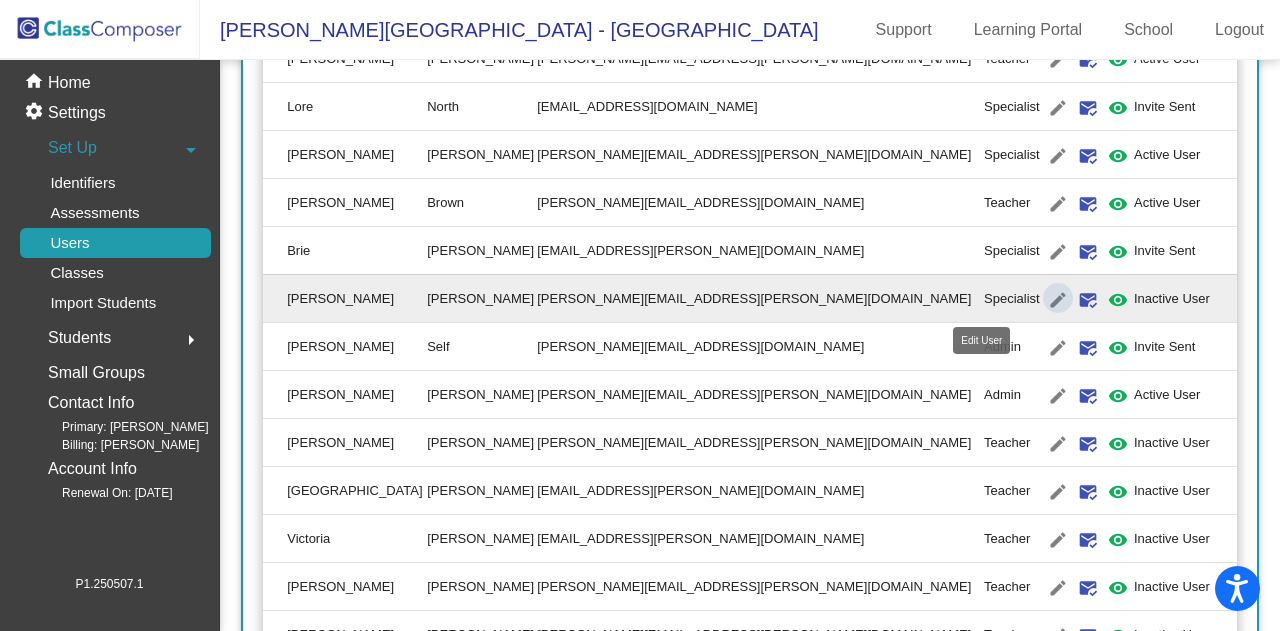 type on "[PERSON_NAME]" 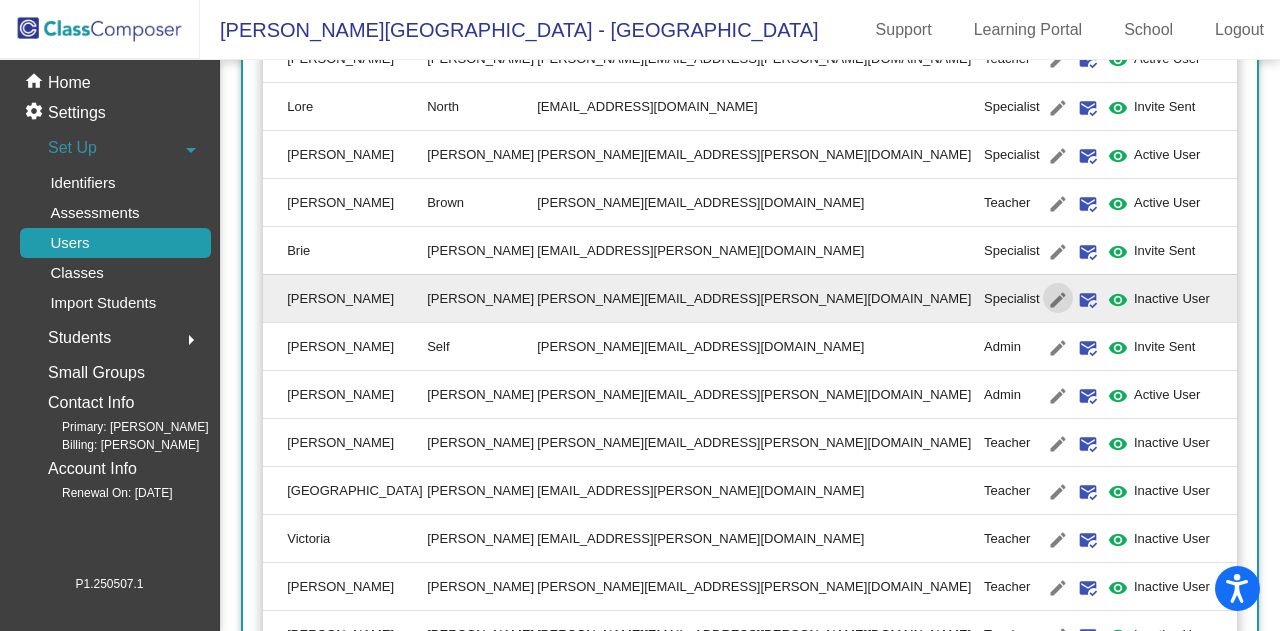 scroll, scrollTop: 0, scrollLeft: 0, axis: both 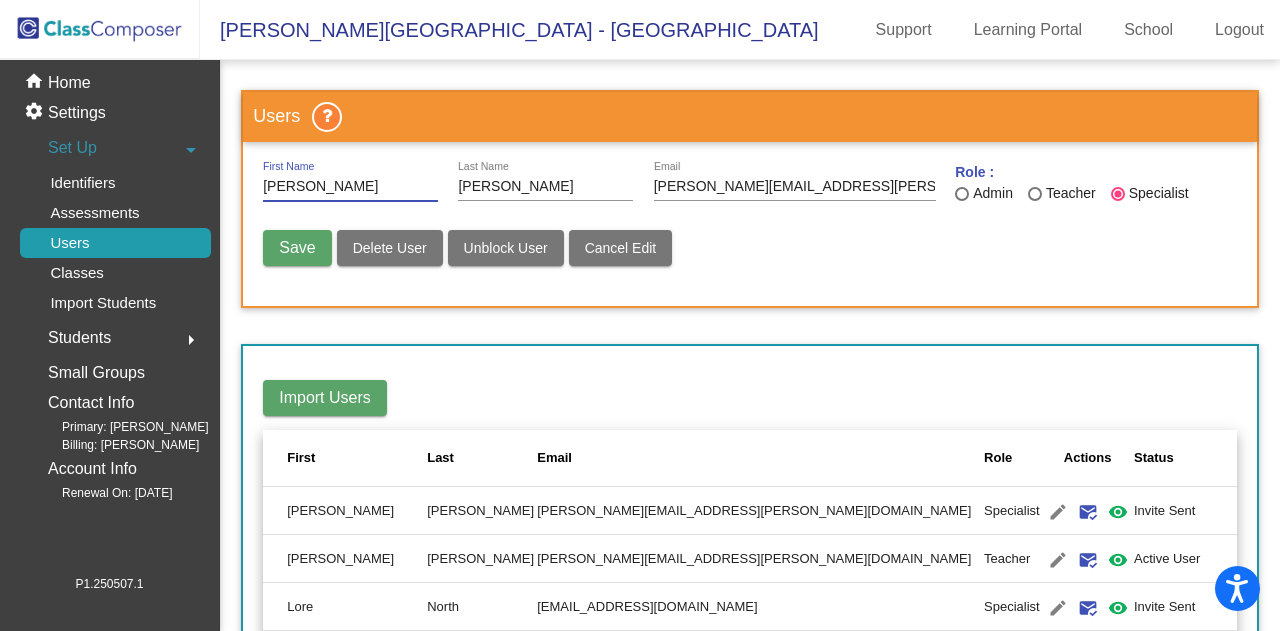 click on "Delete User" at bounding box center (390, 248) 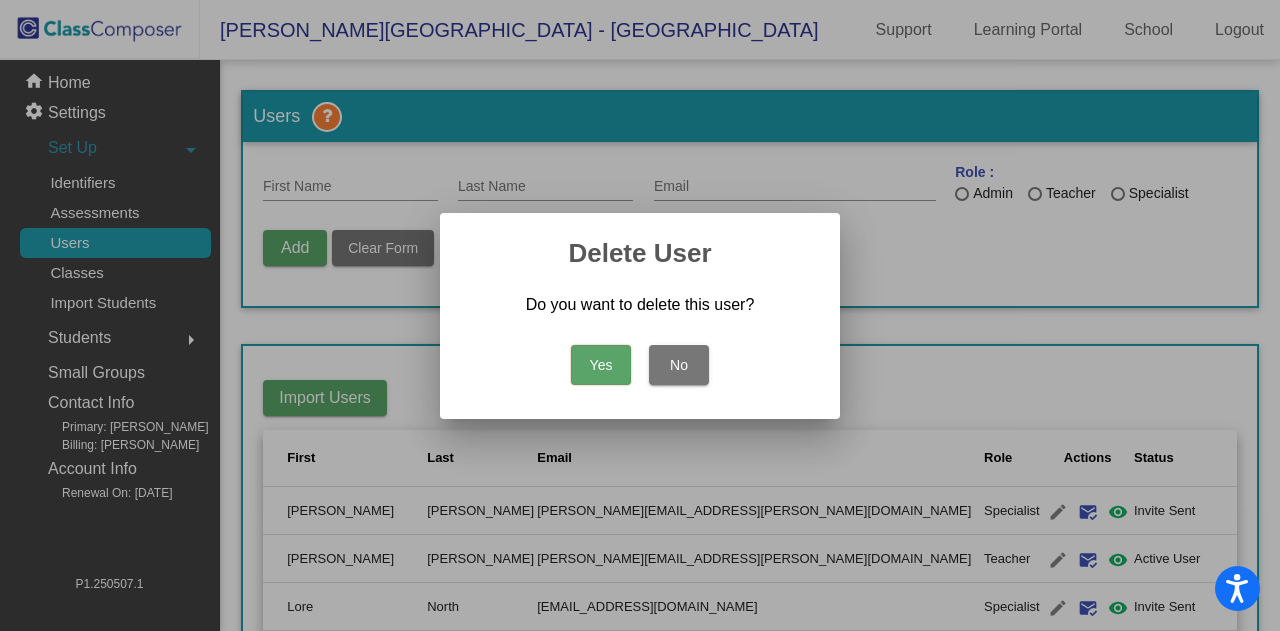click on "Yes" at bounding box center (601, 365) 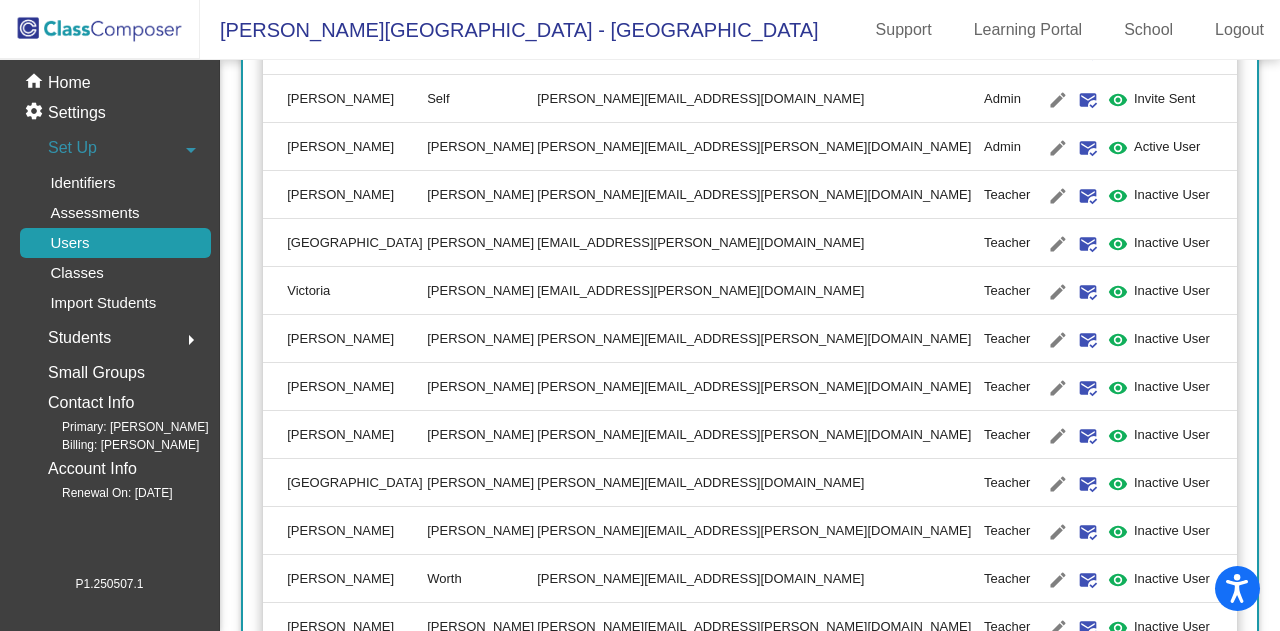 scroll, scrollTop: 600, scrollLeft: 0, axis: vertical 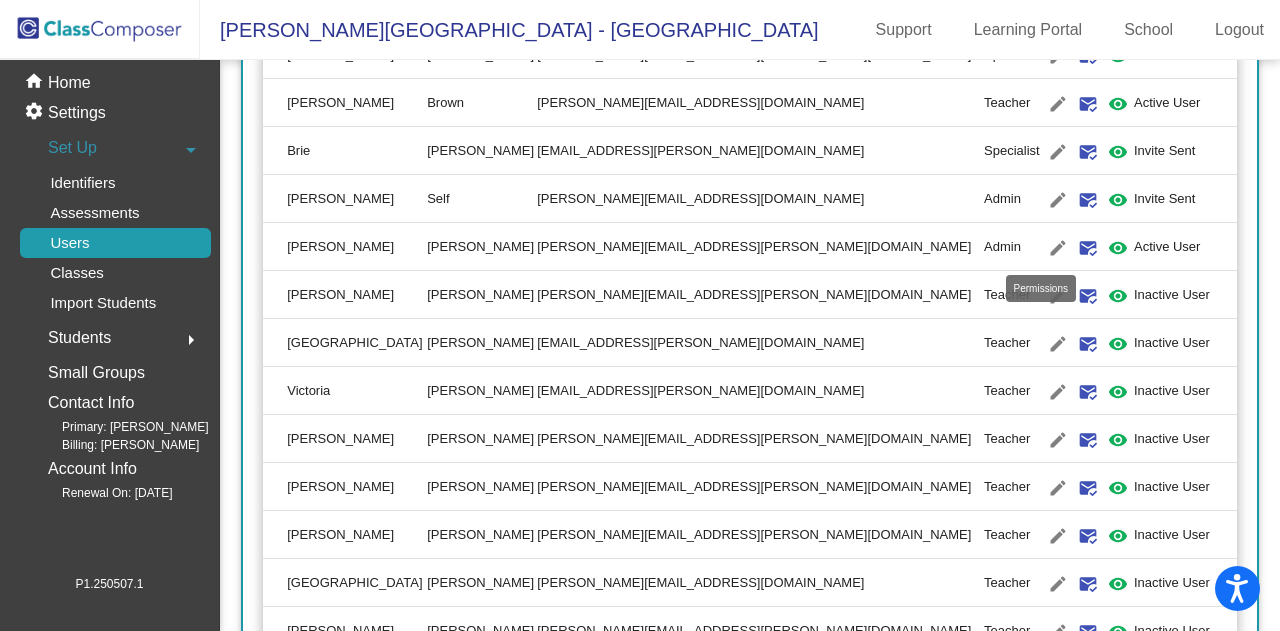 click on "visibility" 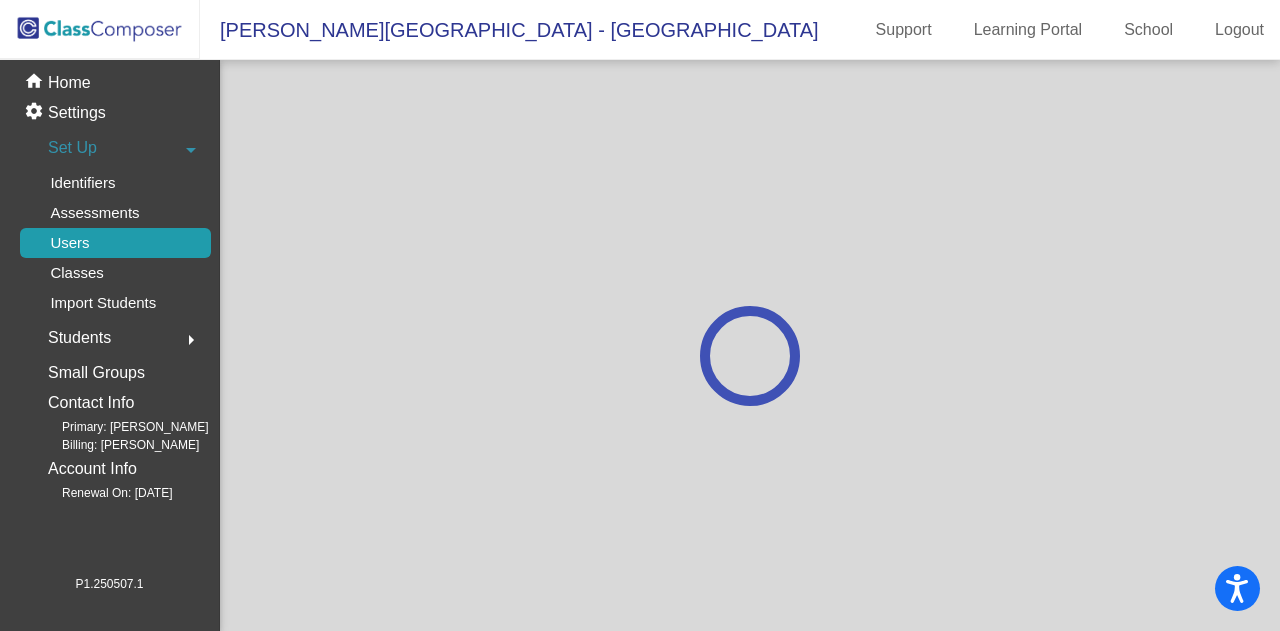 scroll, scrollTop: 0, scrollLeft: 0, axis: both 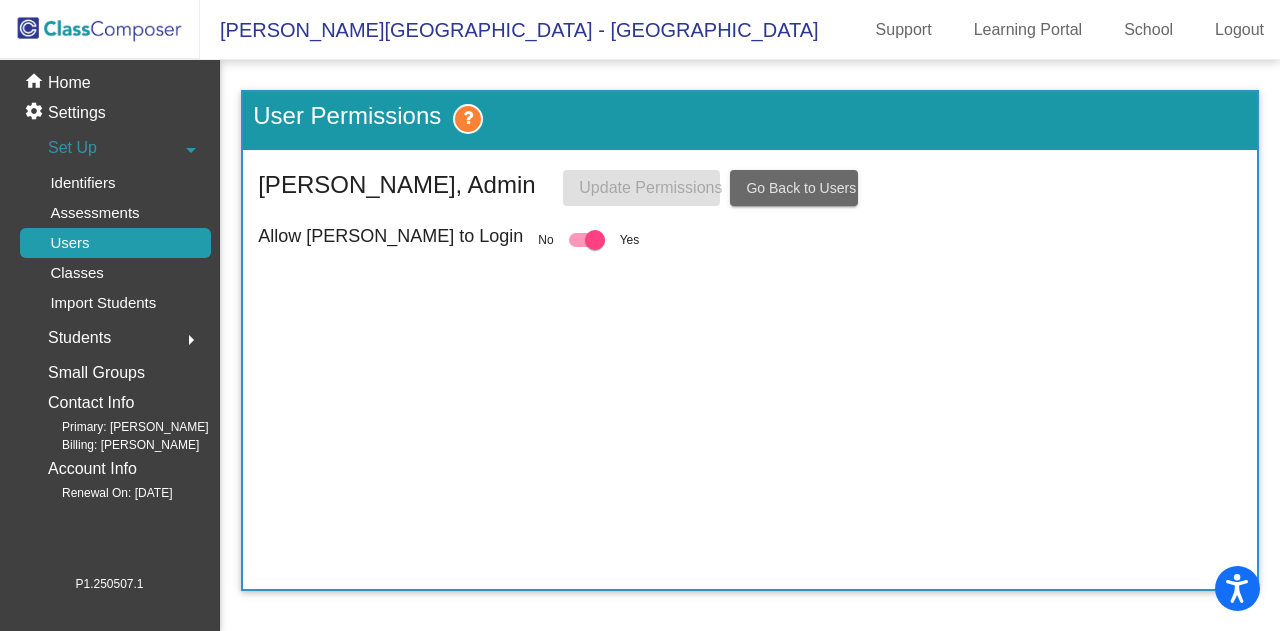 click on "Go Back to Users" 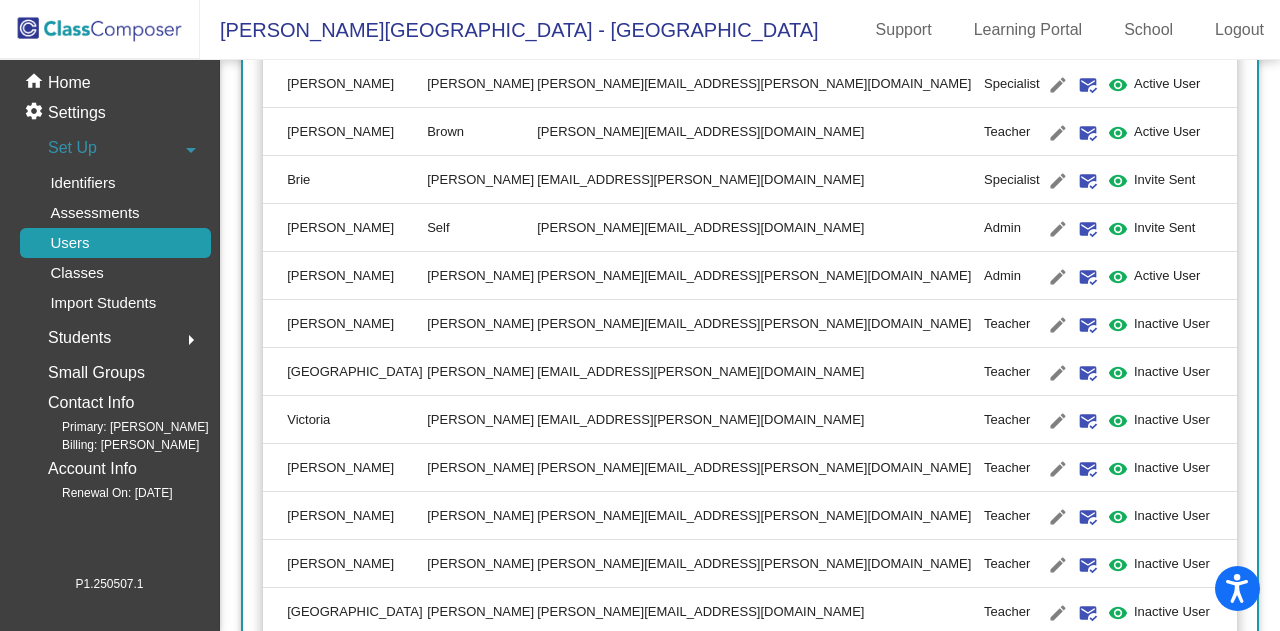 scroll, scrollTop: 600, scrollLeft: 0, axis: vertical 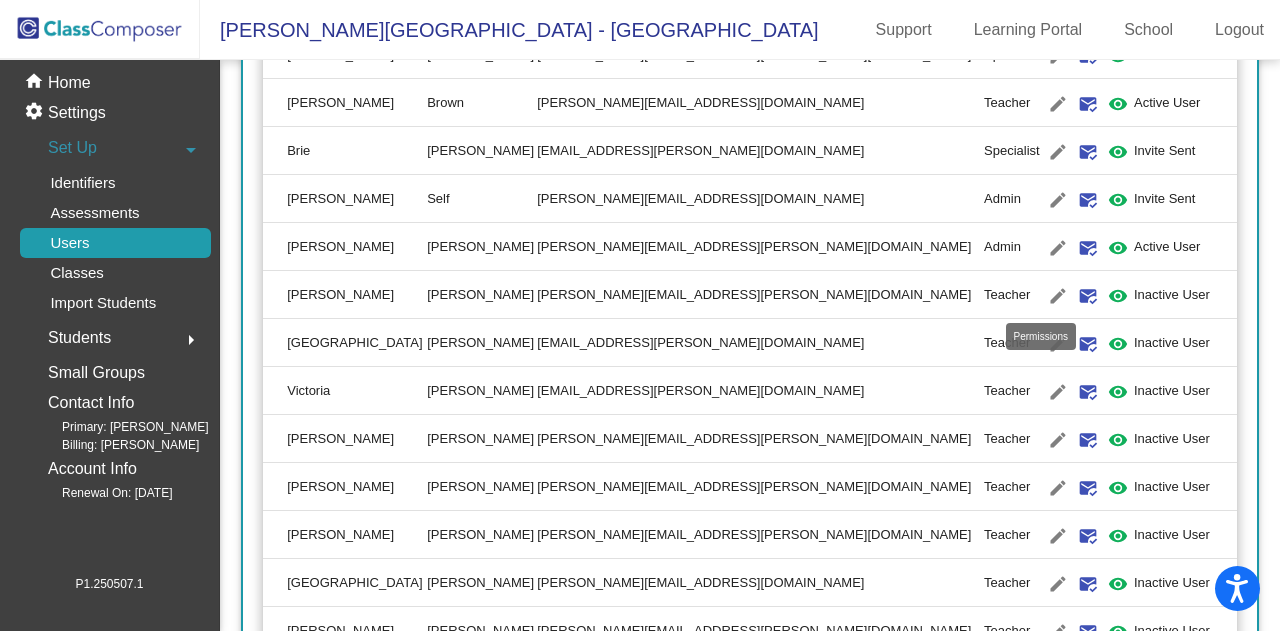 click on "visibility" 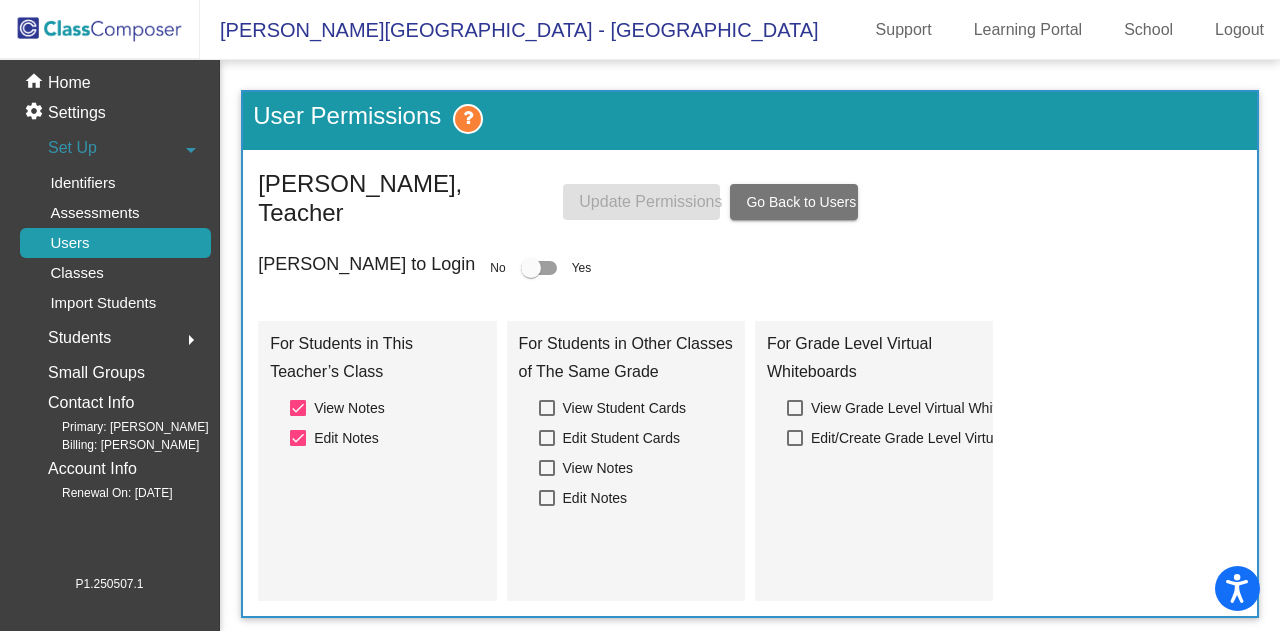click at bounding box center (531, 268) 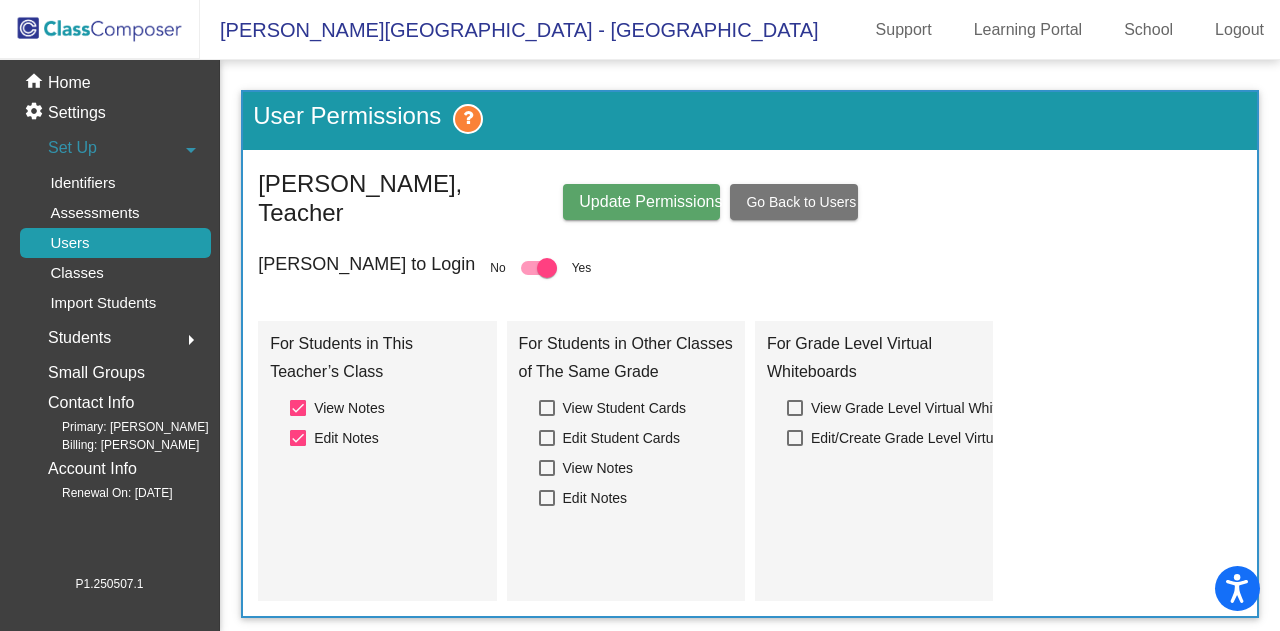 drag, startPoint x: 602, startPoint y: 192, endPoint x: 670, endPoint y: 197, distance: 68.18358 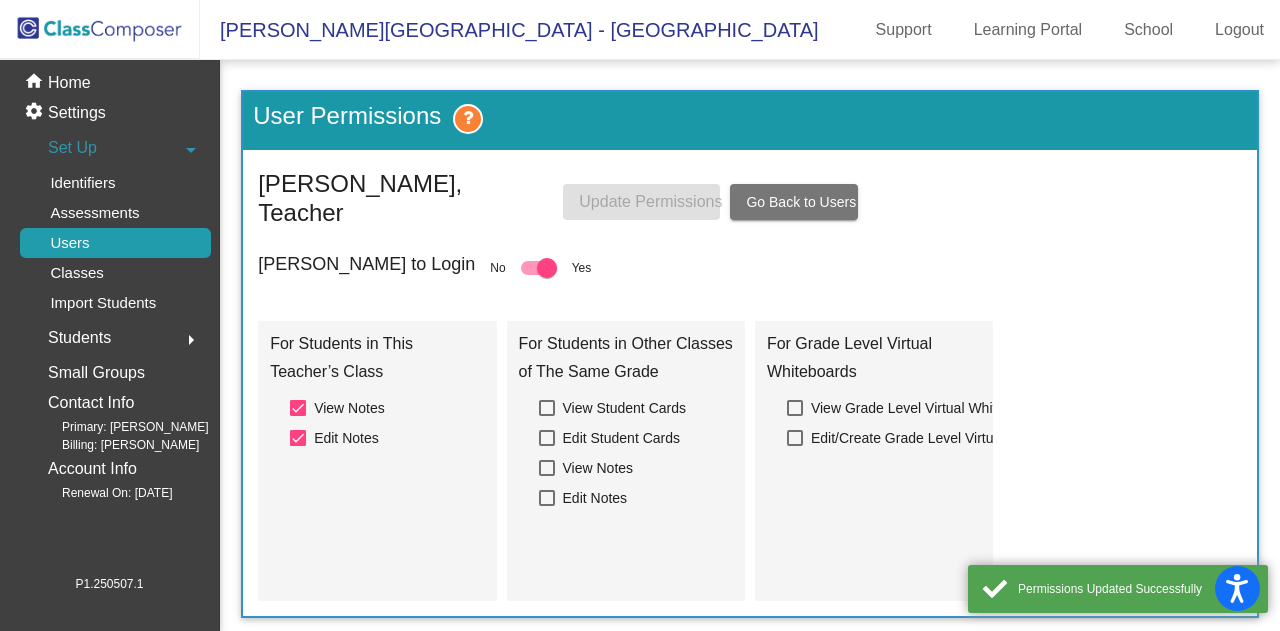click on "Go Back to Users" 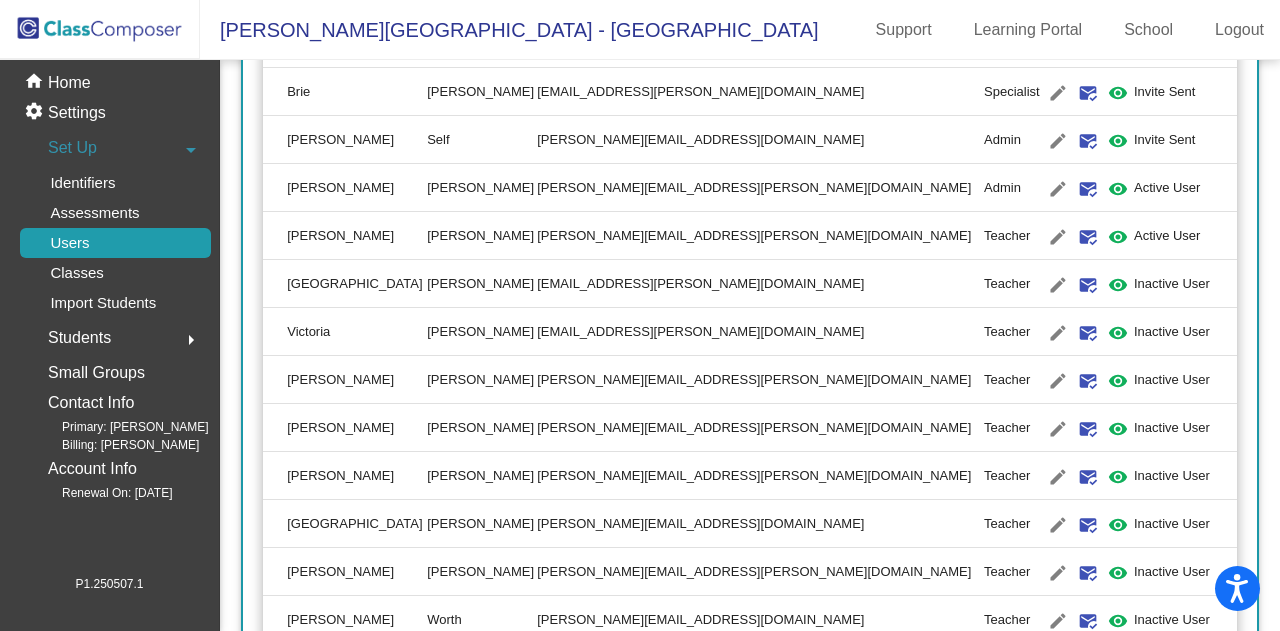 scroll, scrollTop: 700, scrollLeft: 0, axis: vertical 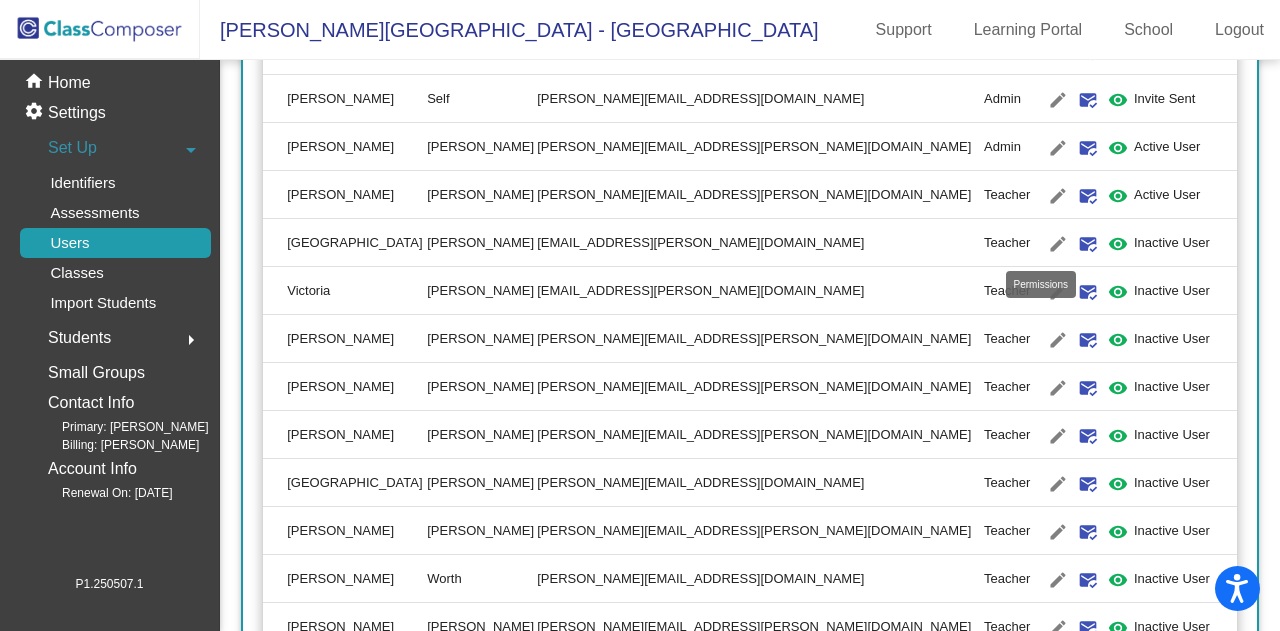 click on "visibility" 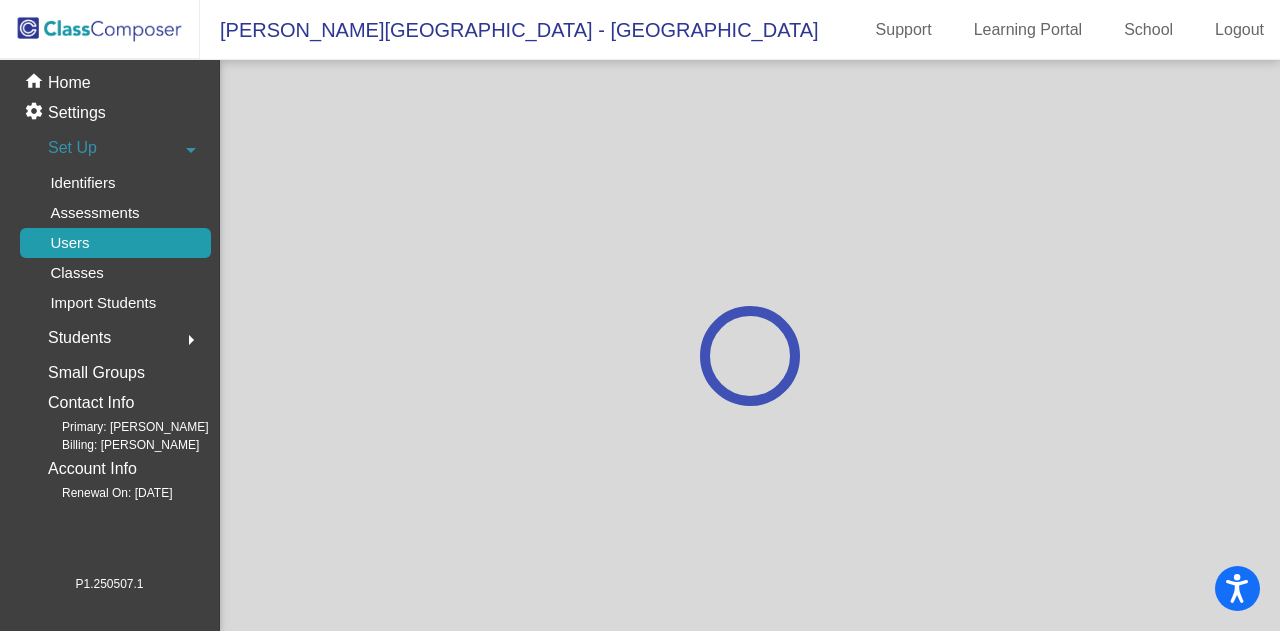 scroll, scrollTop: 0, scrollLeft: 0, axis: both 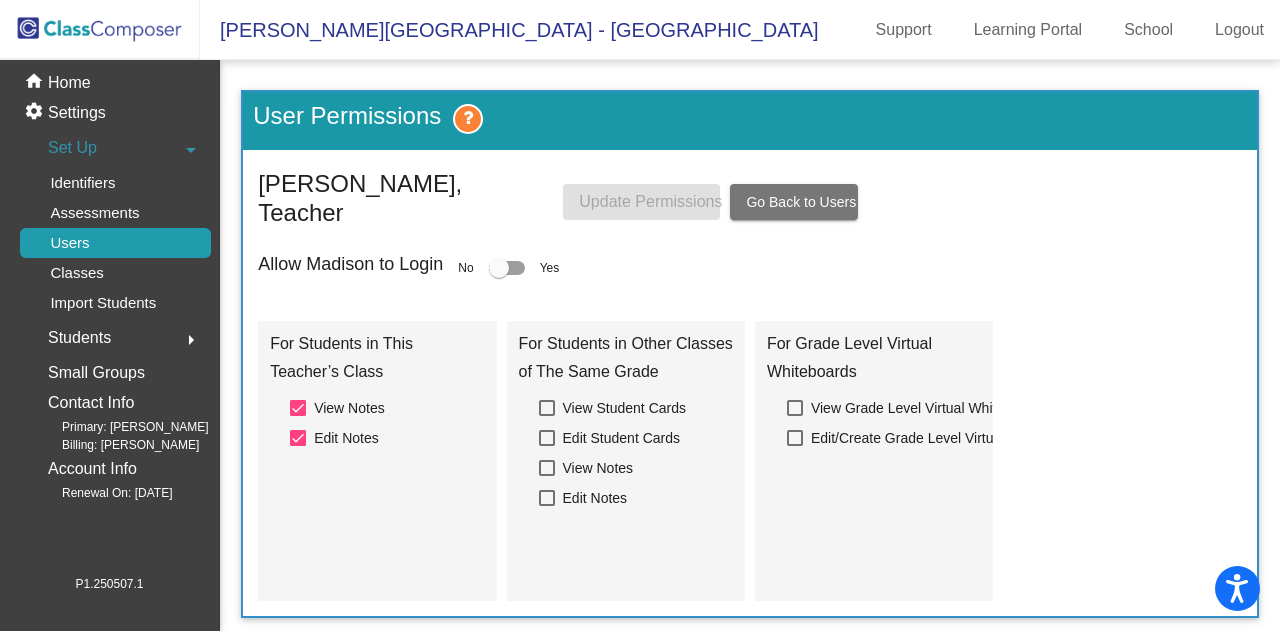 click on "Allow Madison to Login No   Yes" 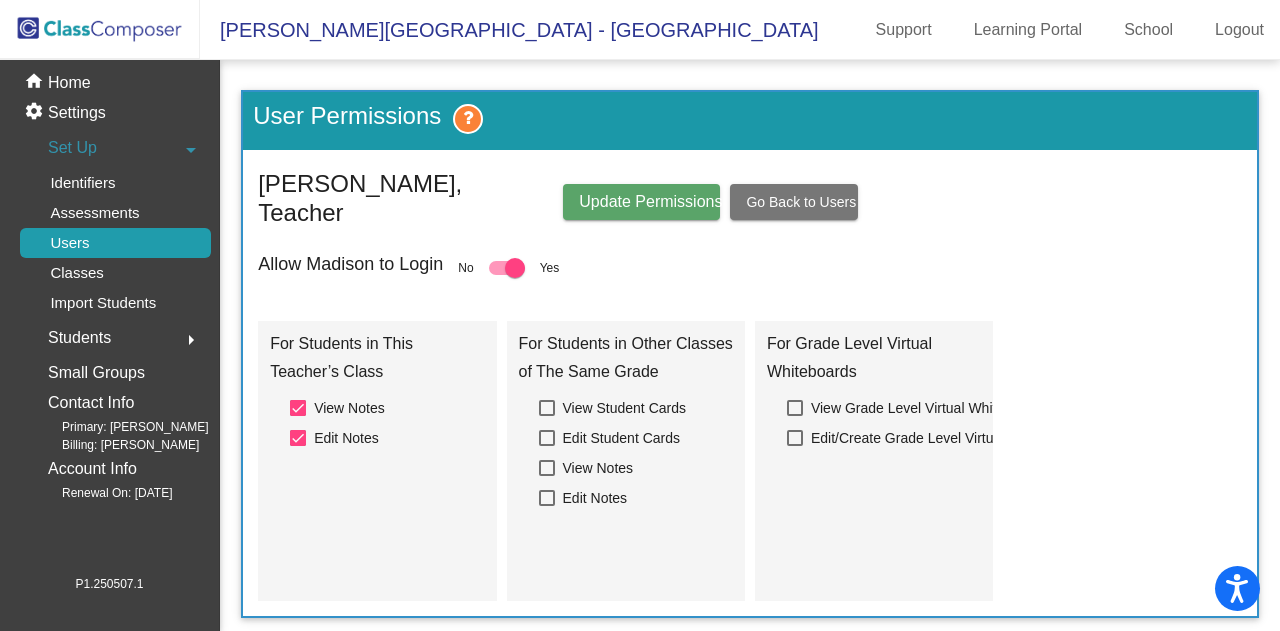 click on "Update Permissions" 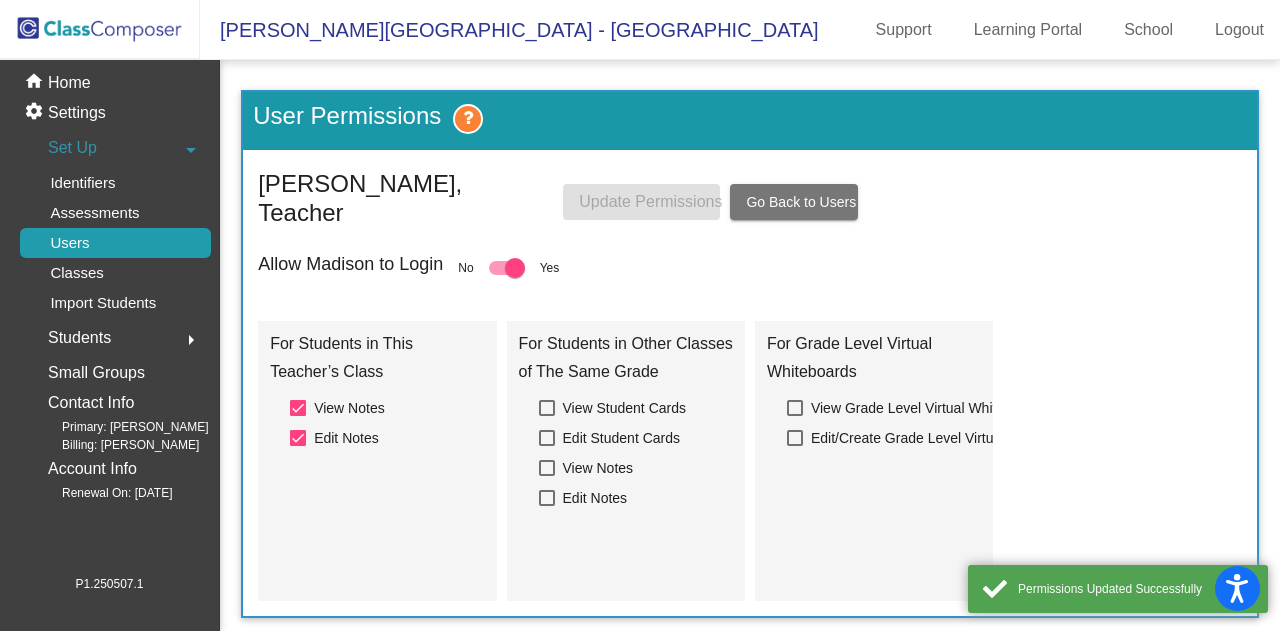 click on "Go Back to Users" 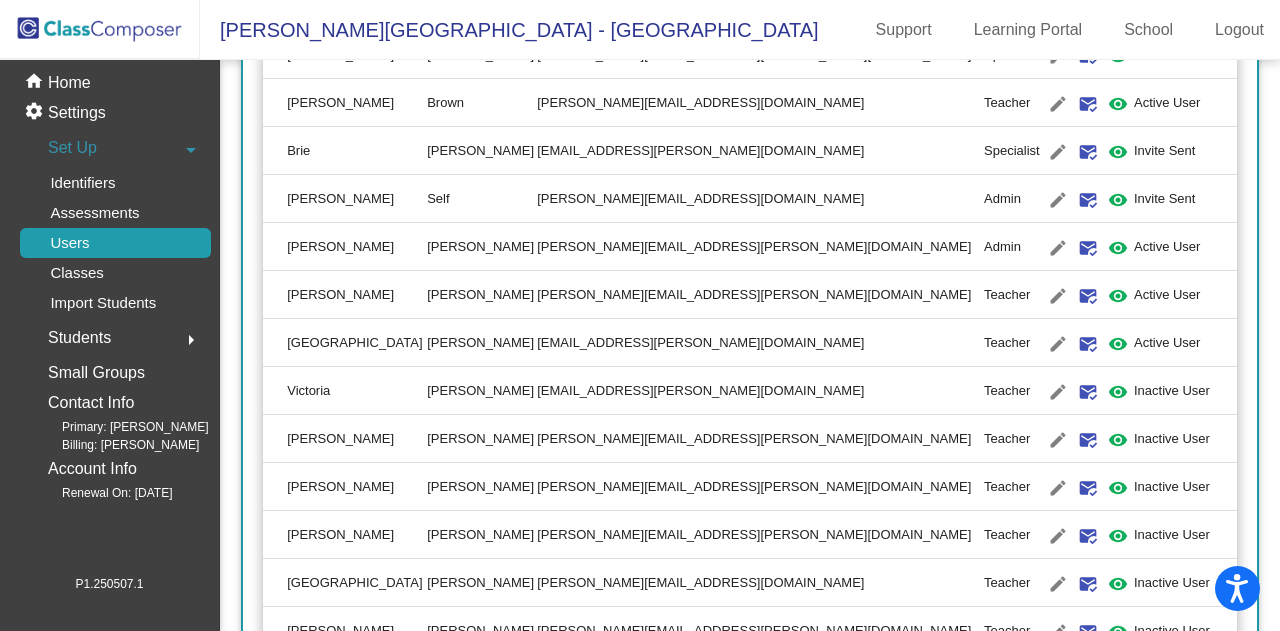 scroll, scrollTop: 700, scrollLeft: 0, axis: vertical 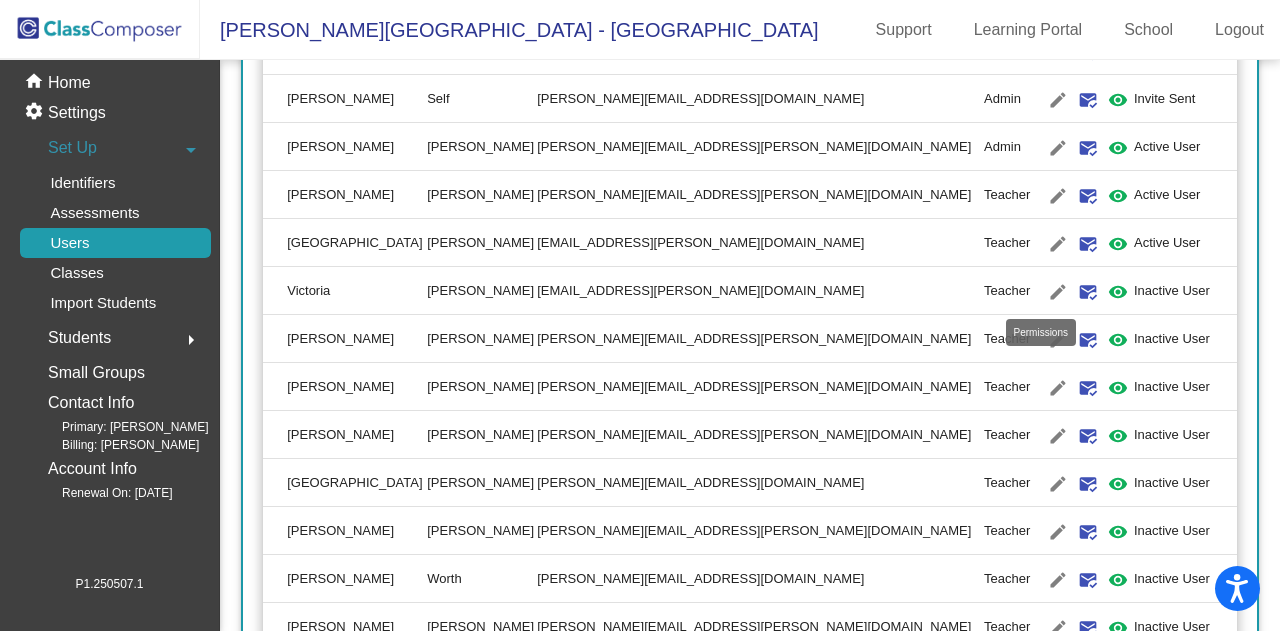 click on "visibility" 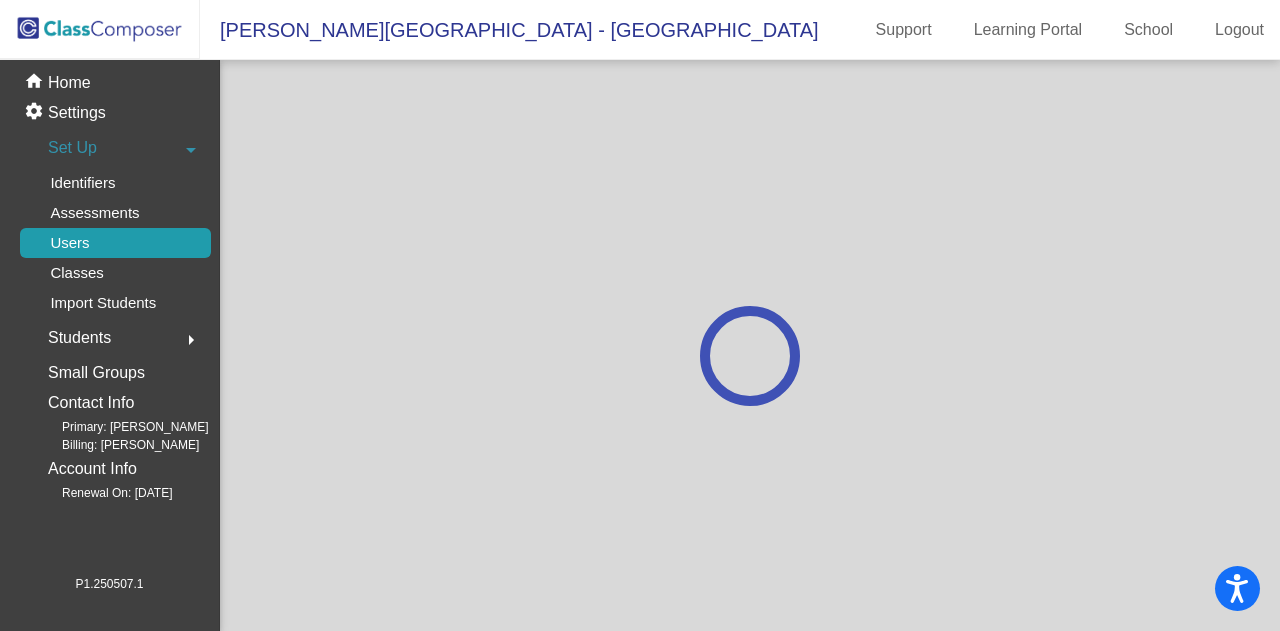 scroll, scrollTop: 0, scrollLeft: 0, axis: both 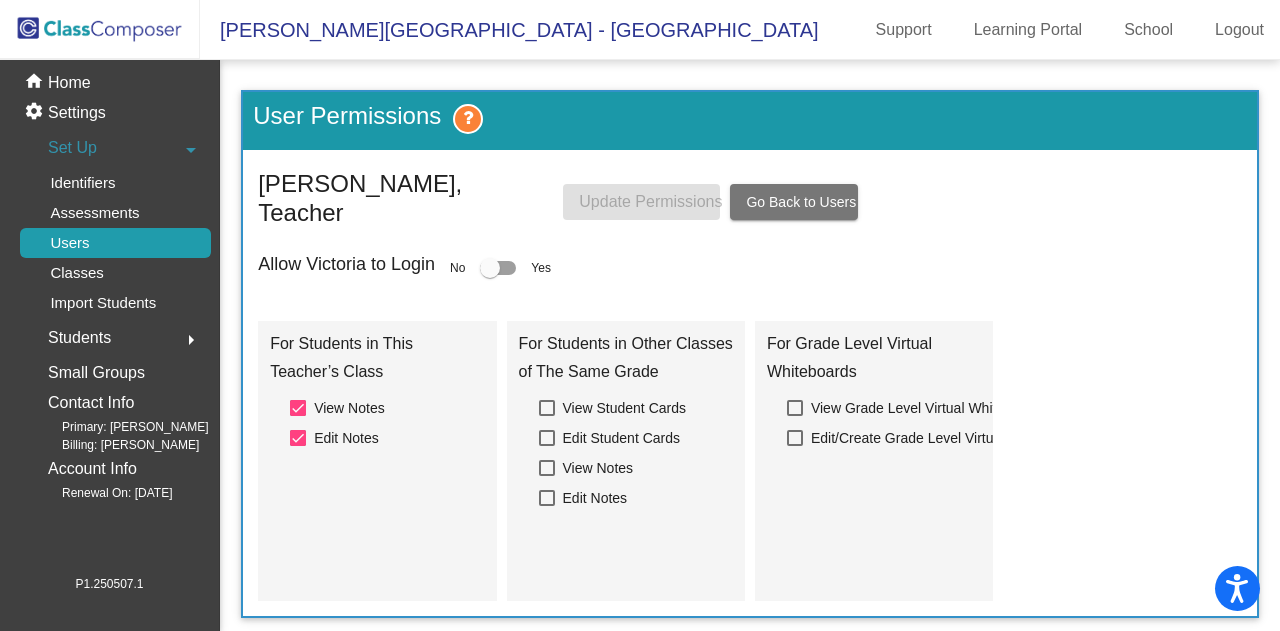 click at bounding box center (490, 268) 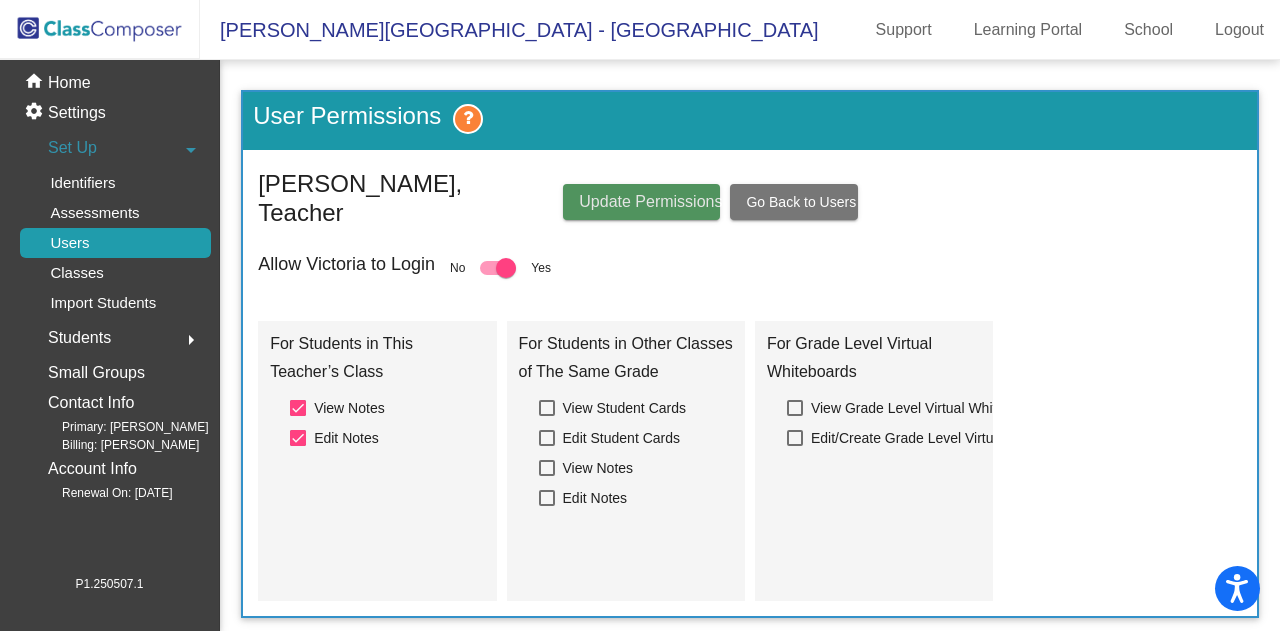 click on "Update Permissions" 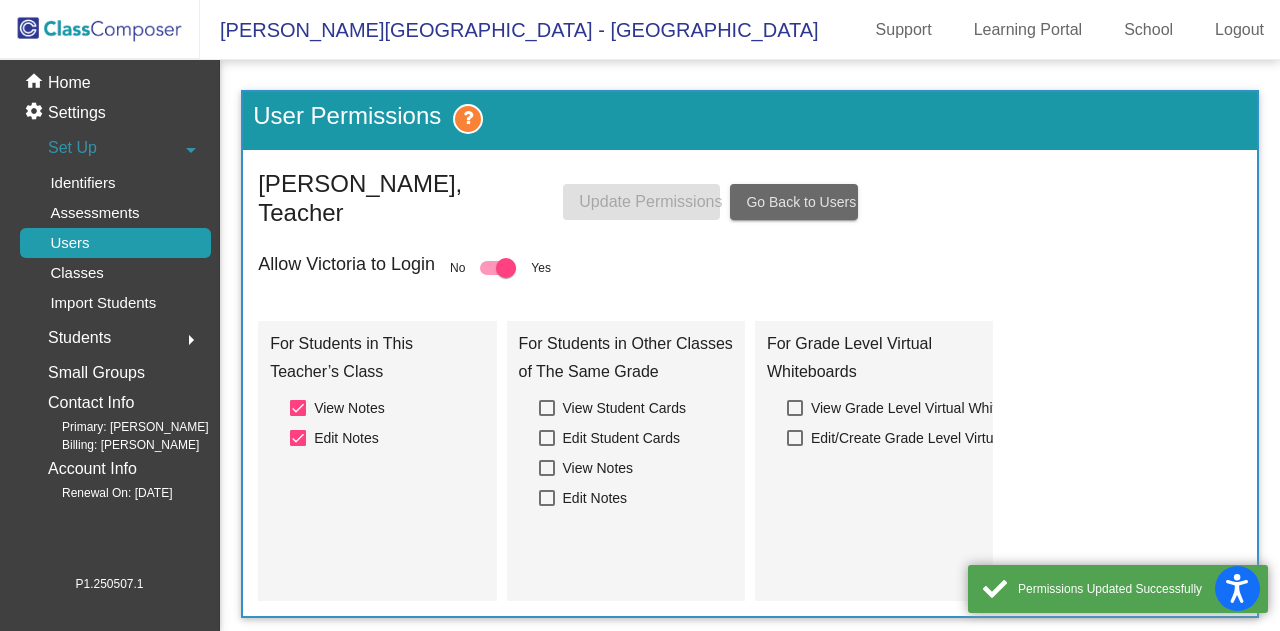 click on "Go Back to Users" 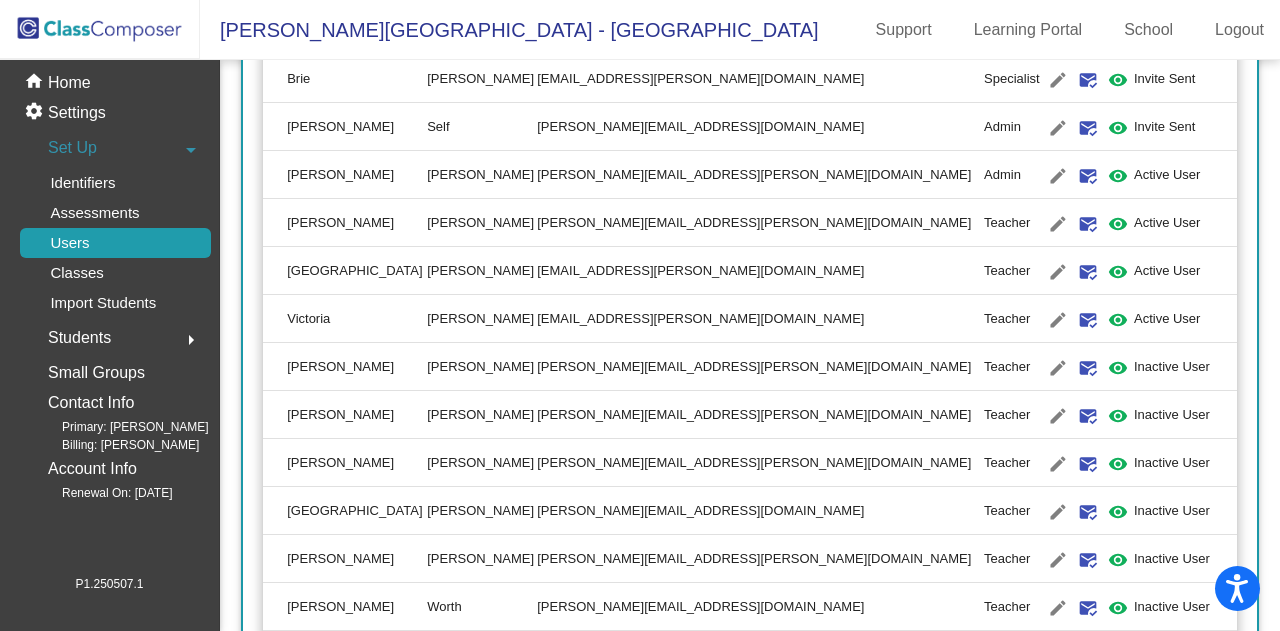 scroll, scrollTop: 700, scrollLeft: 0, axis: vertical 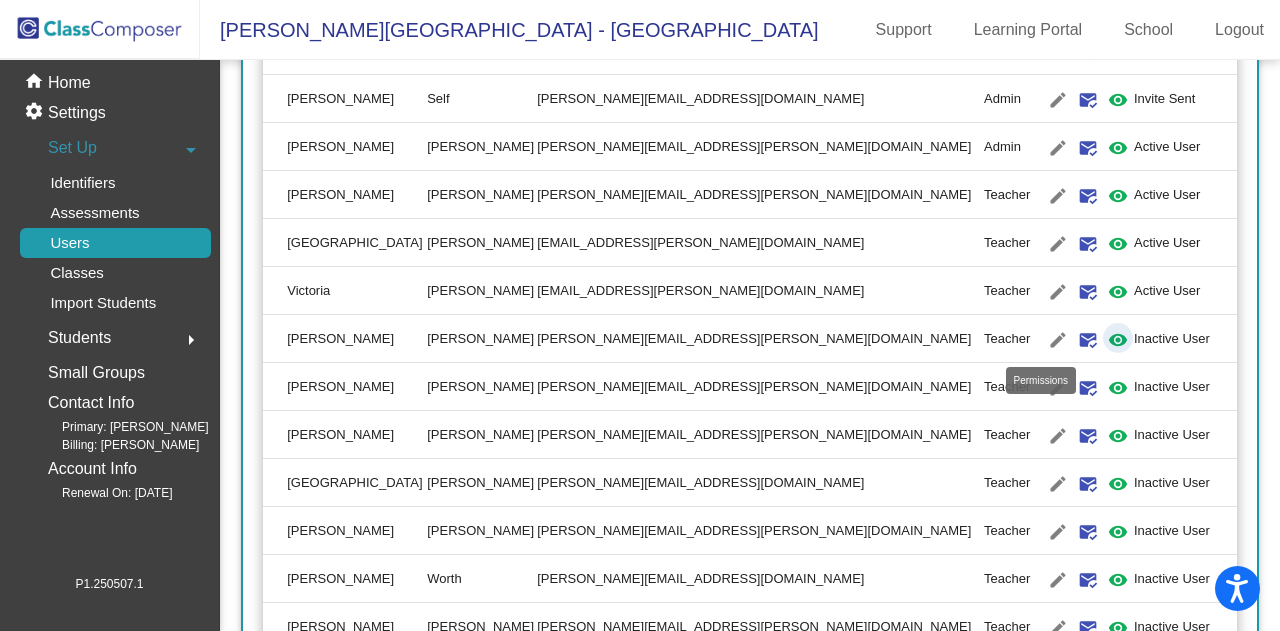 click on "visibility" 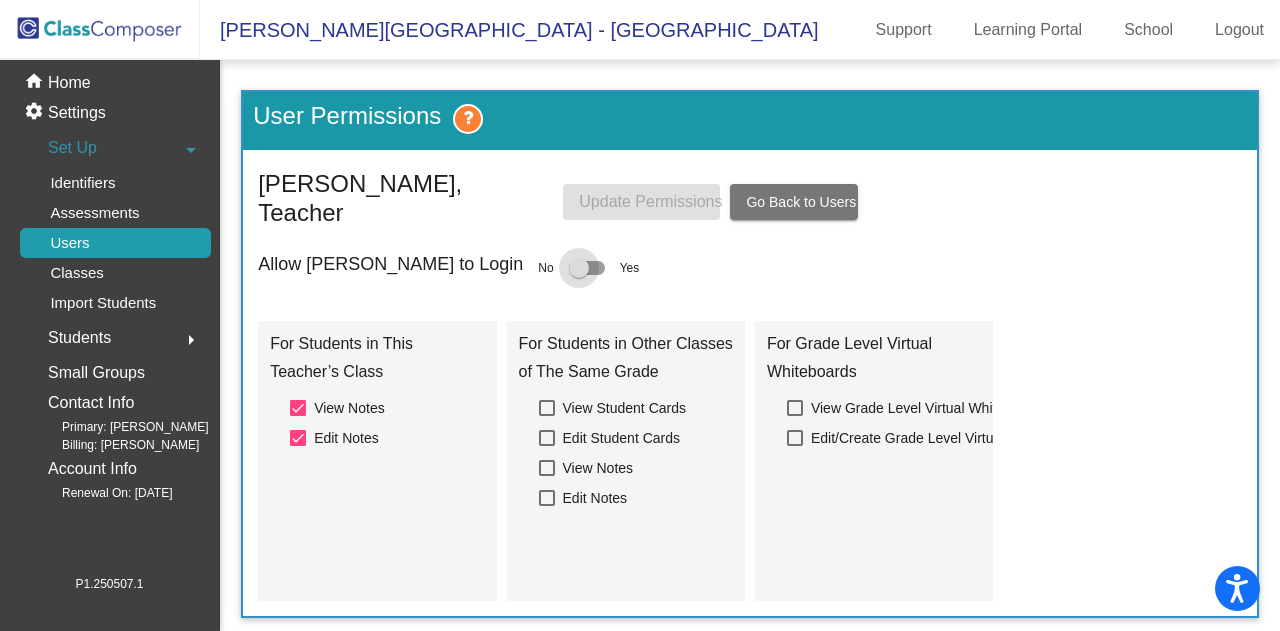 click at bounding box center (579, 268) 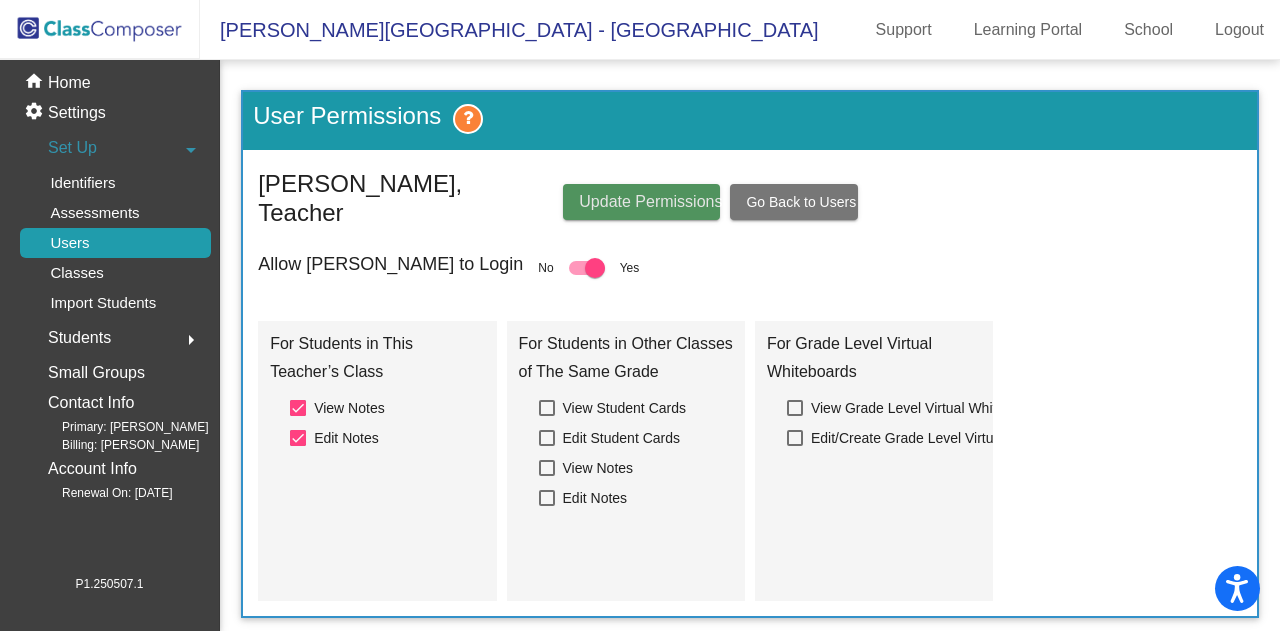drag, startPoint x: 635, startPoint y: 193, endPoint x: 750, endPoint y: 189, distance: 115.06954 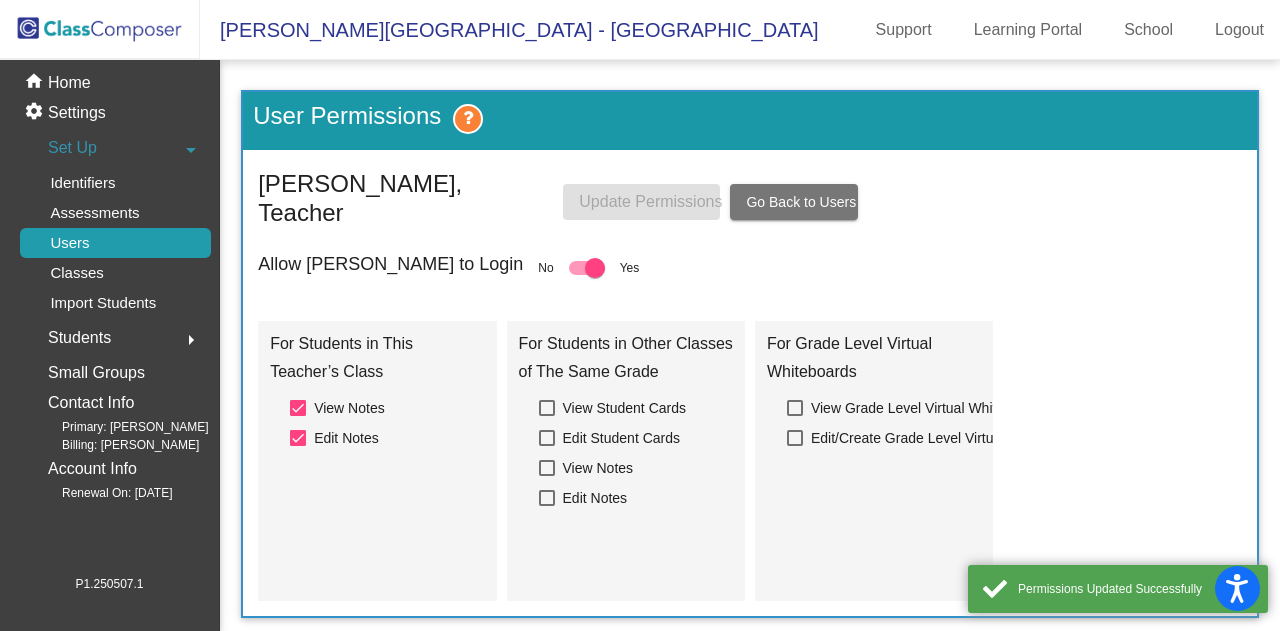 click on "Go Back to Users" 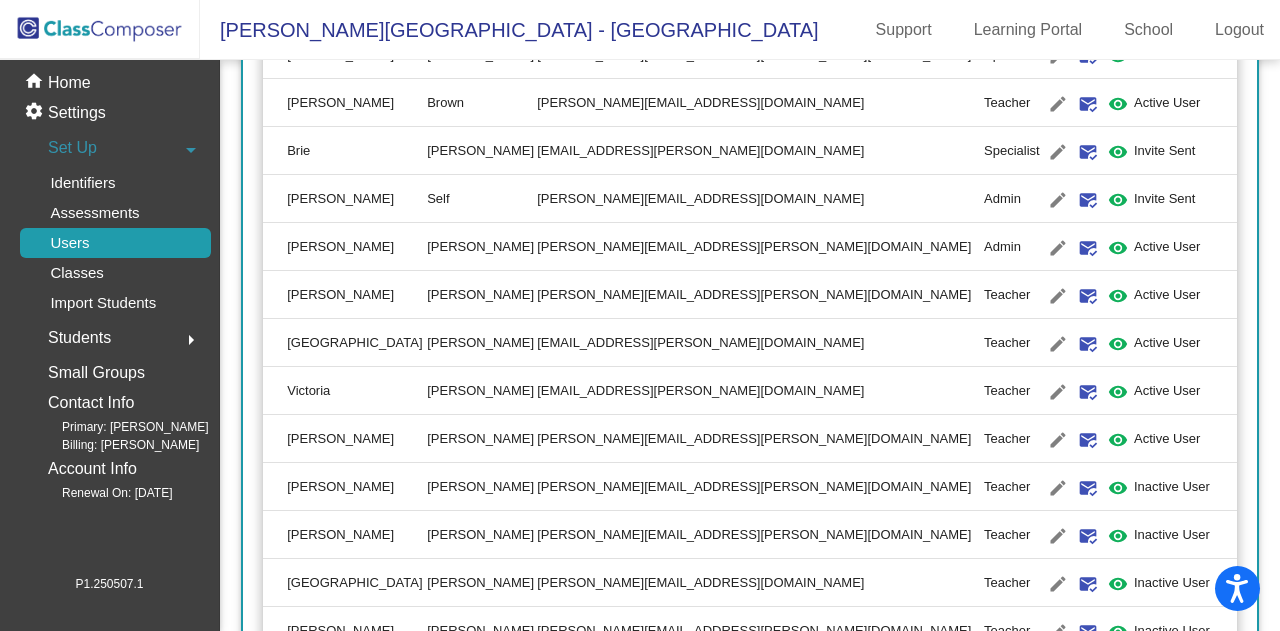 scroll, scrollTop: 700, scrollLeft: 0, axis: vertical 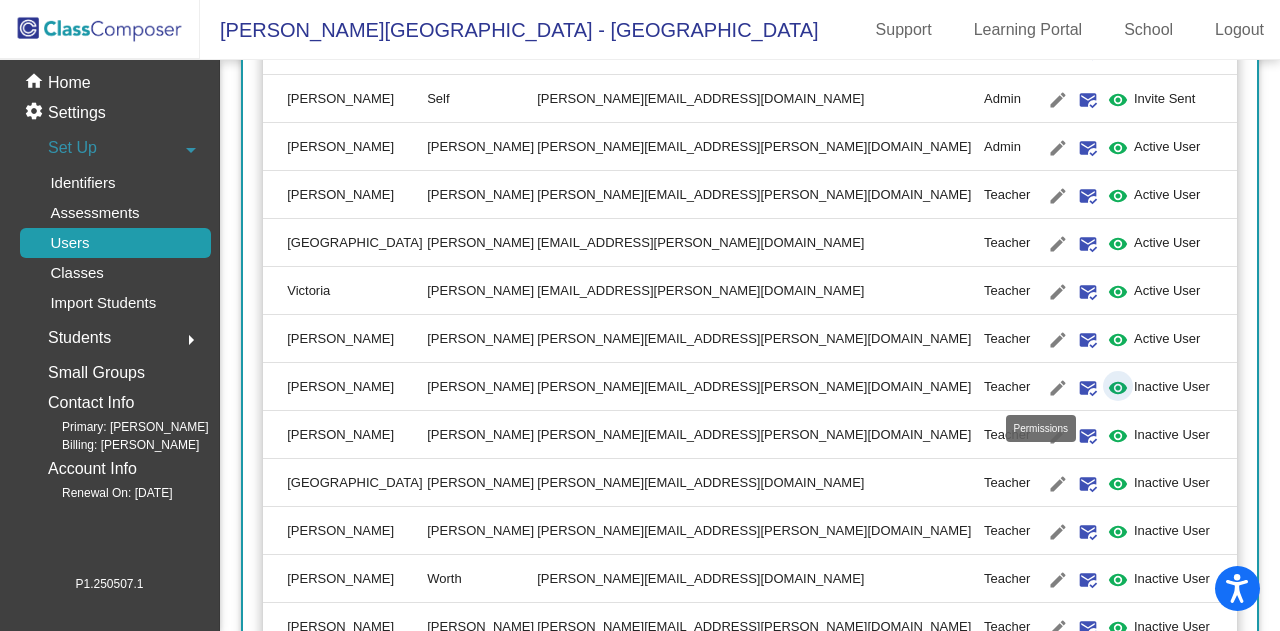 click on "visibility" 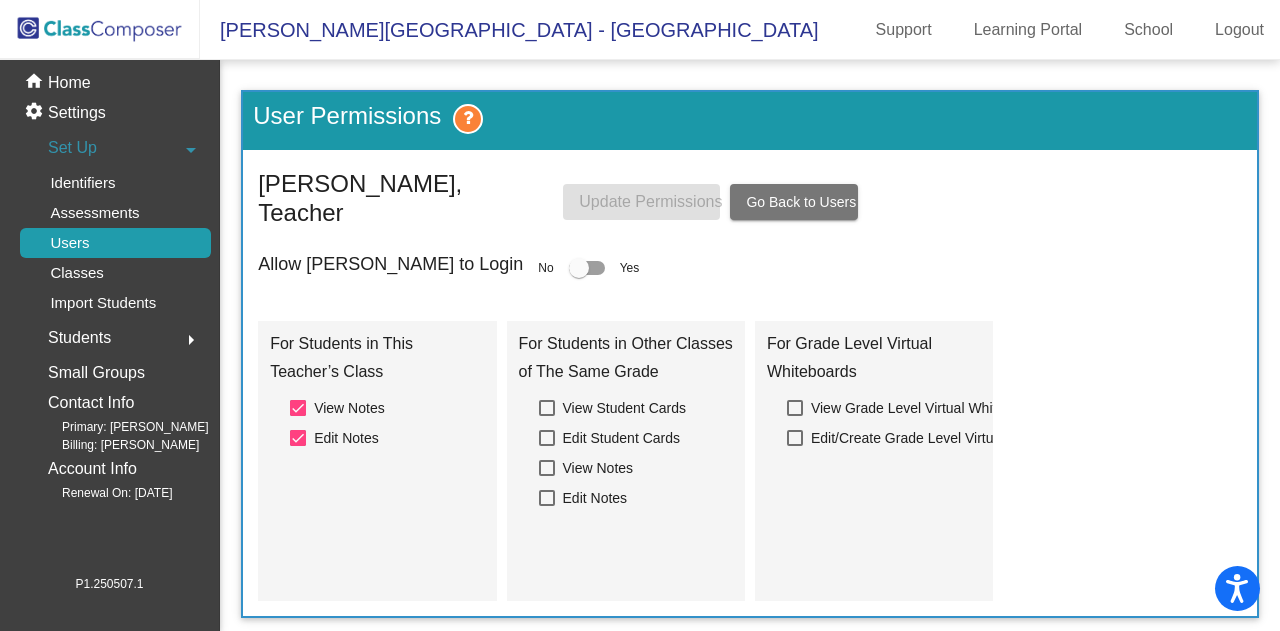 click at bounding box center (579, 268) 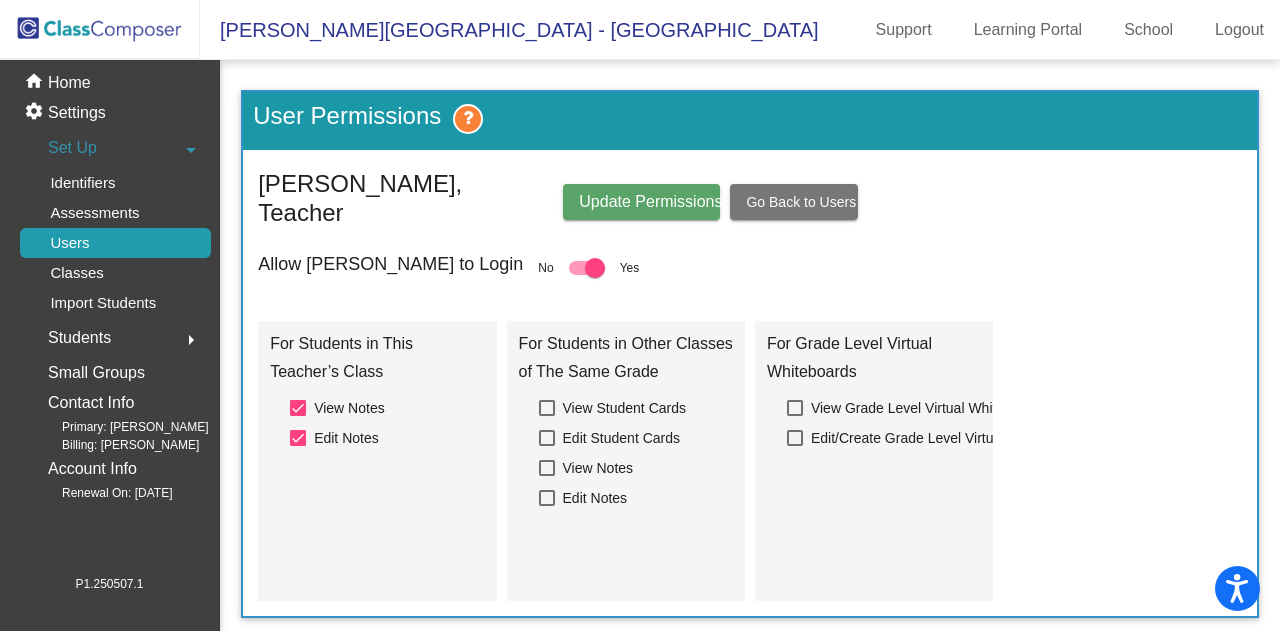 click on "Update Permissions" 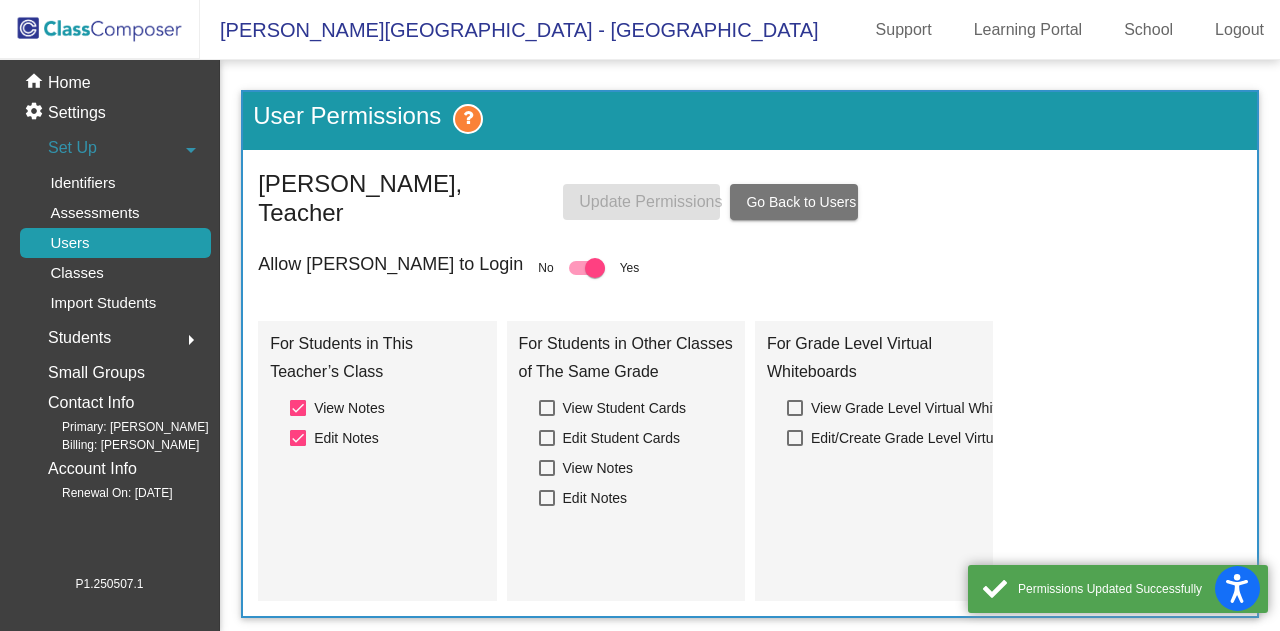 click on "Go Back to Users" 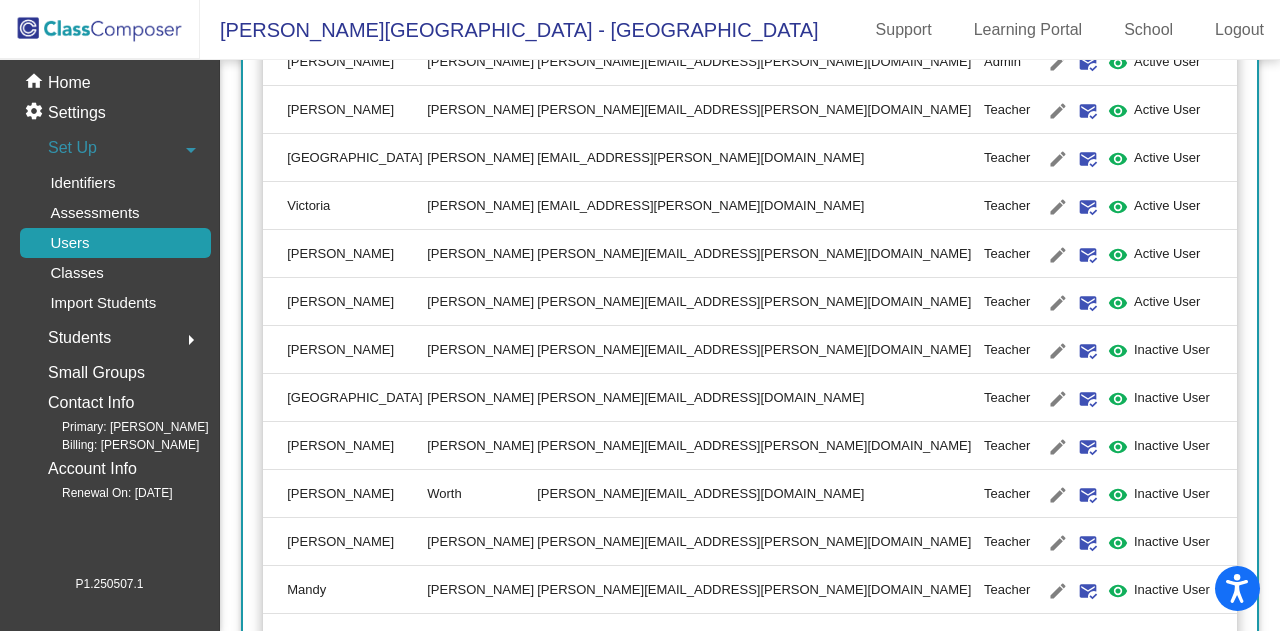 scroll, scrollTop: 800, scrollLeft: 0, axis: vertical 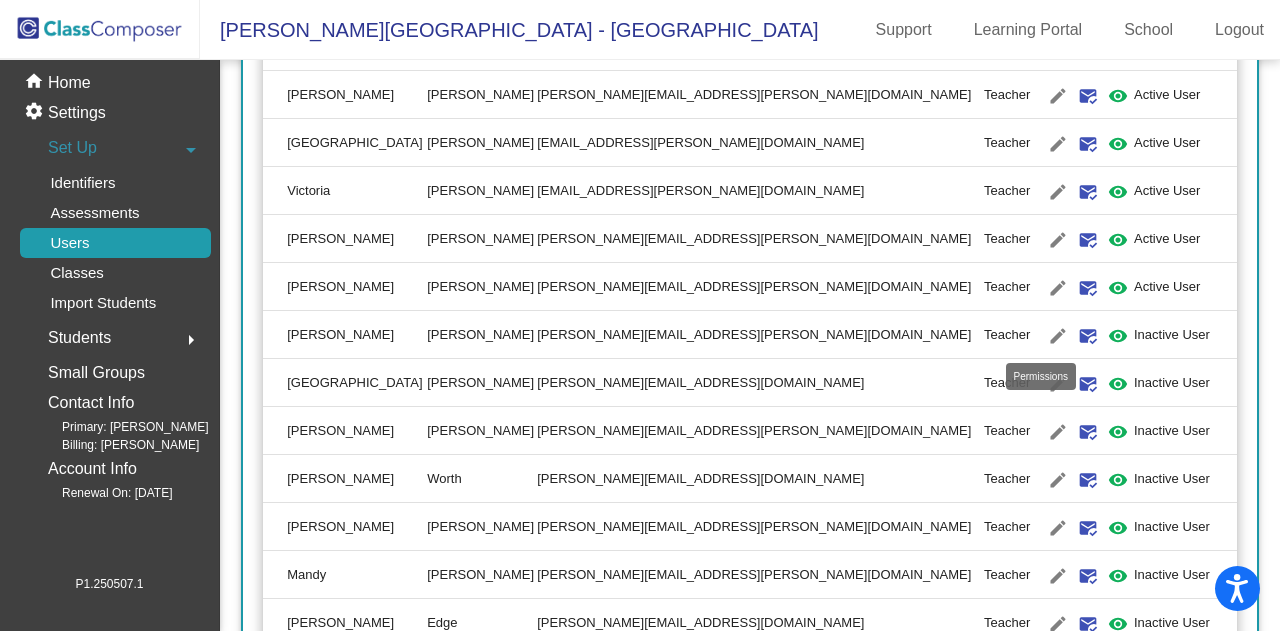 click on "visibility" 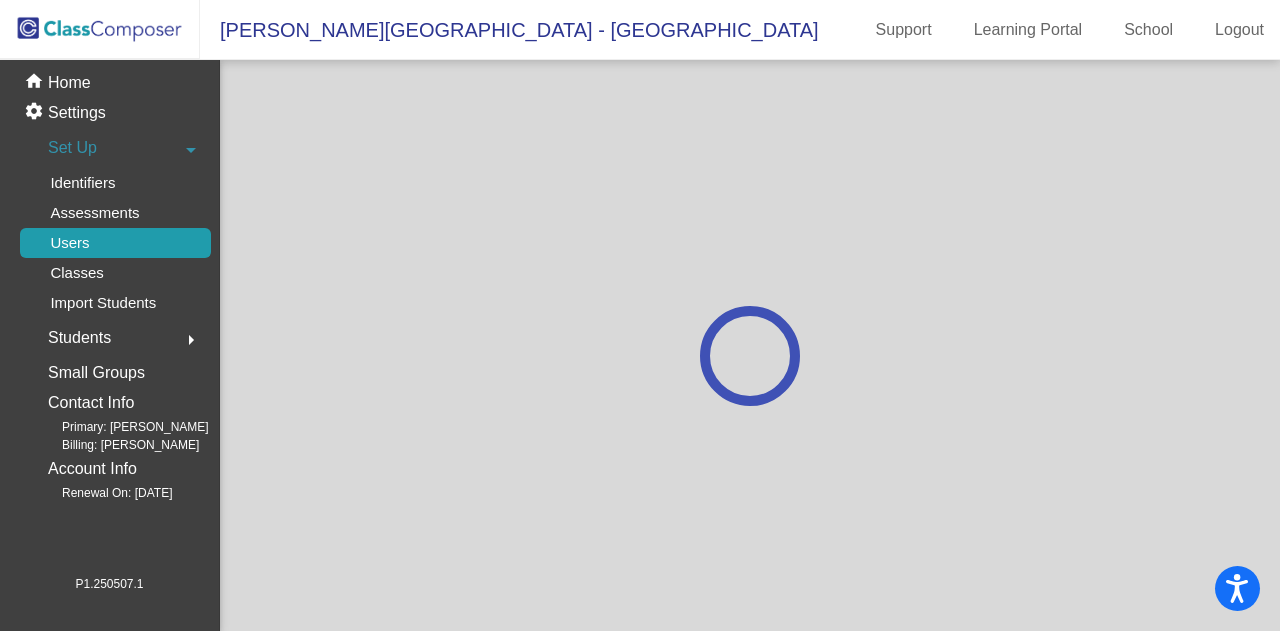 scroll, scrollTop: 0, scrollLeft: 0, axis: both 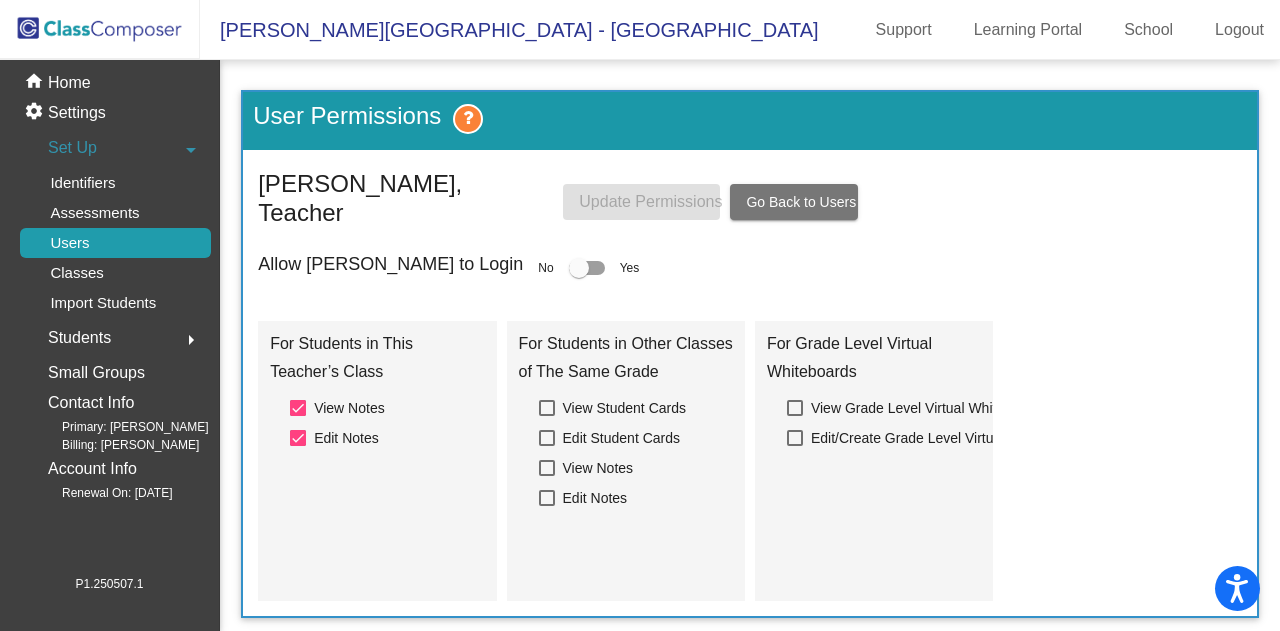 click at bounding box center (587, 268) 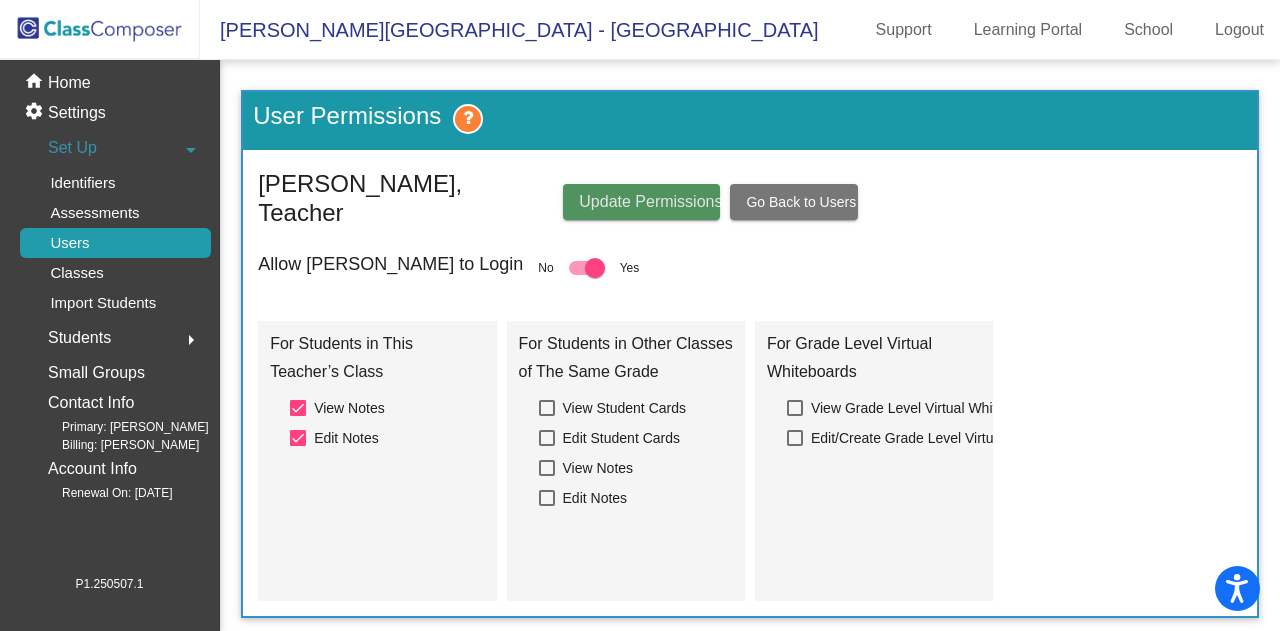 click on "Update Permissions" 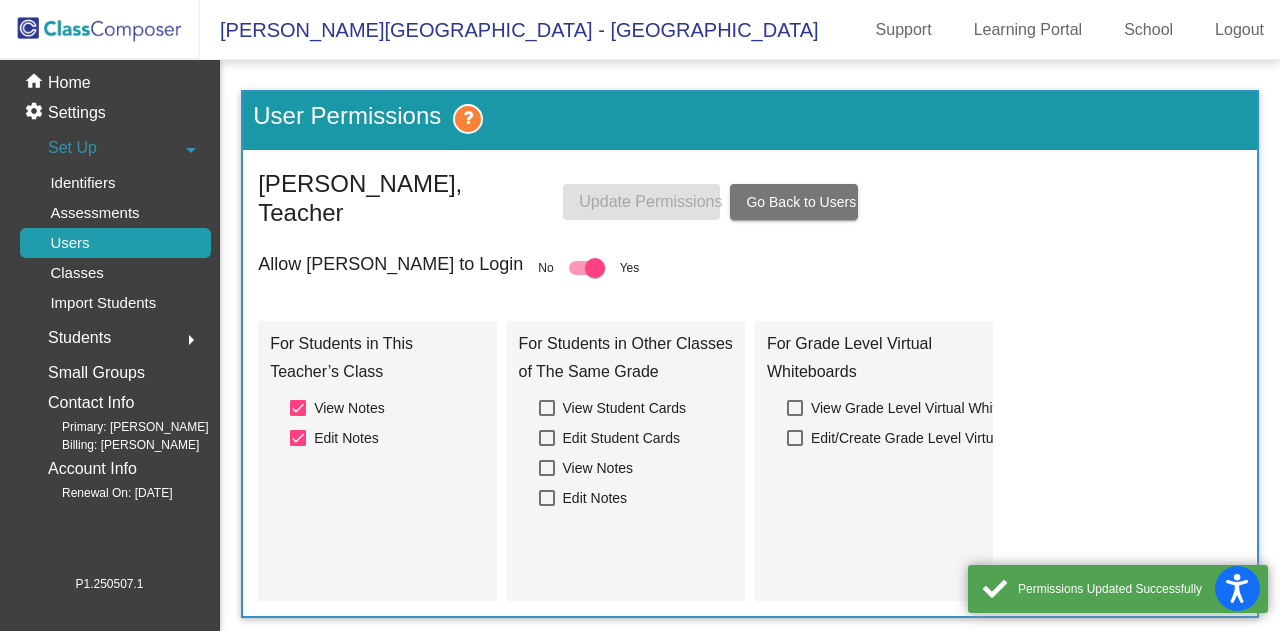 click on "Go Back to Users" 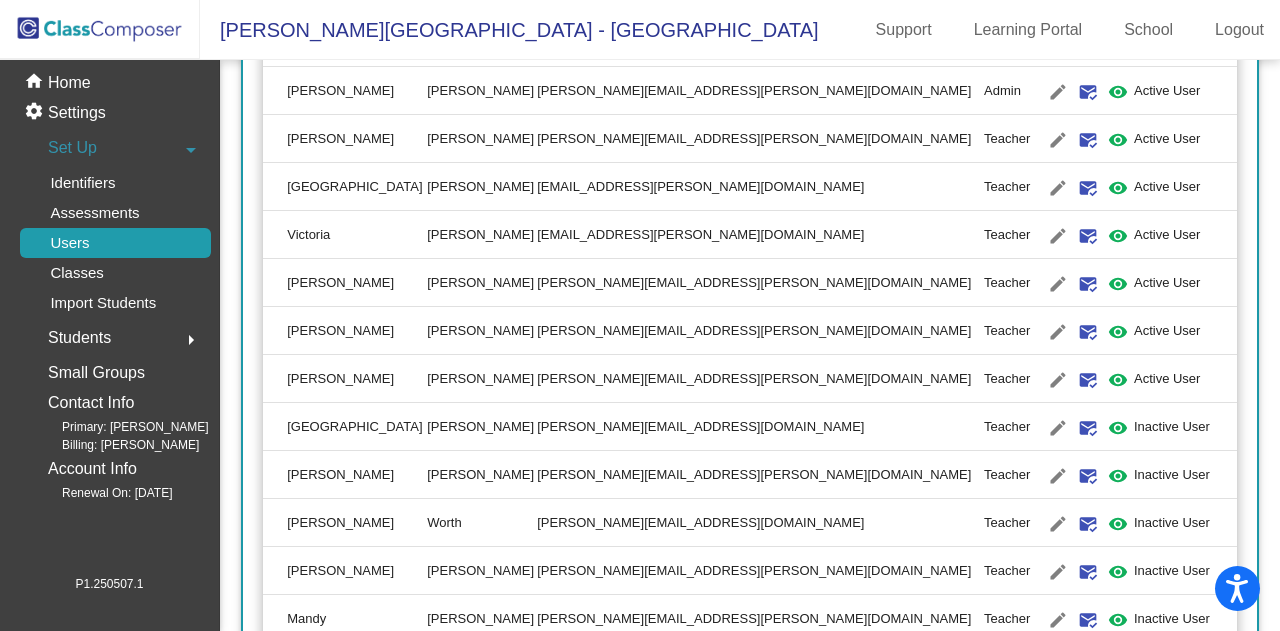 scroll, scrollTop: 800, scrollLeft: 0, axis: vertical 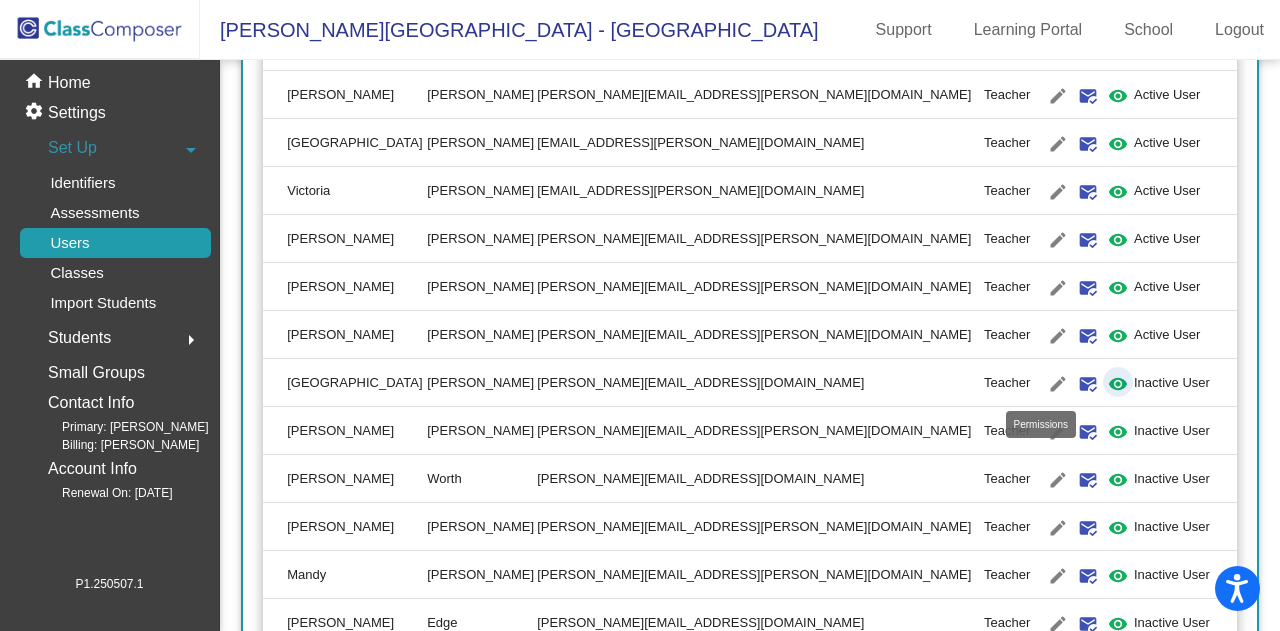 click on "visibility" 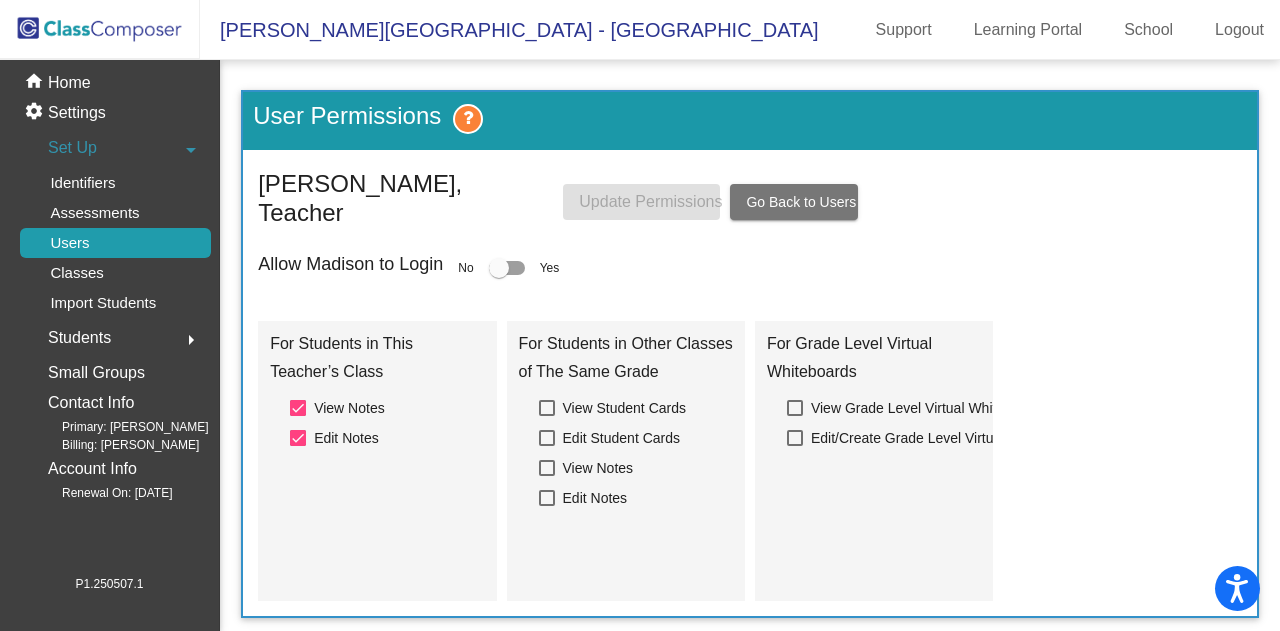 click at bounding box center (499, 268) 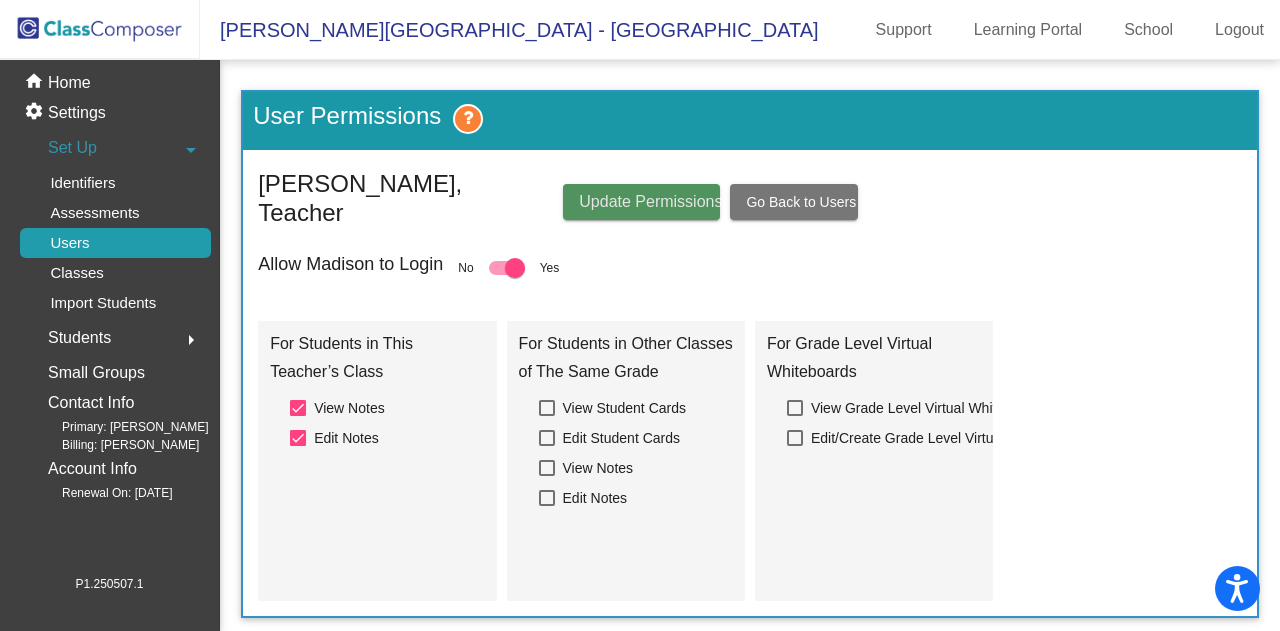 click on "Update Permissions" 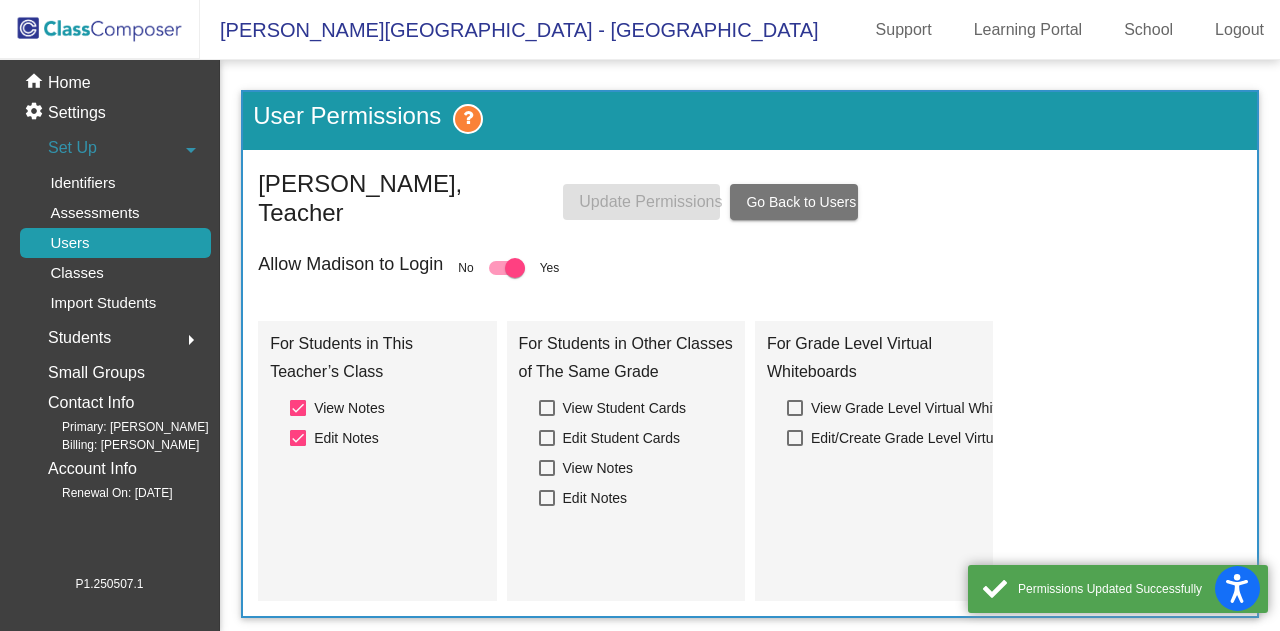 click on "Go Back to Users" 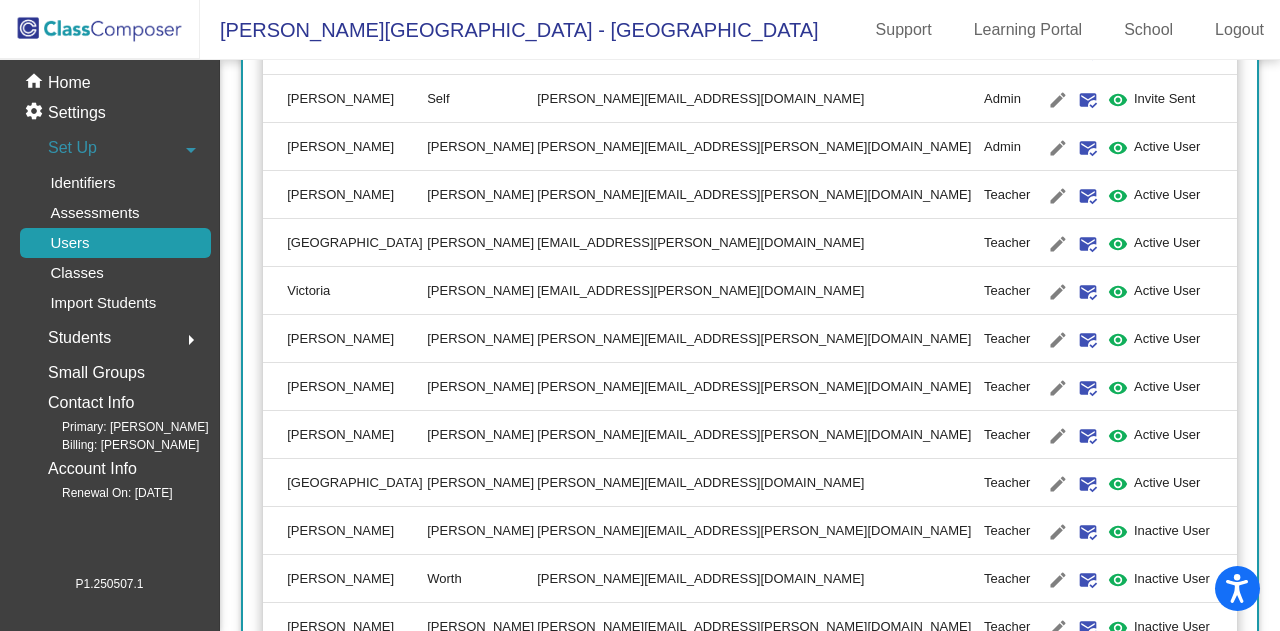 scroll, scrollTop: 900, scrollLeft: 0, axis: vertical 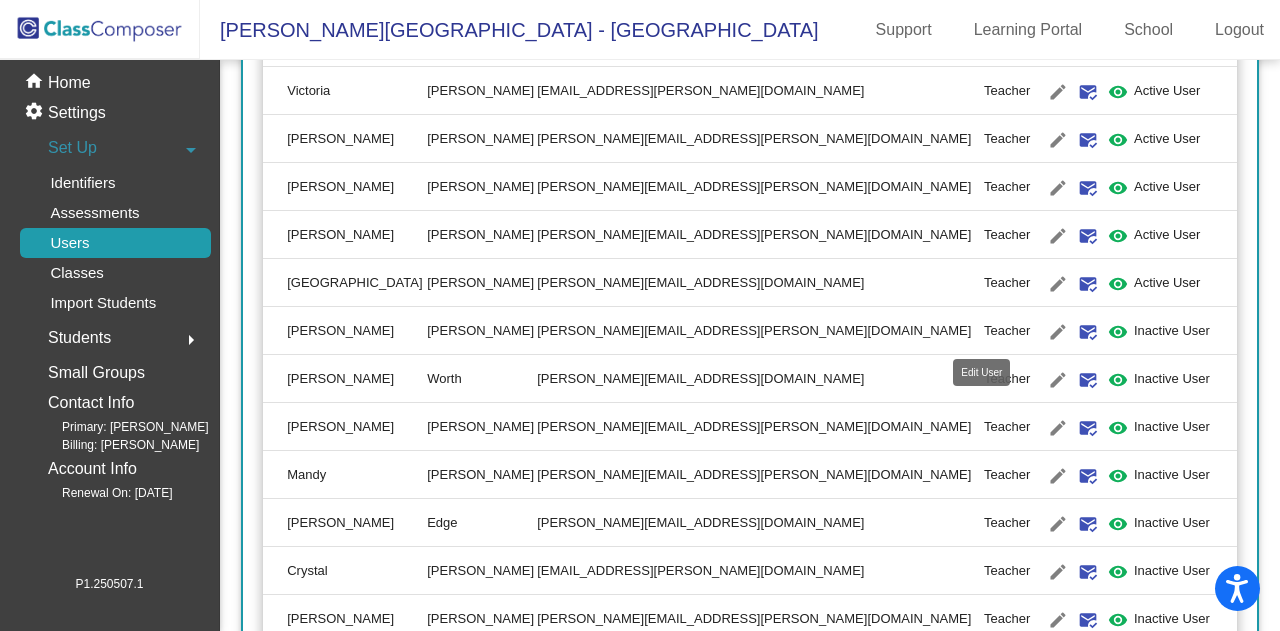 click on "edit" 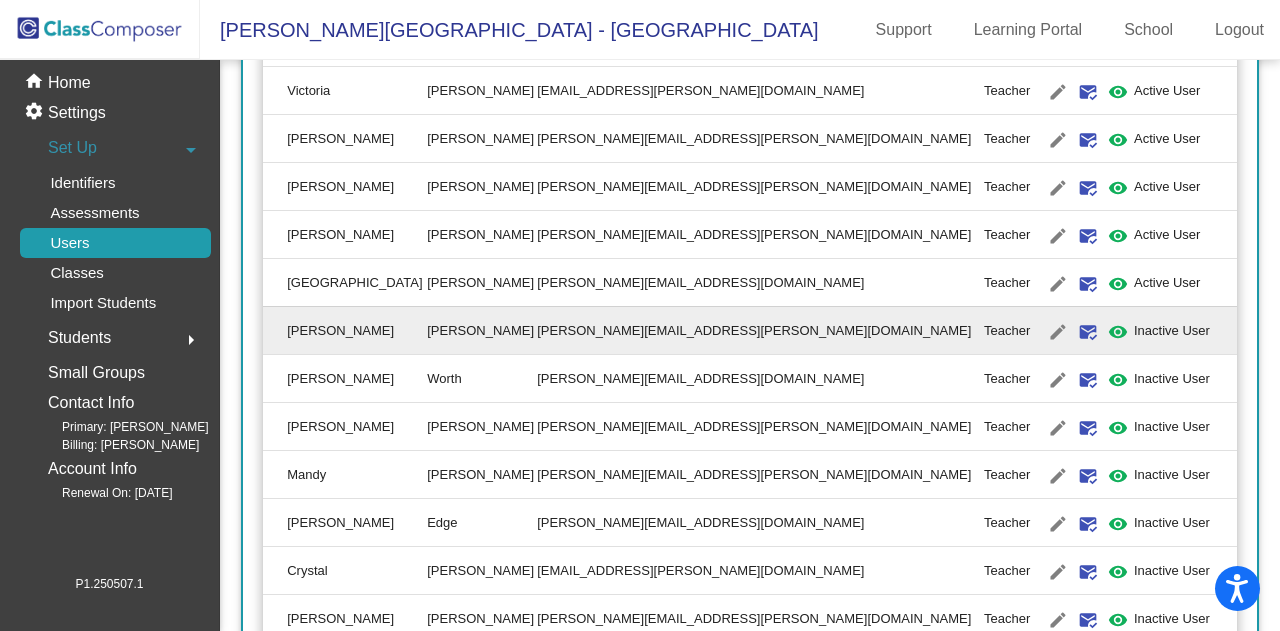 type on "[PERSON_NAME]" 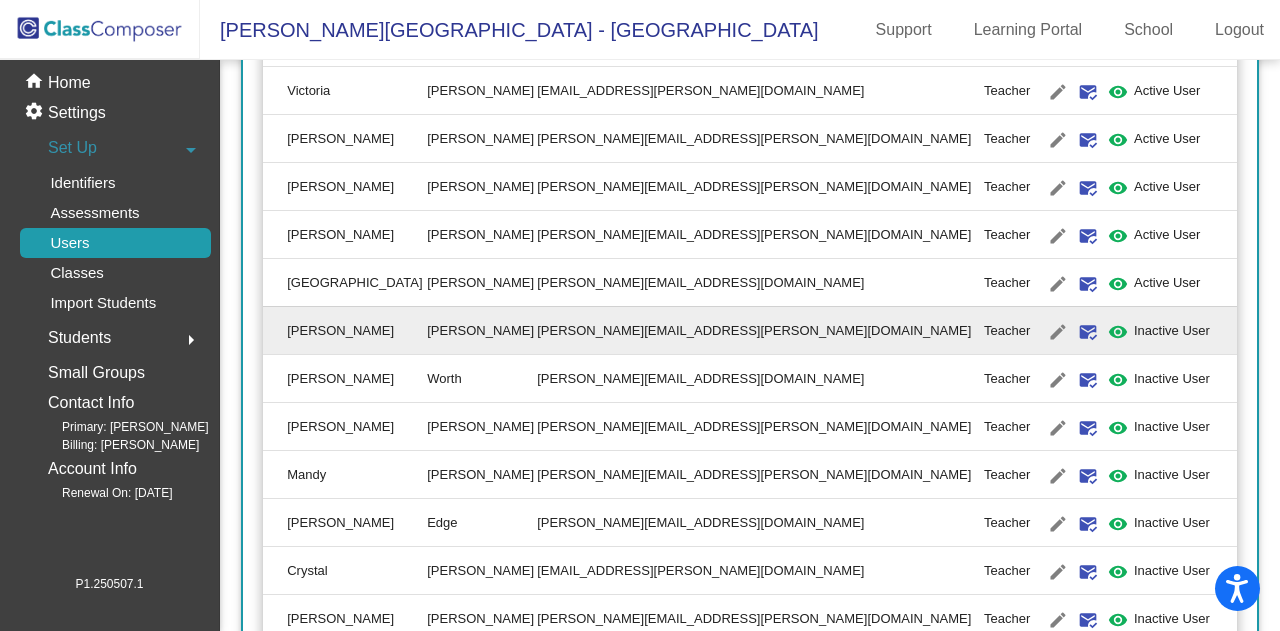 scroll, scrollTop: 0, scrollLeft: 0, axis: both 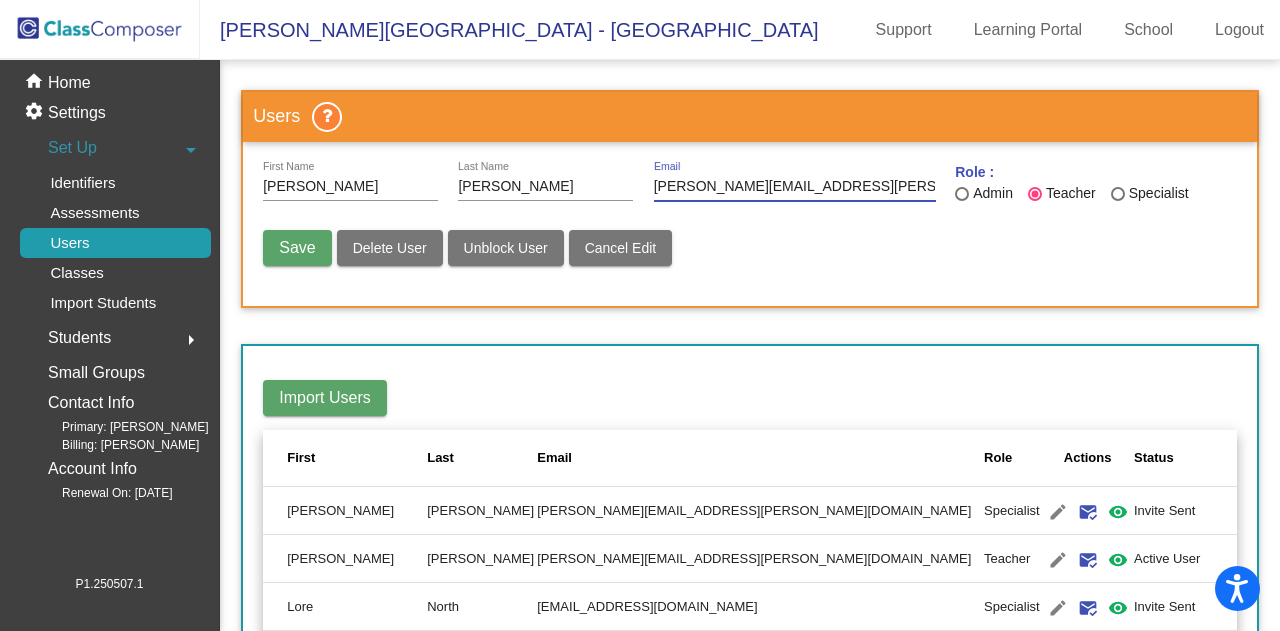 click on "[PERSON_NAME][EMAIL_ADDRESS][PERSON_NAME][DOMAIN_NAME]" at bounding box center (795, 187) 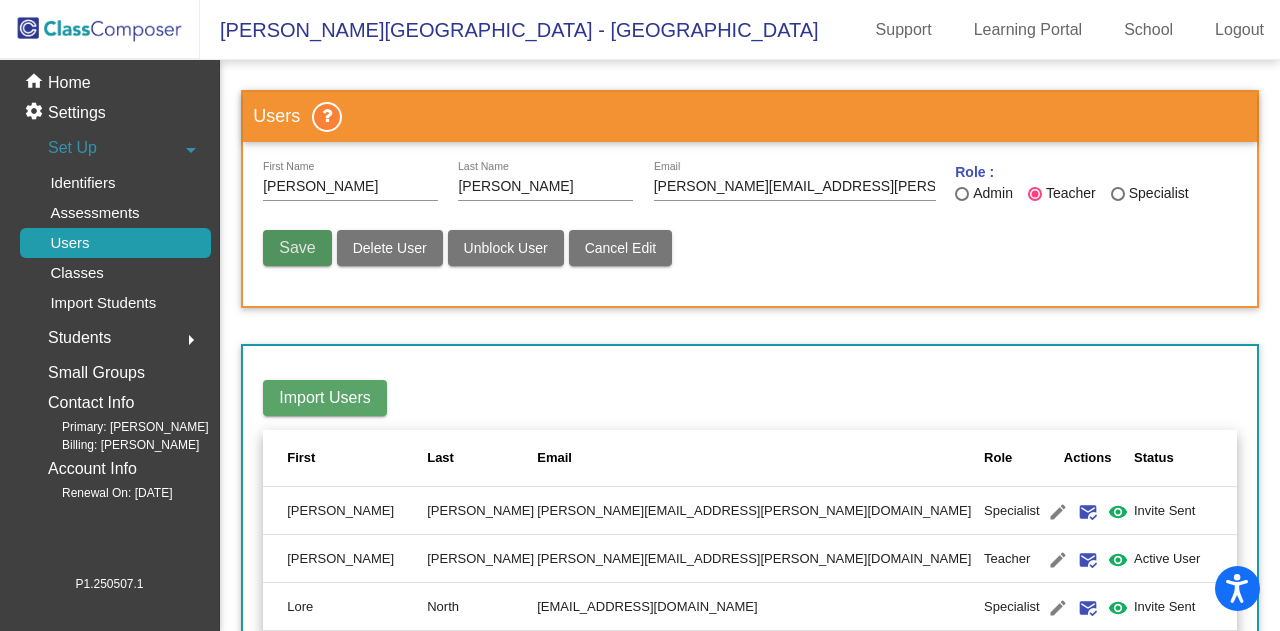 click on "Save" at bounding box center [297, 247] 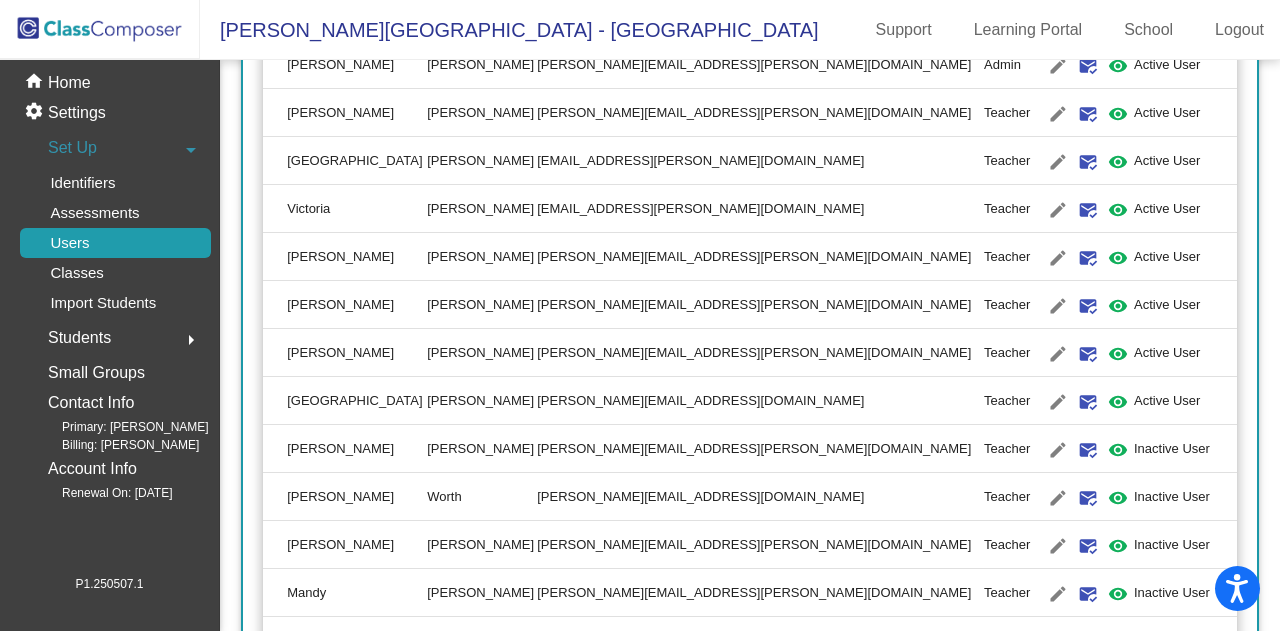 scroll, scrollTop: 800, scrollLeft: 0, axis: vertical 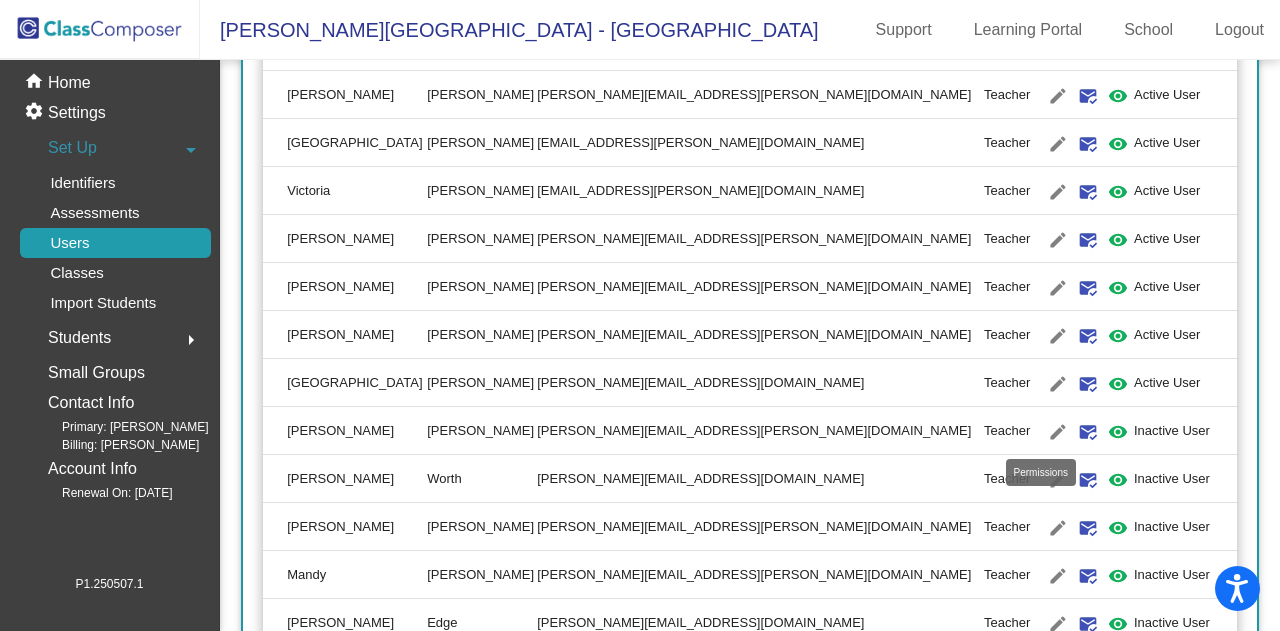 click on "visibility" 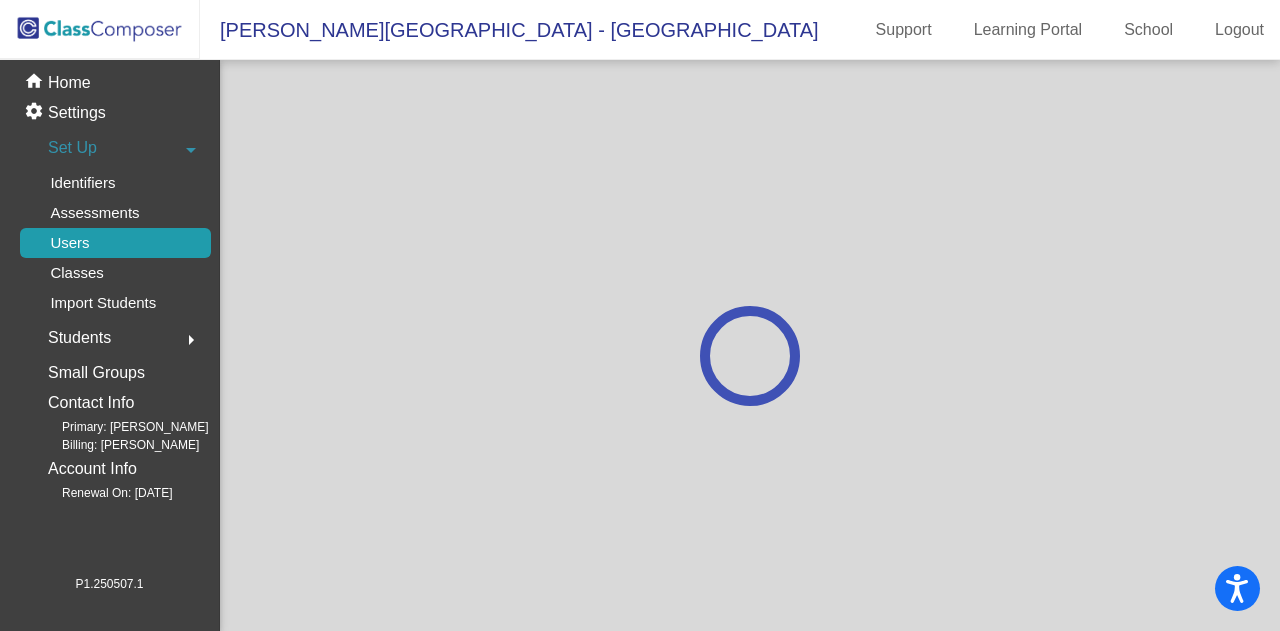 scroll, scrollTop: 0, scrollLeft: 0, axis: both 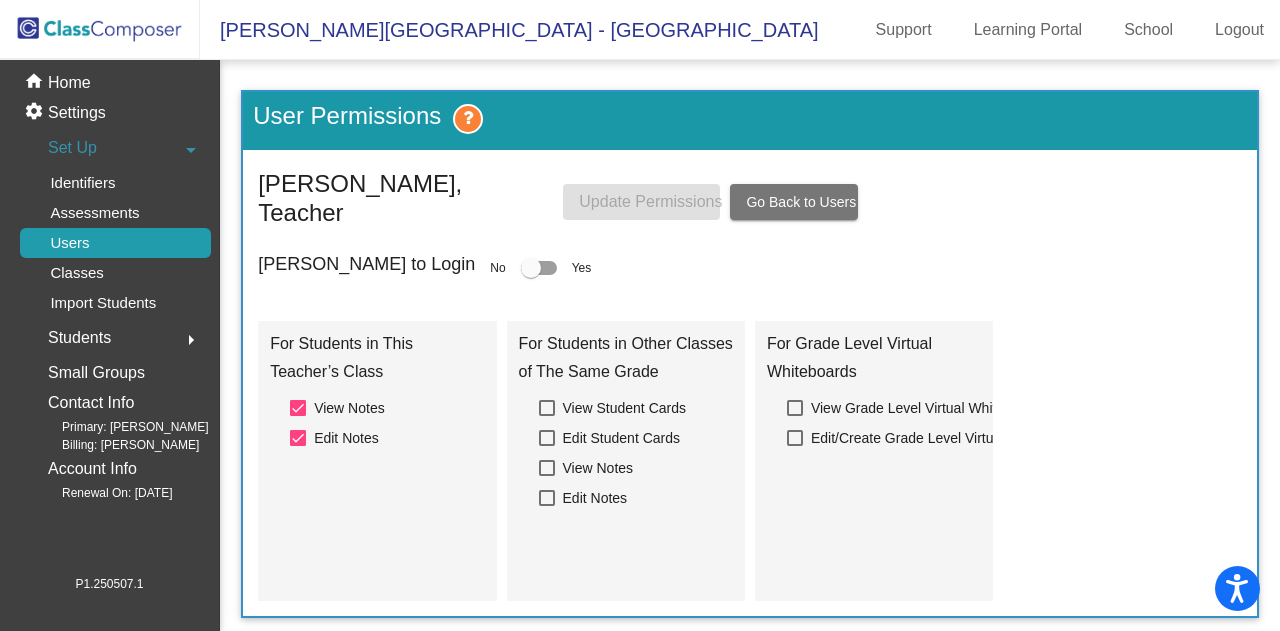 click at bounding box center (531, 268) 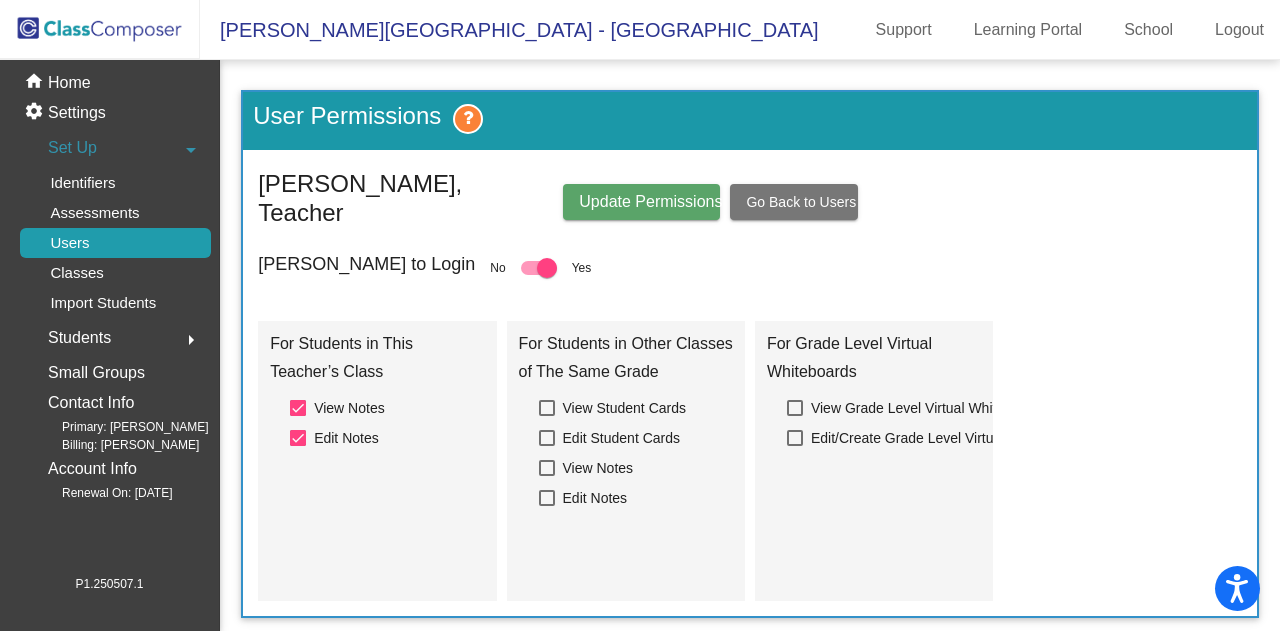 click on "Update Permissions" 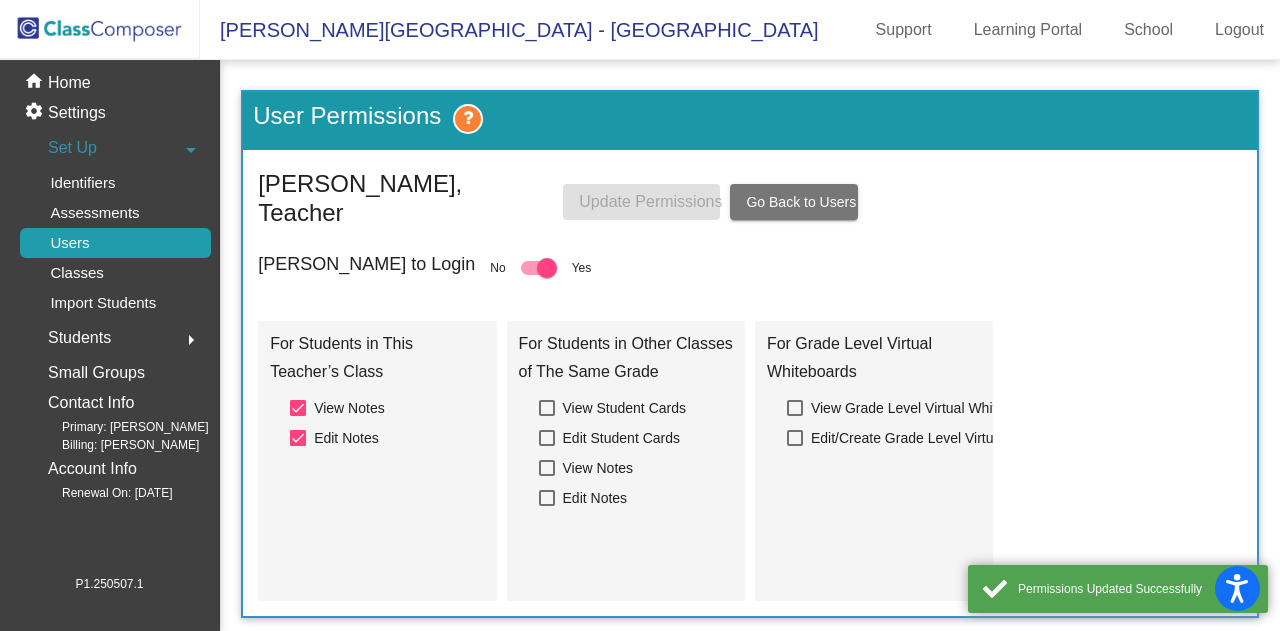 click on "Go Back to Users" 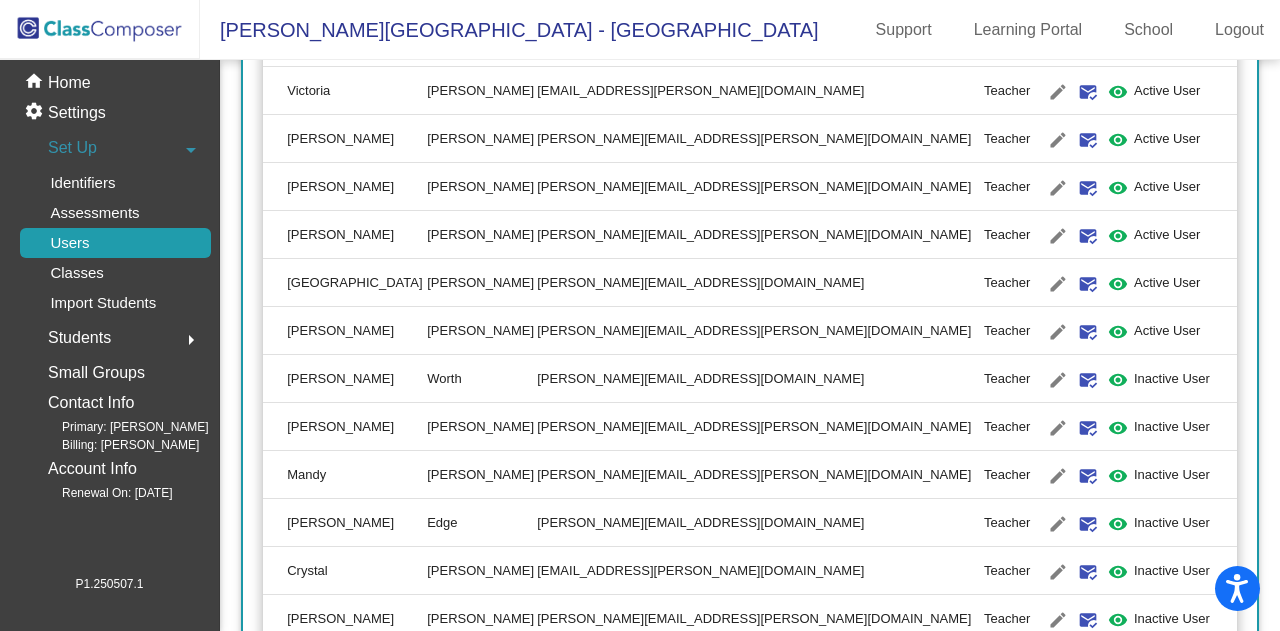scroll, scrollTop: 1000, scrollLeft: 0, axis: vertical 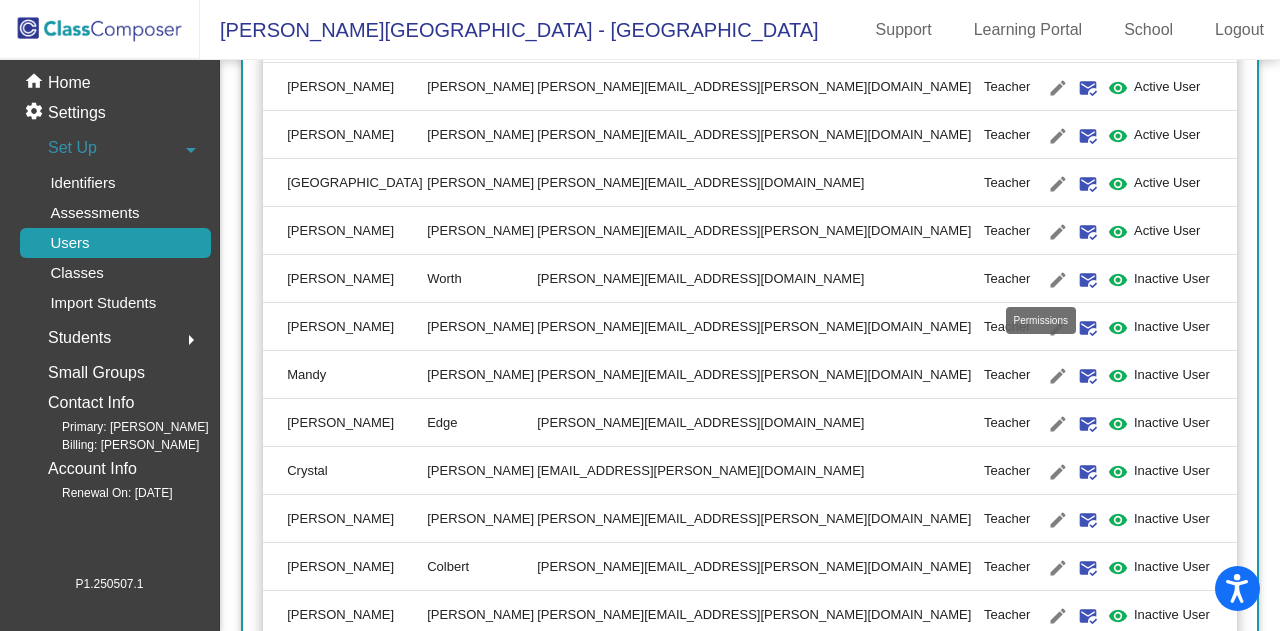 click on "visibility" 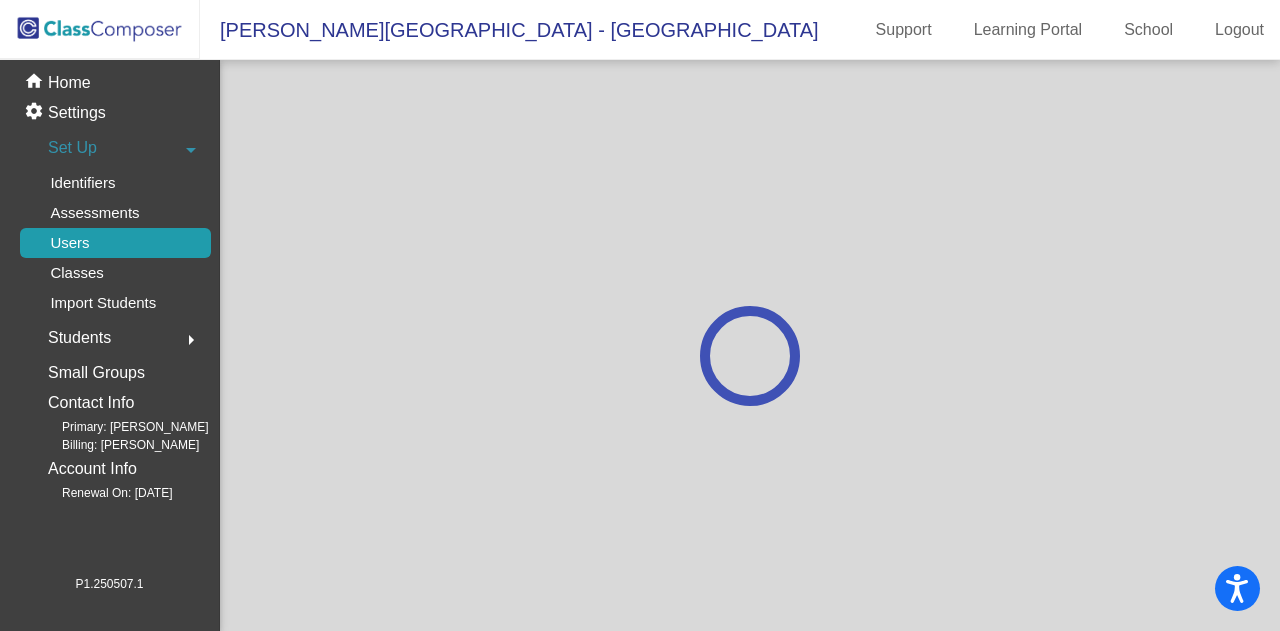 scroll, scrollTop: 0, scrollLeft: 0, axis: both 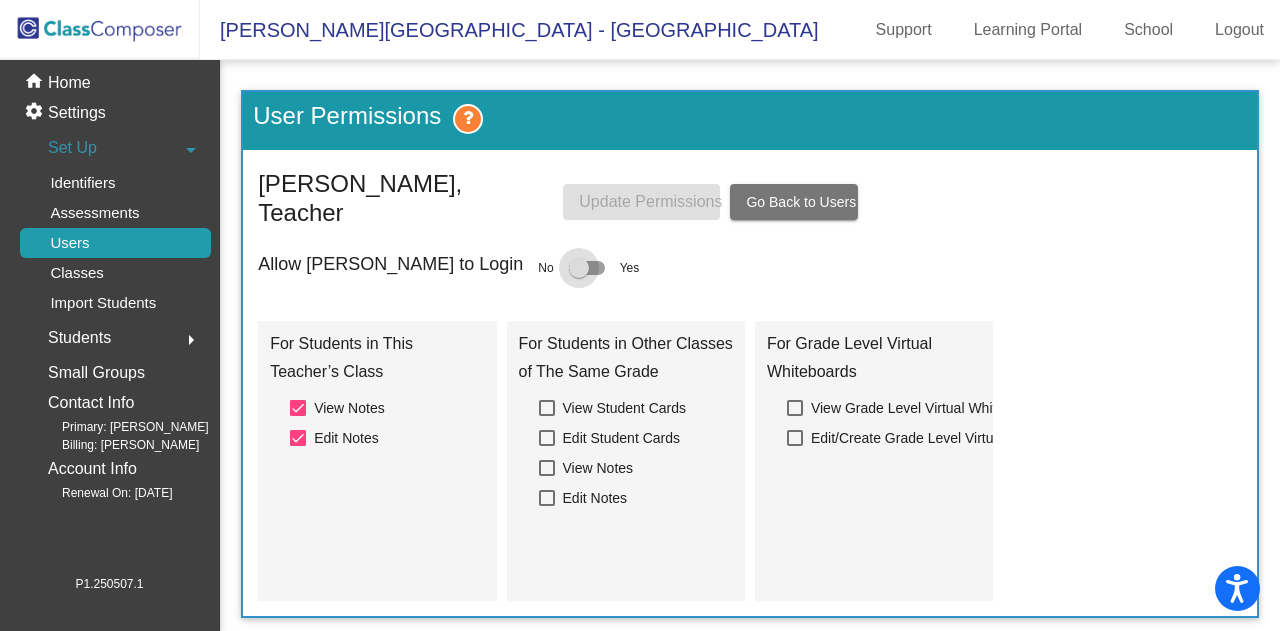 click at bounding box center [579, 268] 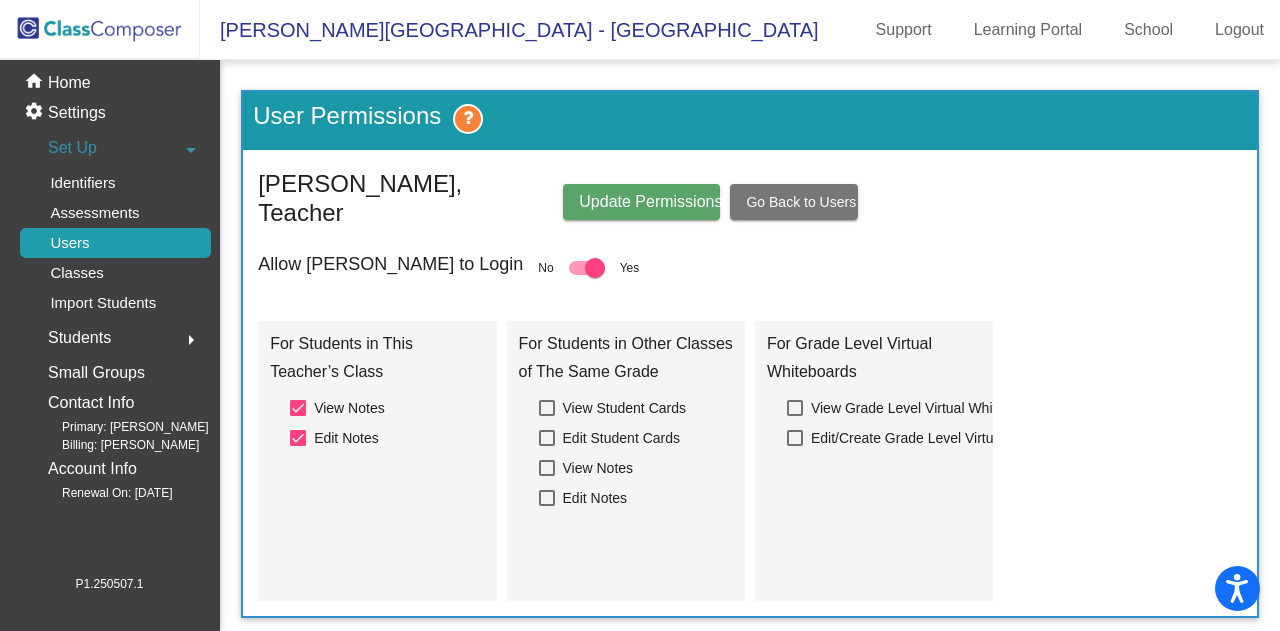 click on "Update Permissions" 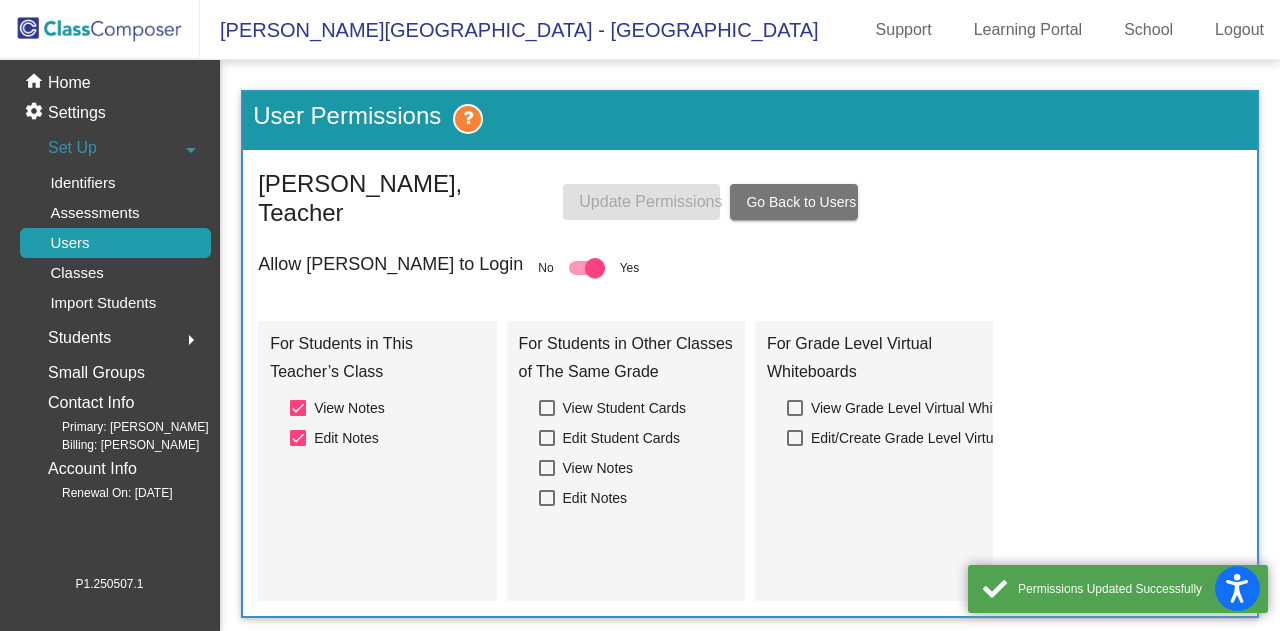 click on "Go Back to Users" 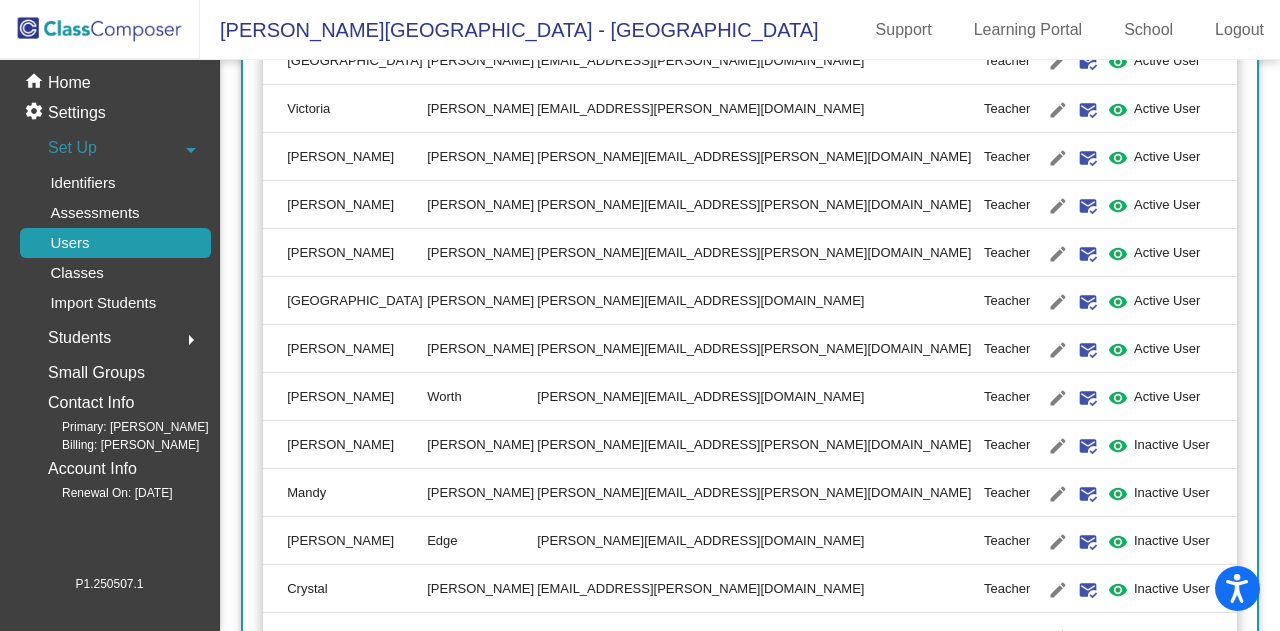 scroll, scrollTop: 1000, scrollLeft: 0, axis: vertical 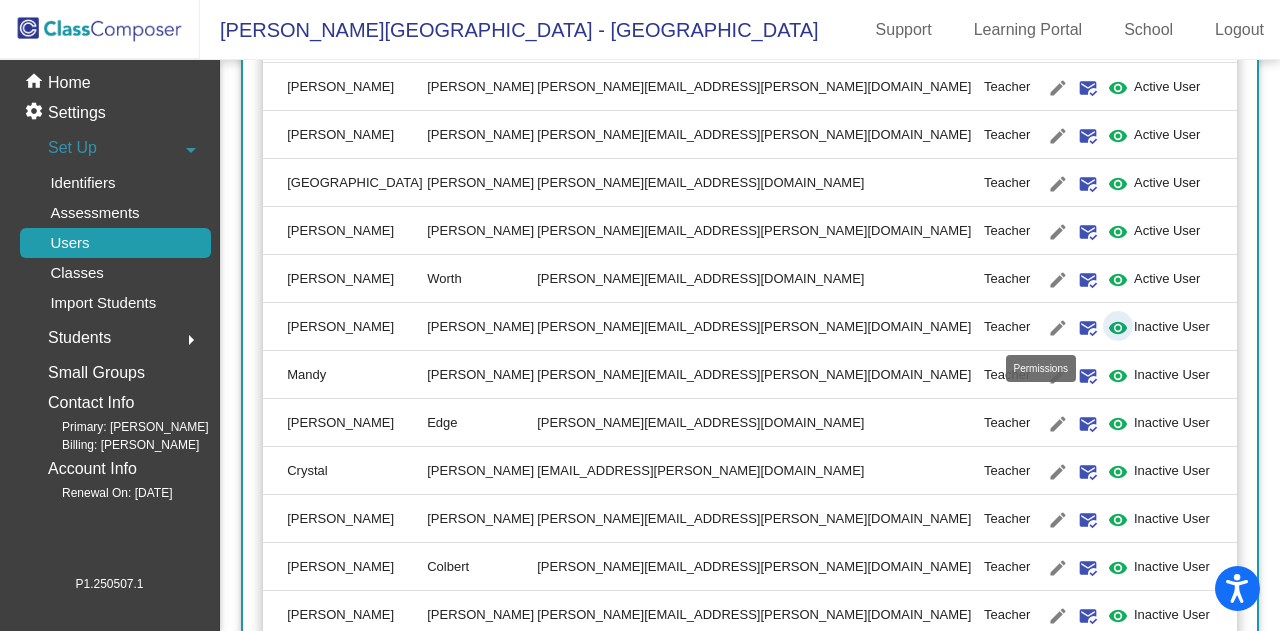 click on "visibility" 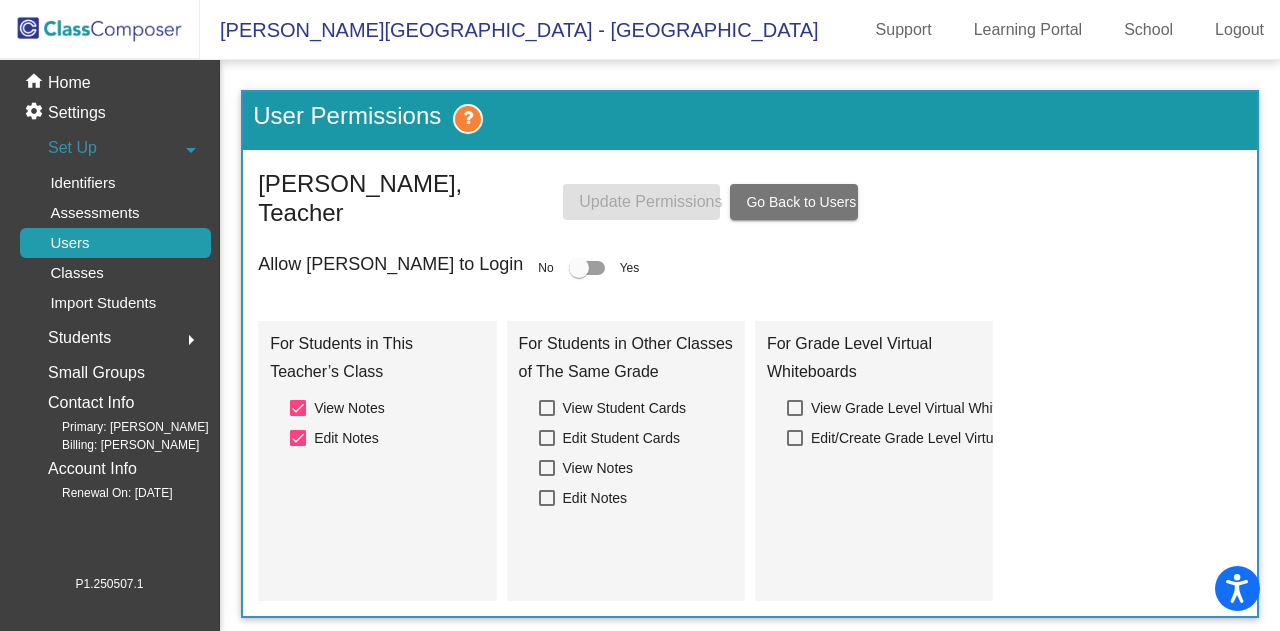 click at bounding box center (579, 268) 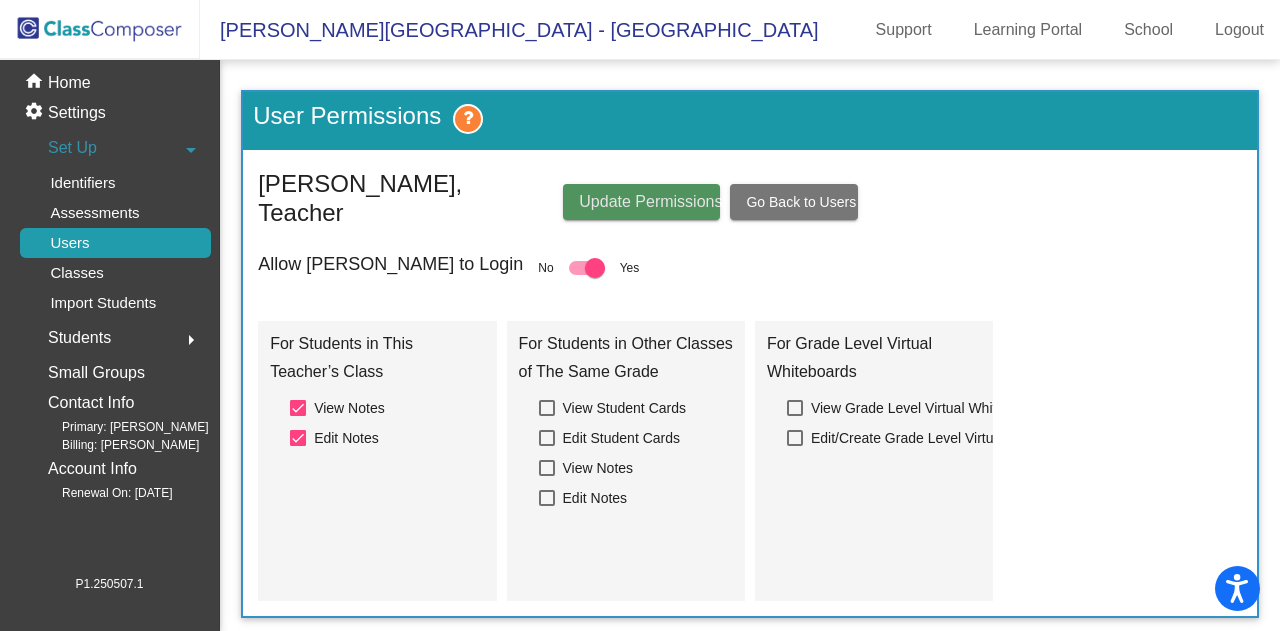 click on "Update Permissions" 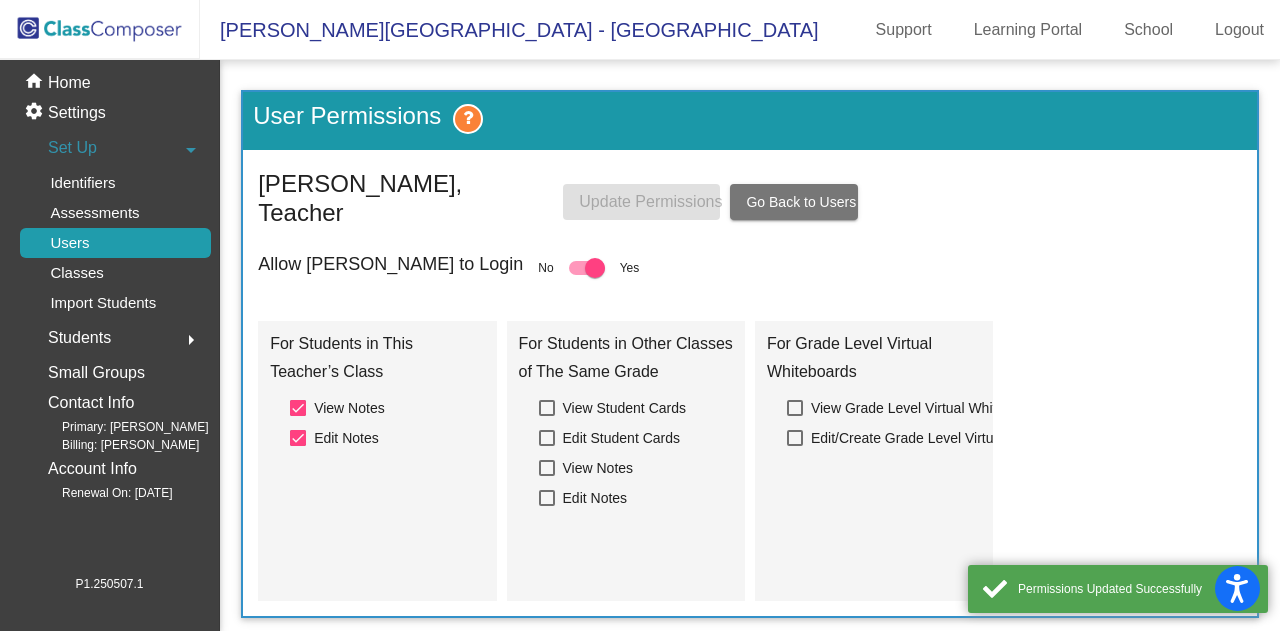 click on "Go Back to Users" 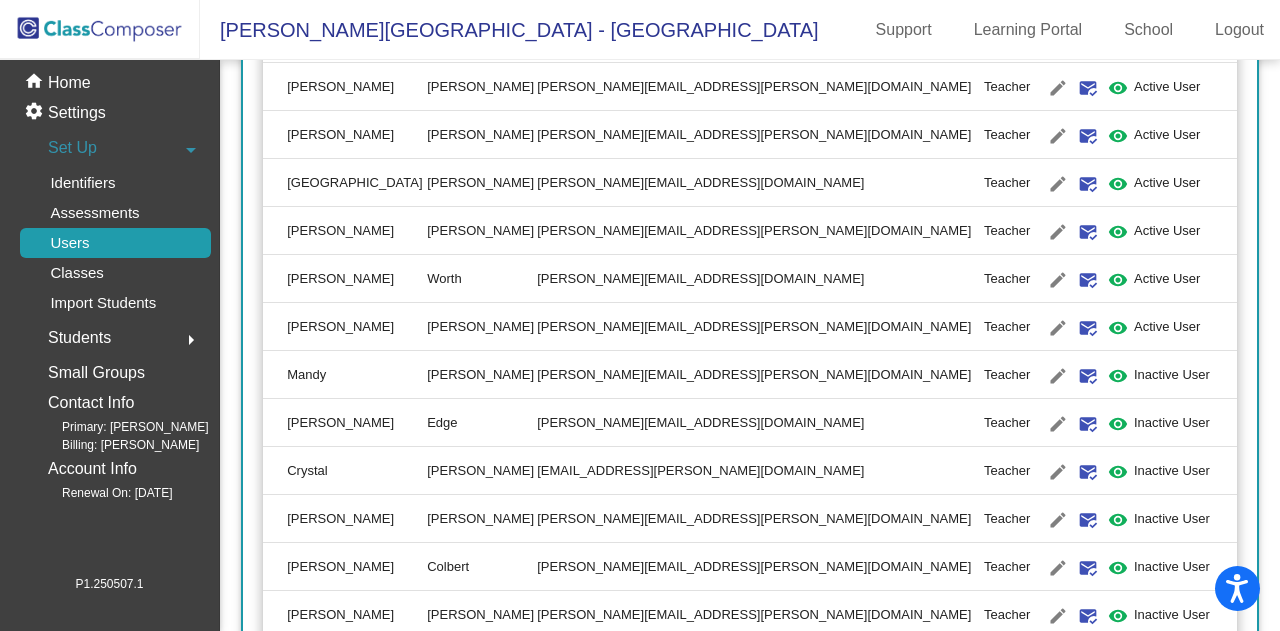 scroll, scrollTop: 1200, scrollLeft: 0, axis: vertical 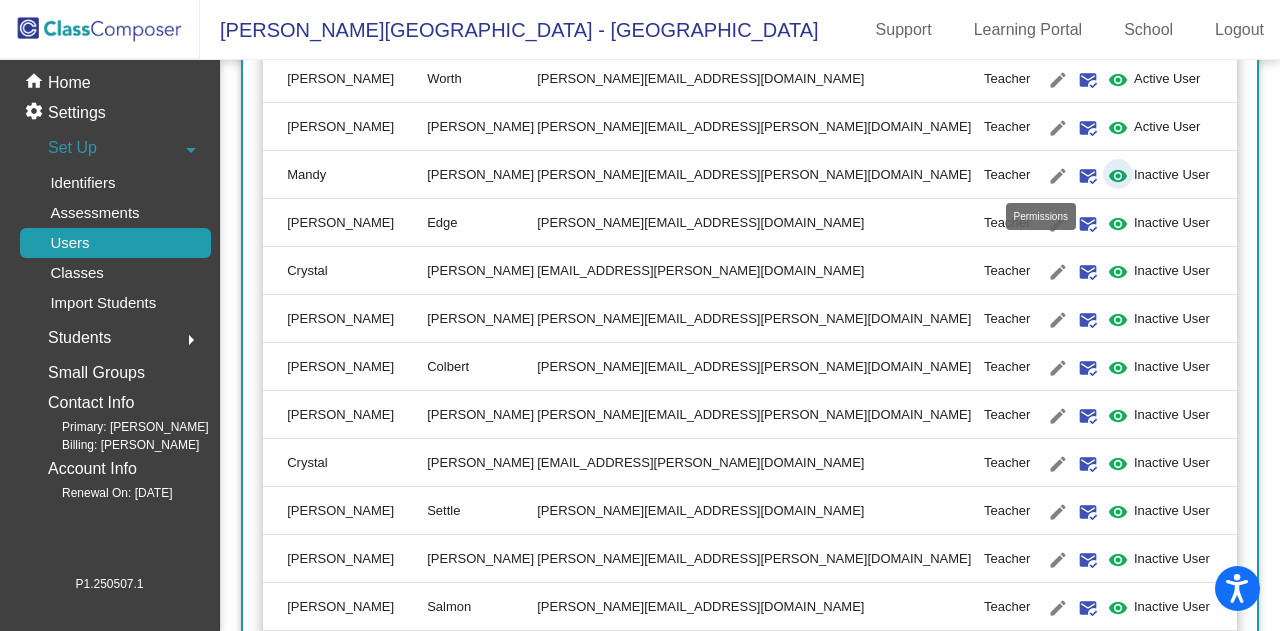 click on "visibility" 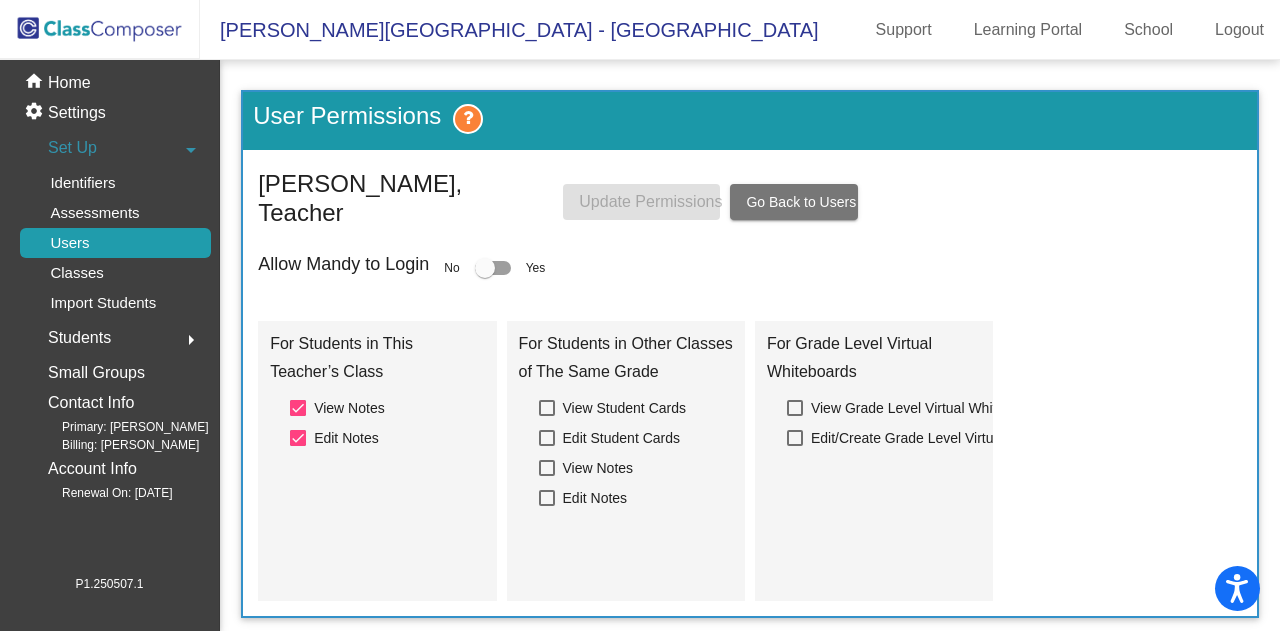 click at bounding box center (485, 268) 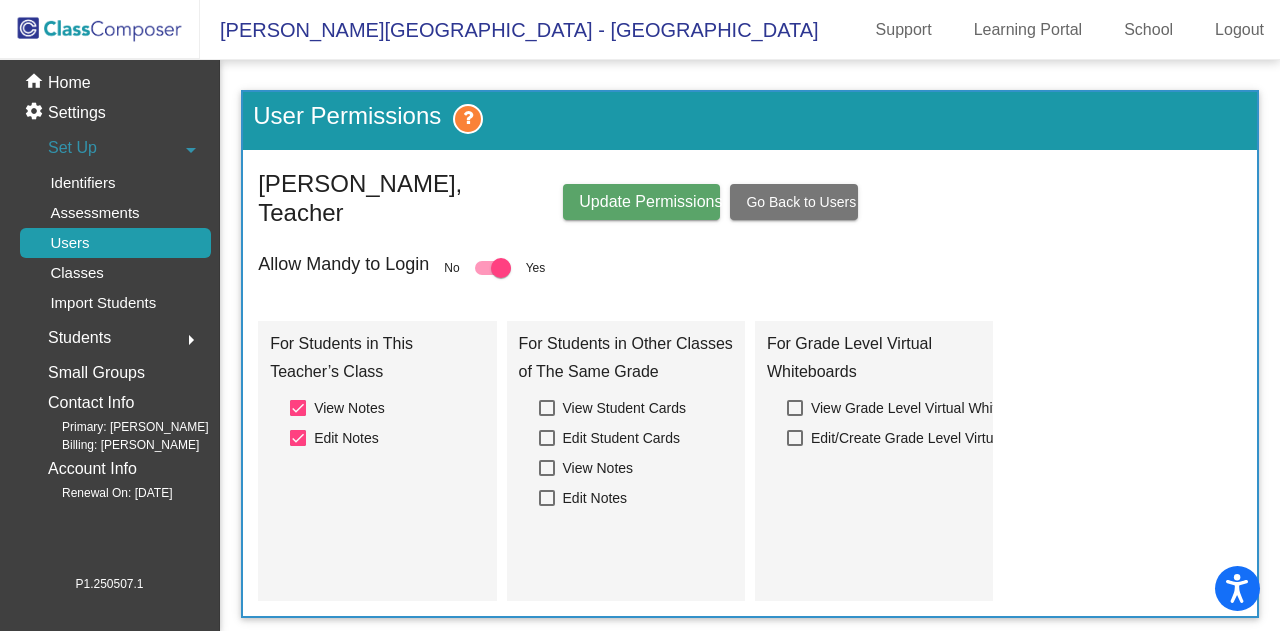 click on "Update Permissions" 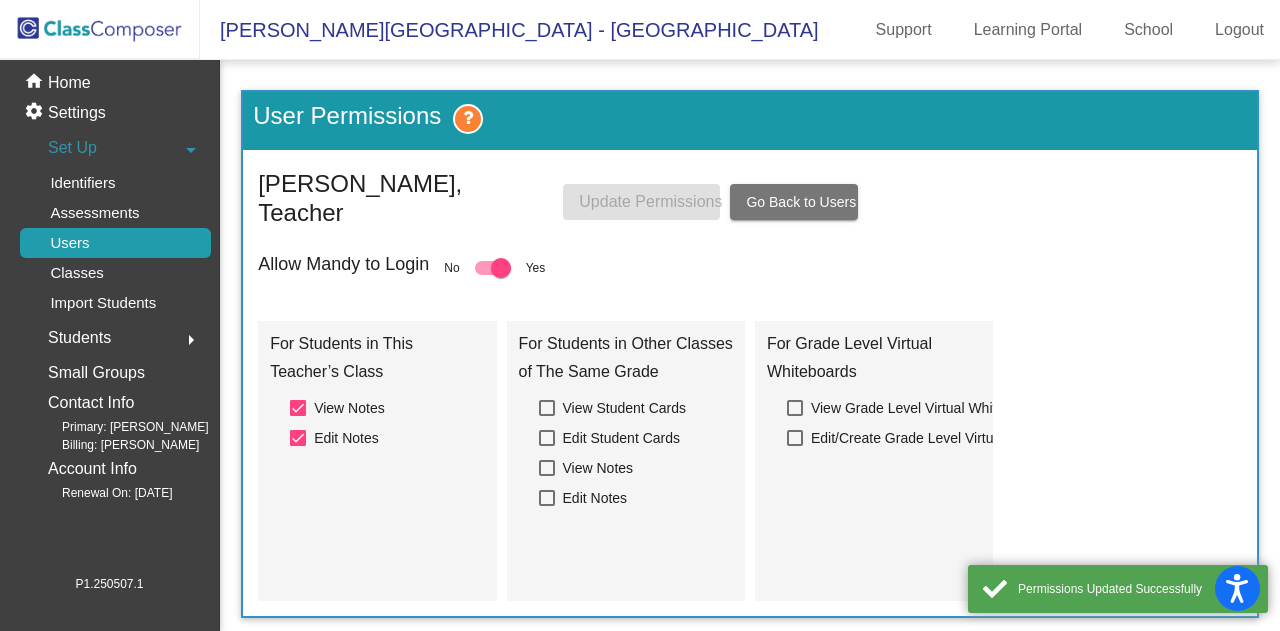 click on "Go Back to Users" 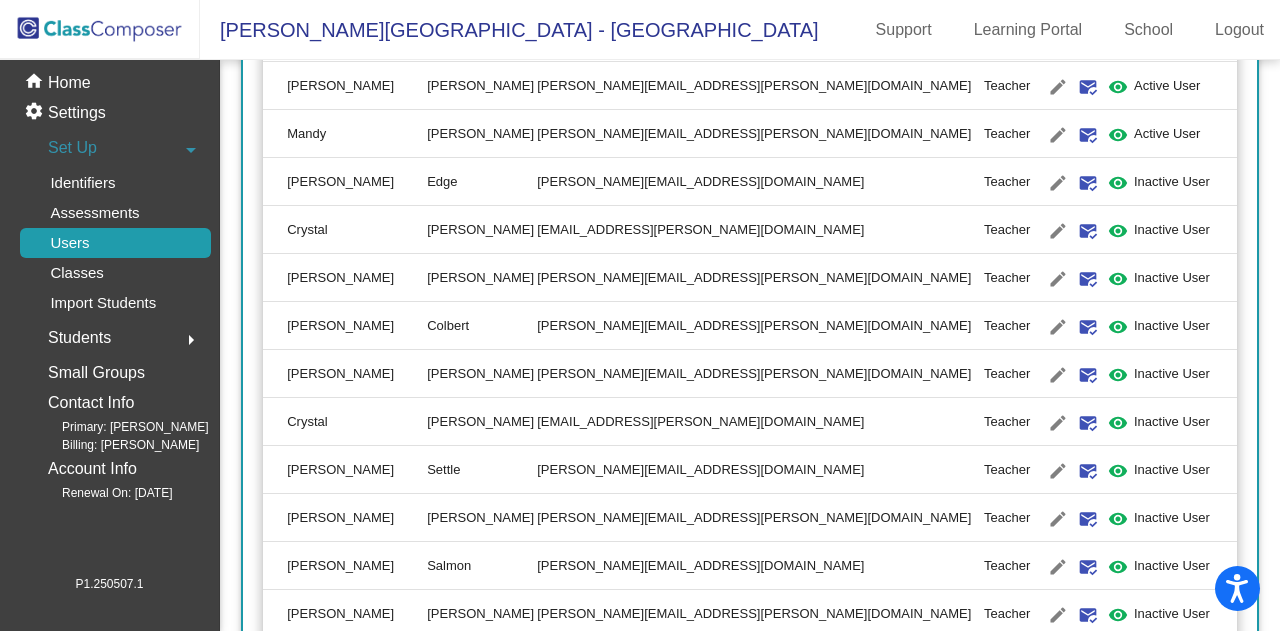 scroll, scrollTop: 1200, scrollLeft: 0, axis: vertical 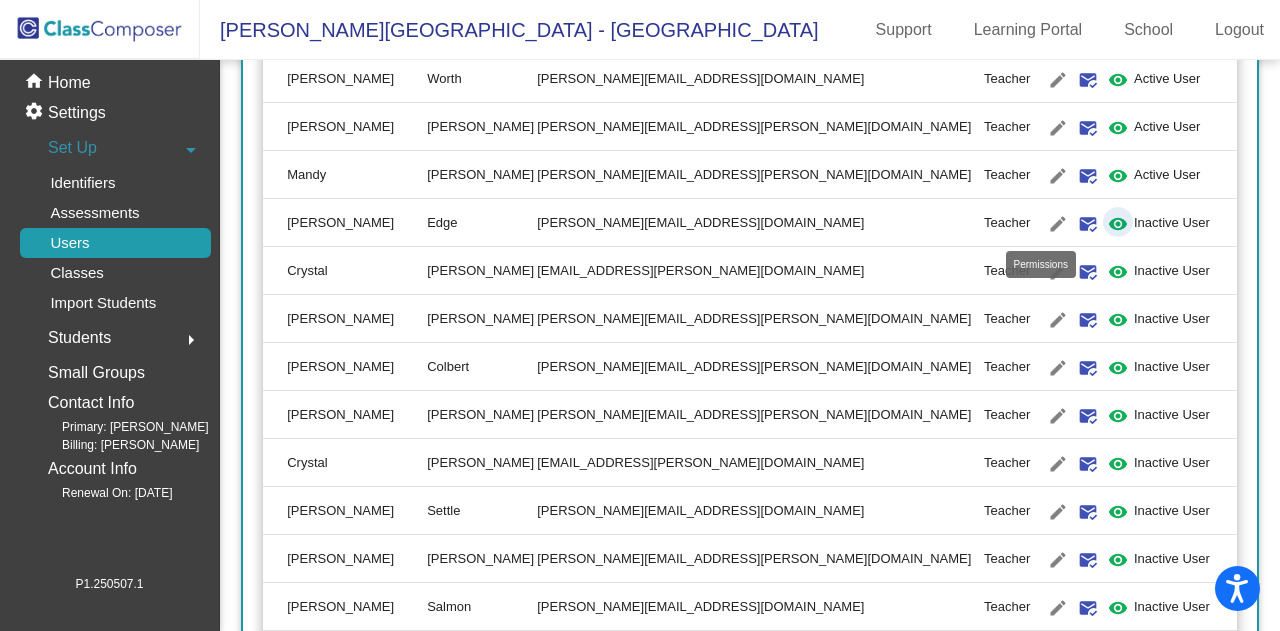 click on "visibility" 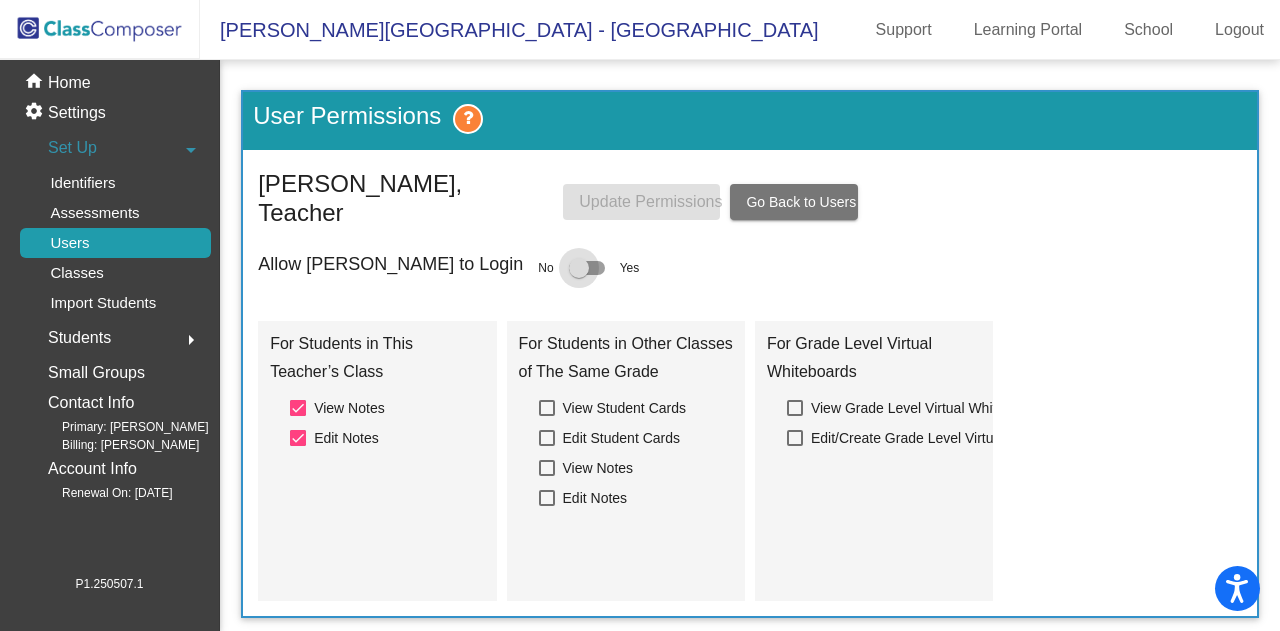click at bounding box center (579, 268) 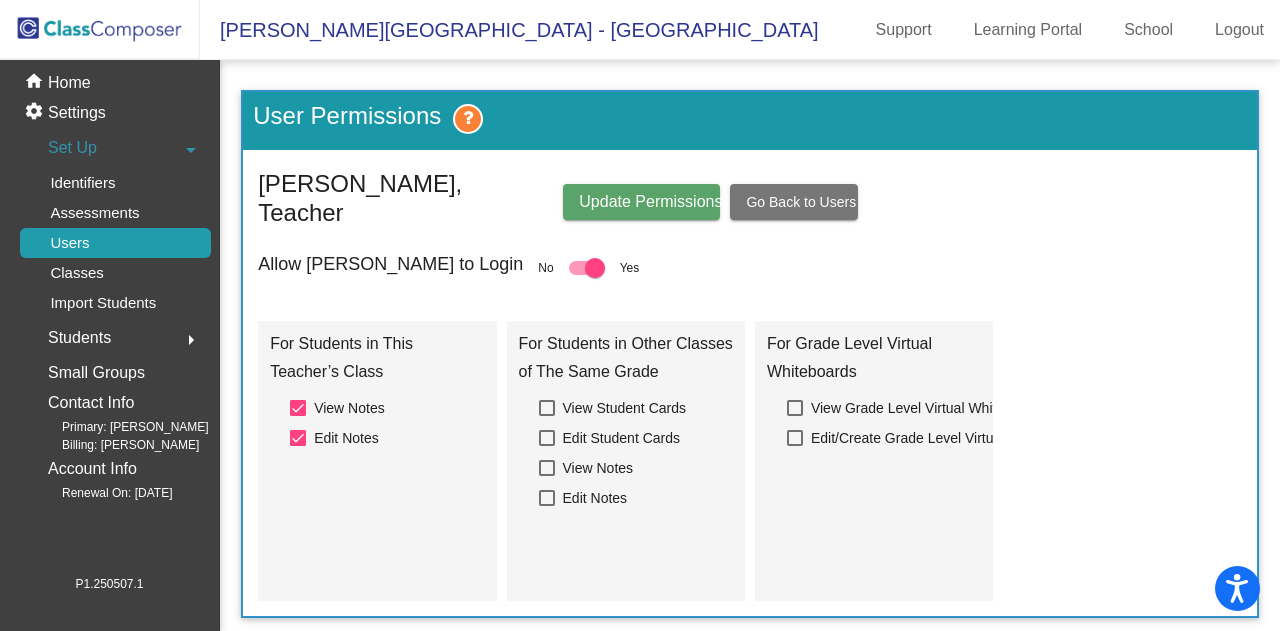 click on "Update Permissions" 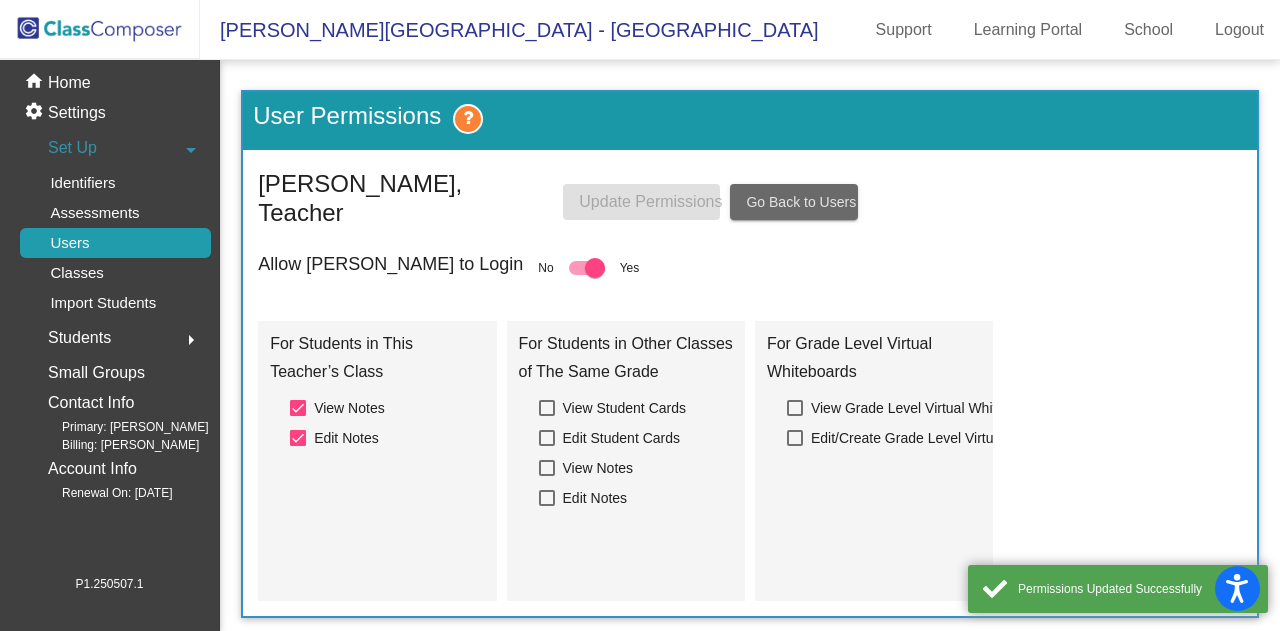click on "Go Back to Users" 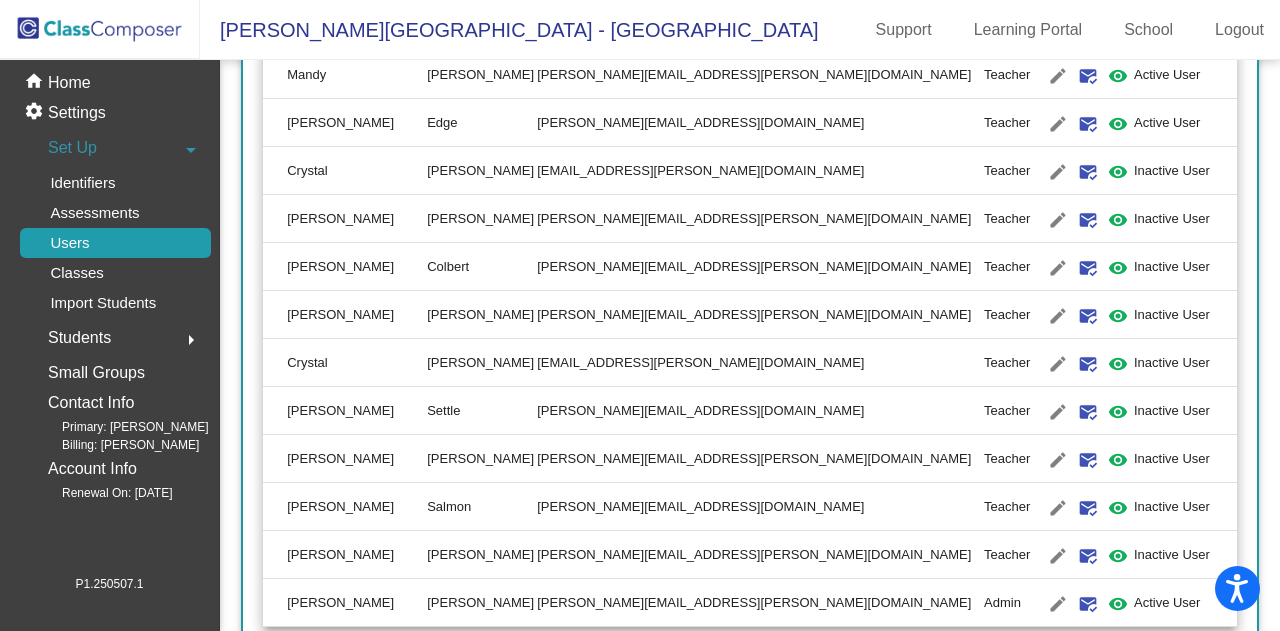 scroll, scrollTop: 1200, scrollLeft: 0, axis: vertical 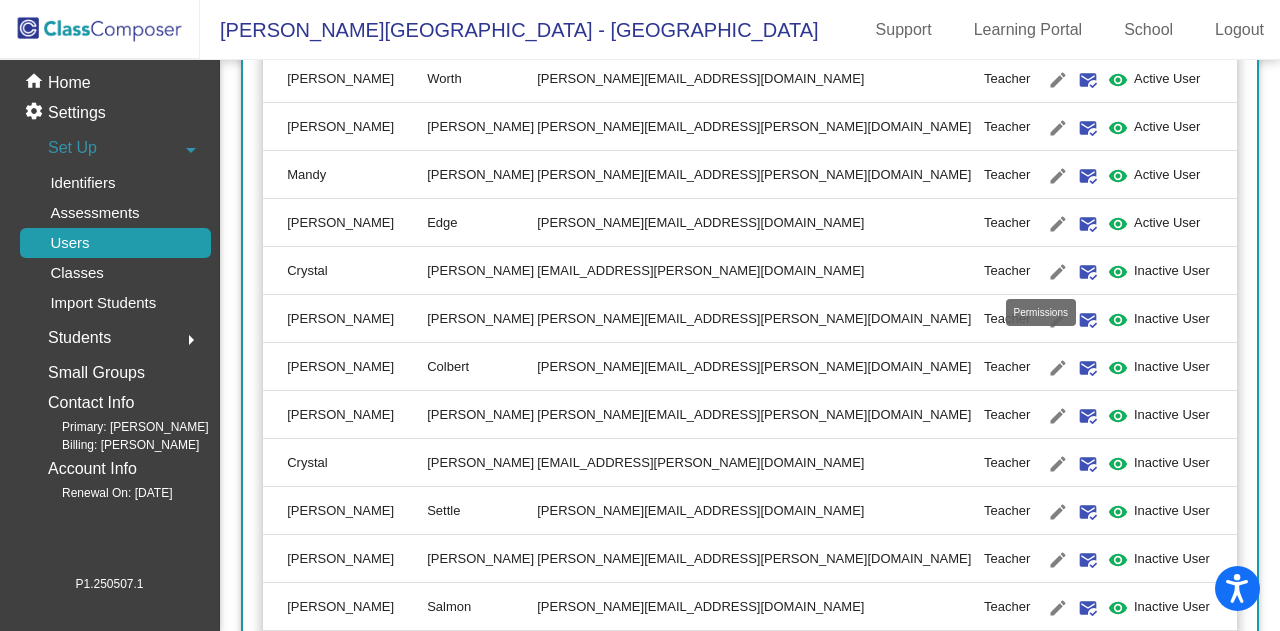 click on "visibility" 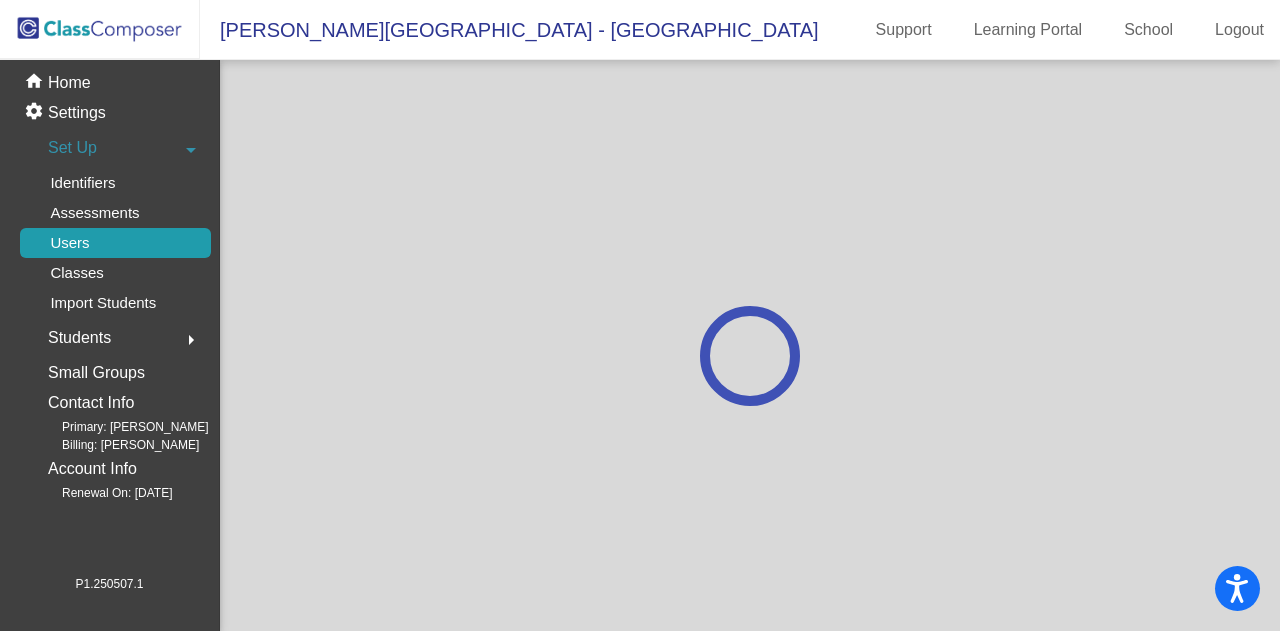 scroll, scrollTop: 0, scrollLeft: 0, axis: both 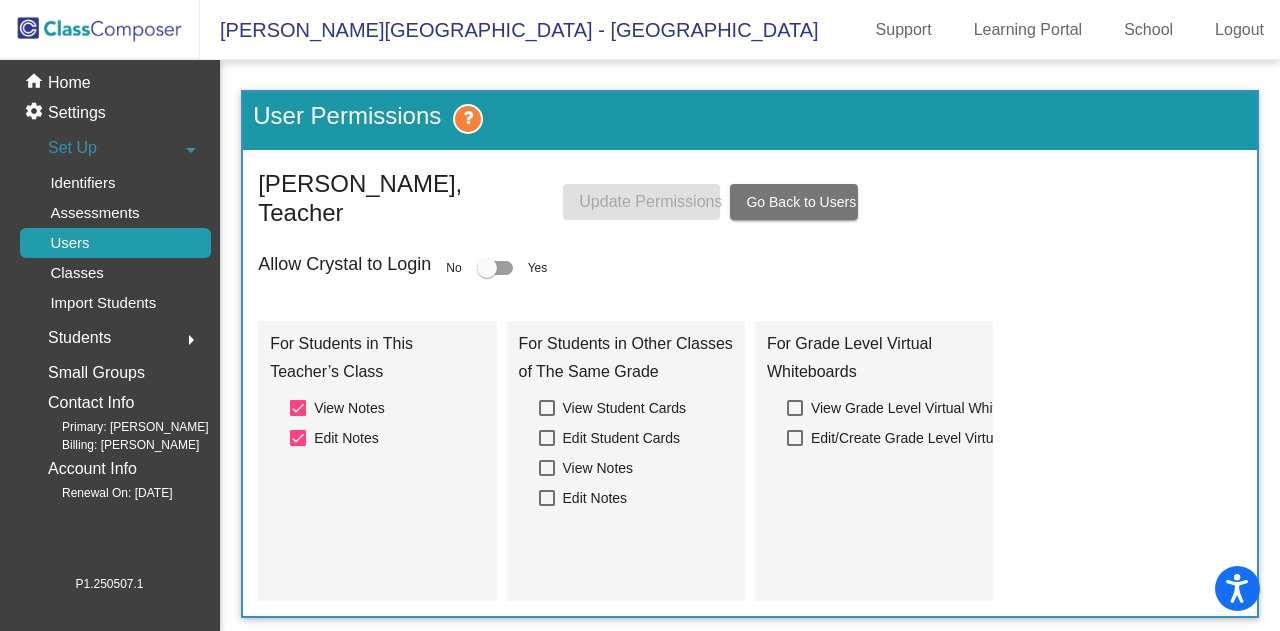 click at bounding box center [487, 268] 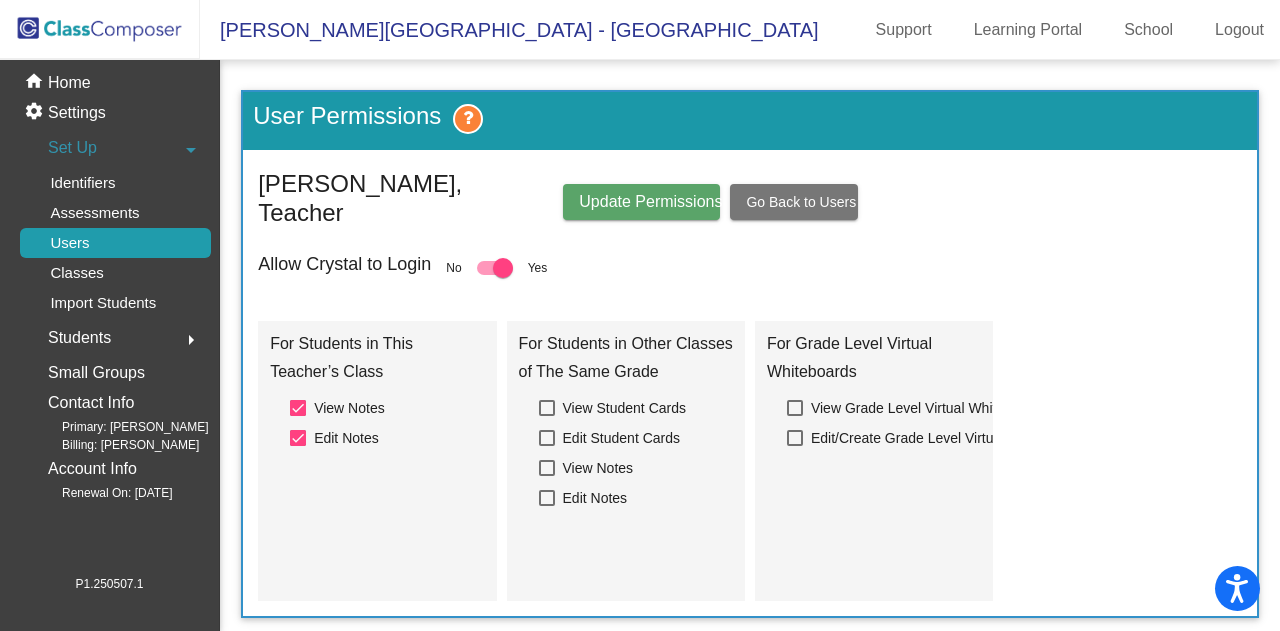 click on "Update Permissions" 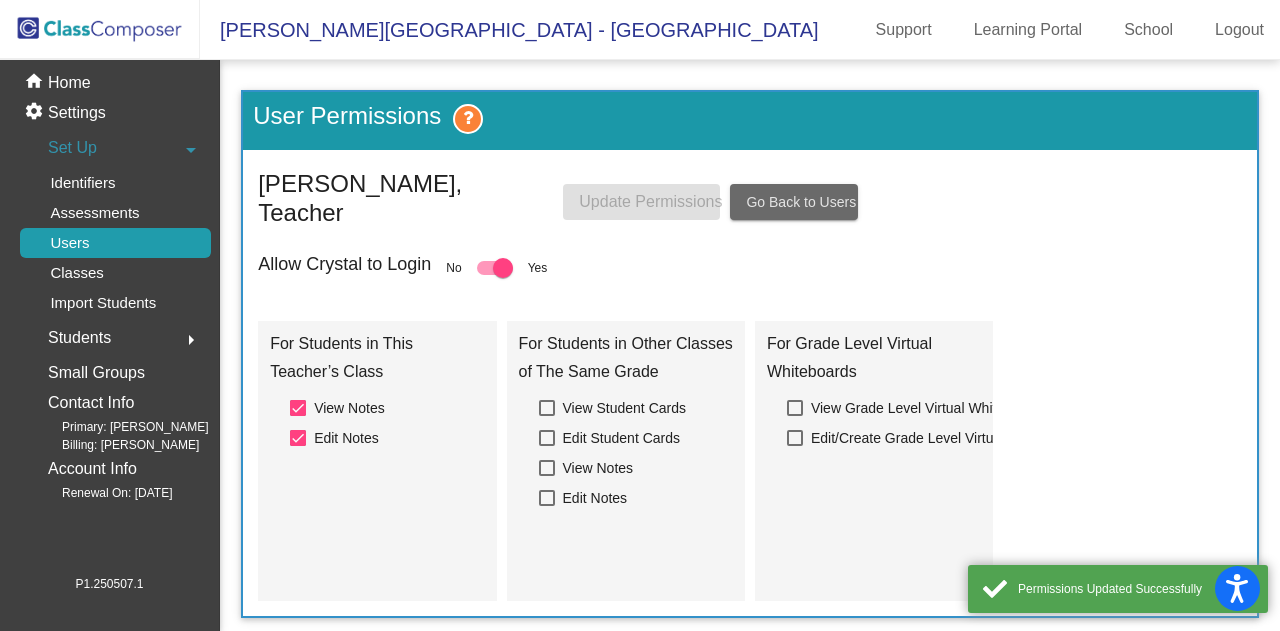 click on "Go Back to Users" 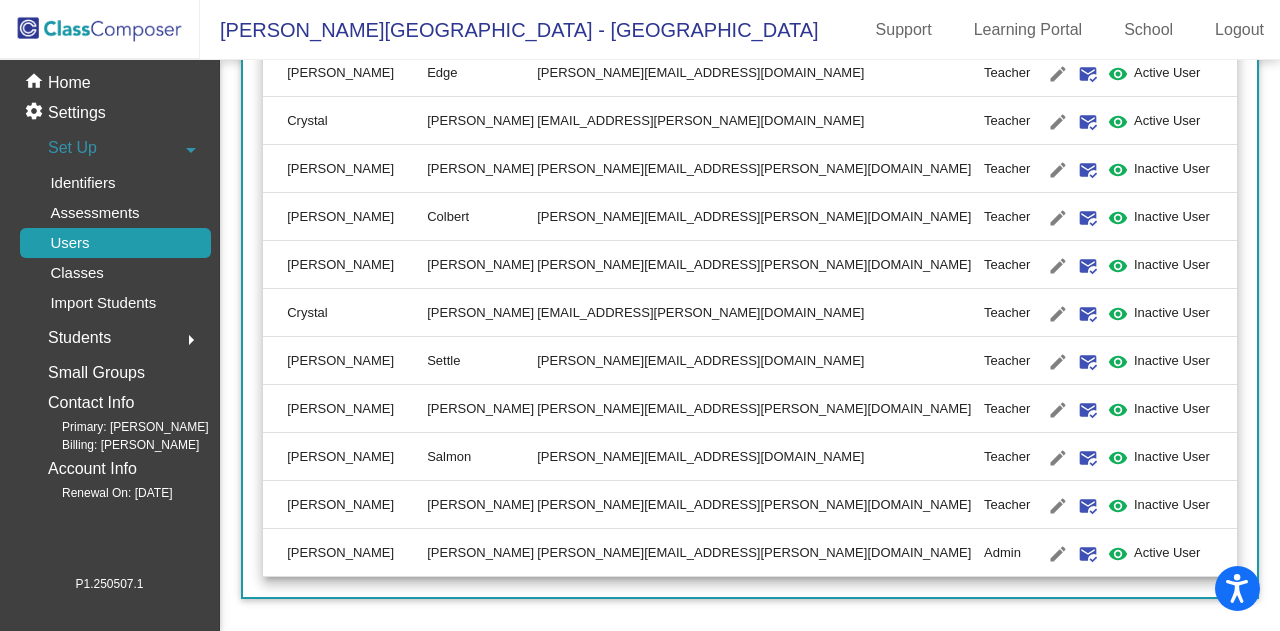 scroll, scrollTop: 1353, scrollLeft: 0, axis: vertical 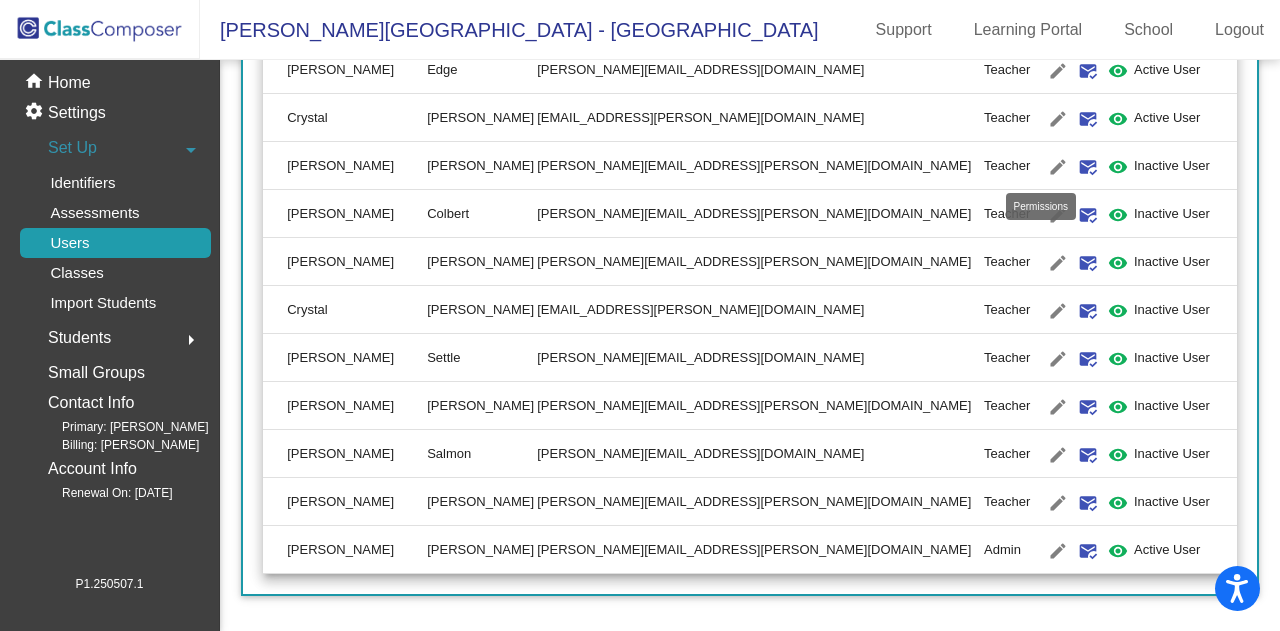 click on "visibility" 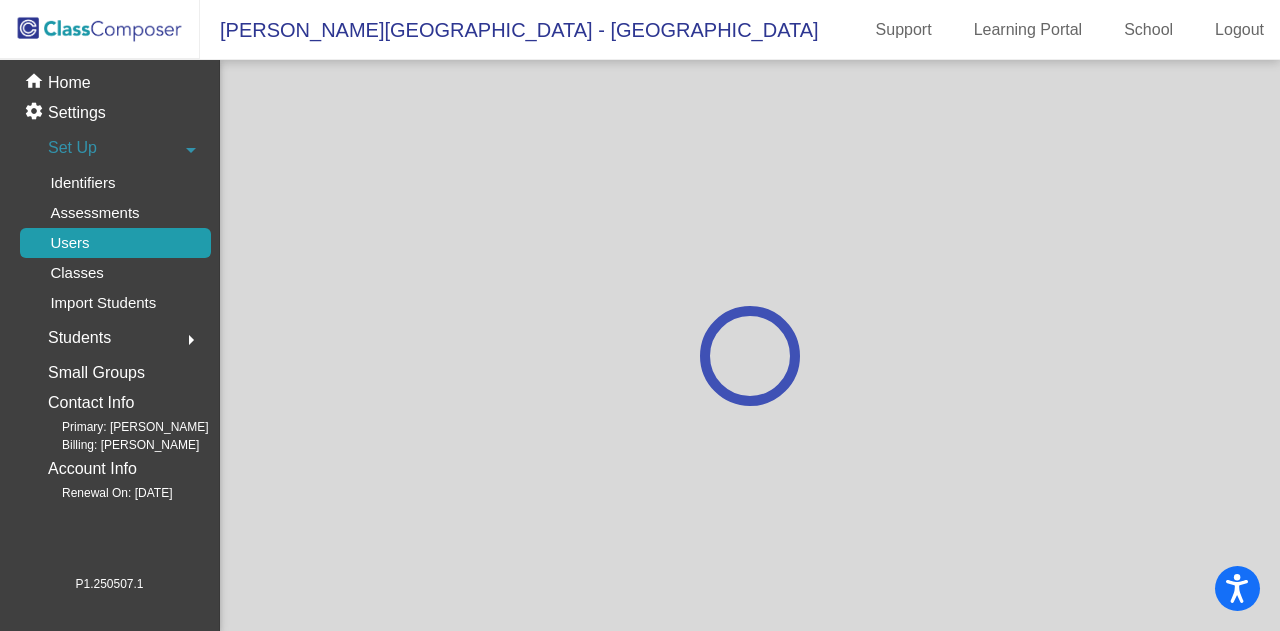 scroll, scrollTop: 0, scrollLeft: 0, axis: both 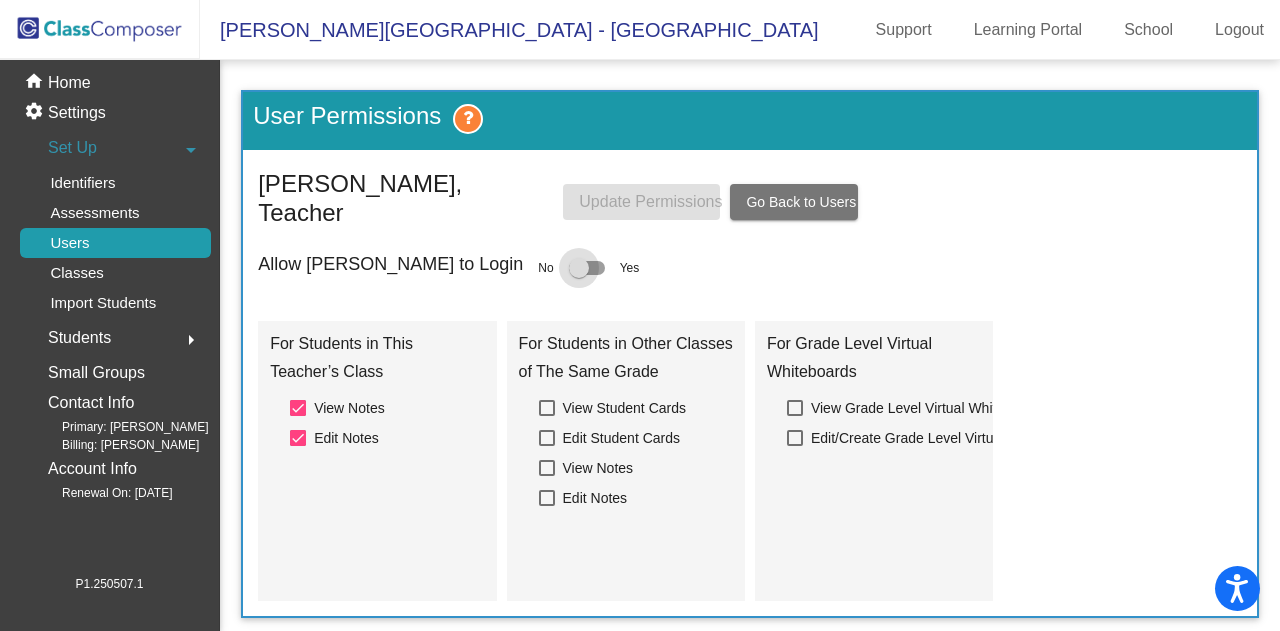 click at bounding box center (587, 268) 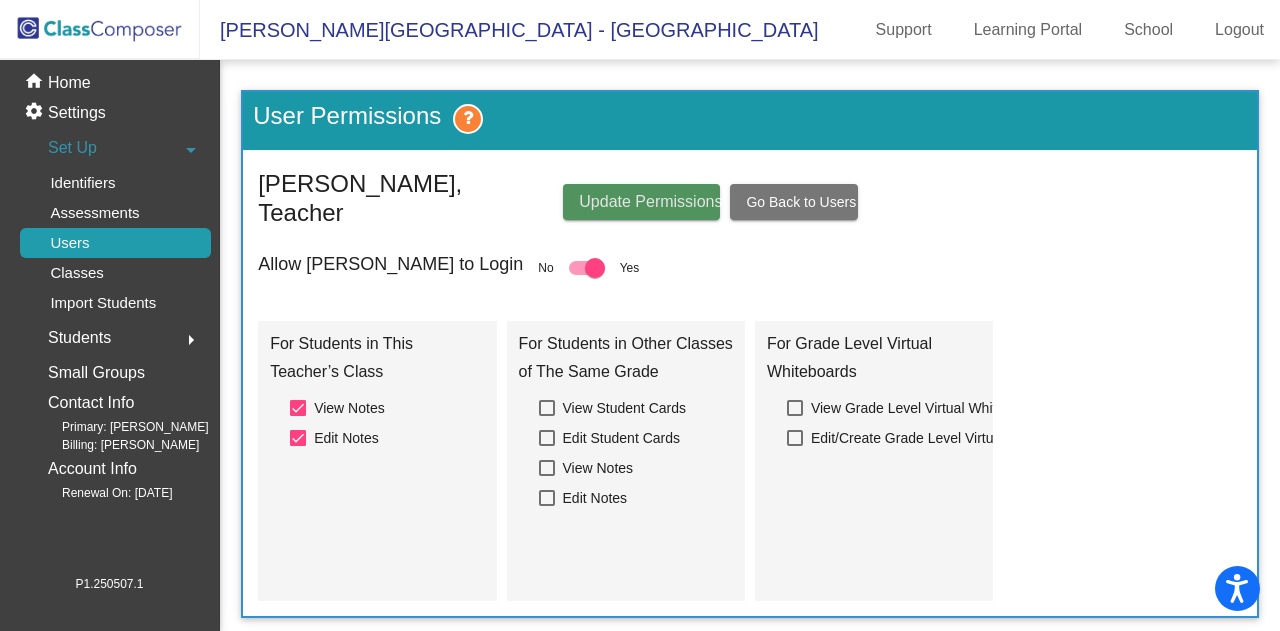 click on "Update Permissions" 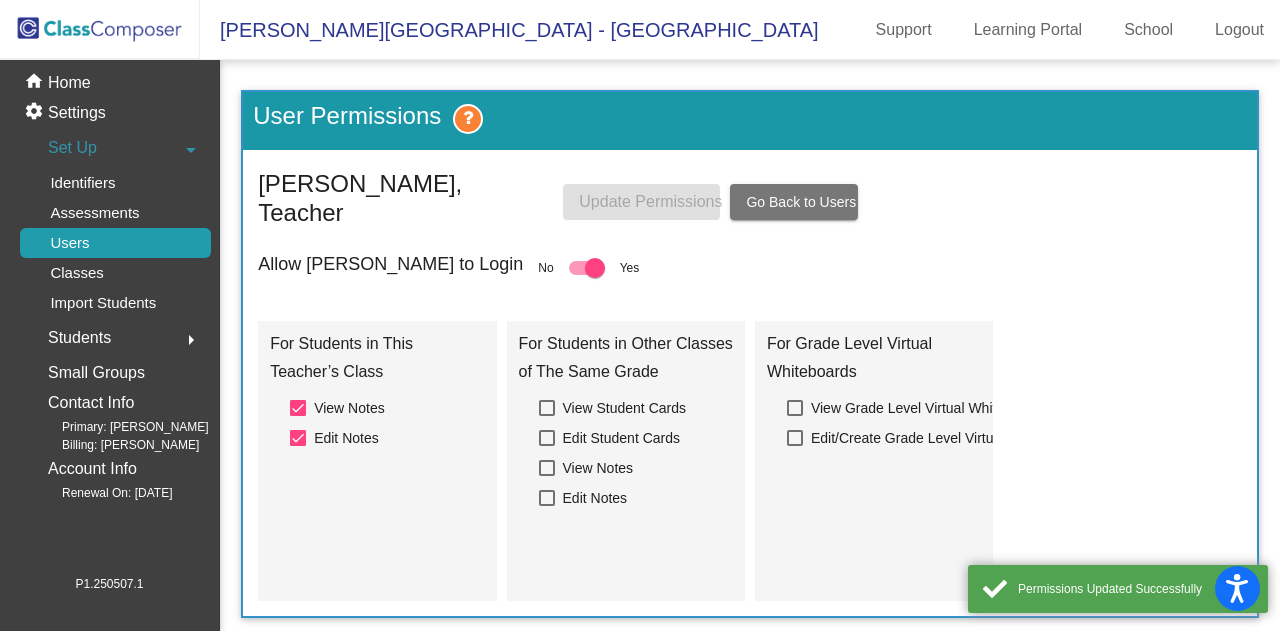 click on "Go Back to Users" 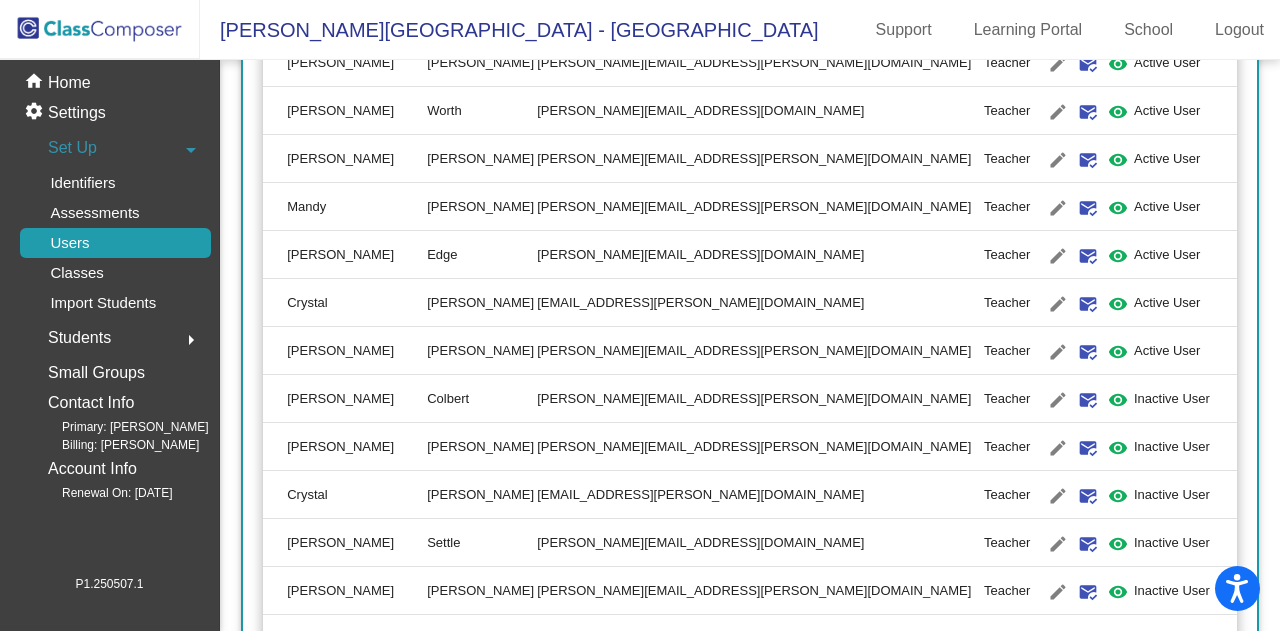 scroll, scrollTop: 1200, scrollLeft: 0, axis: vertical 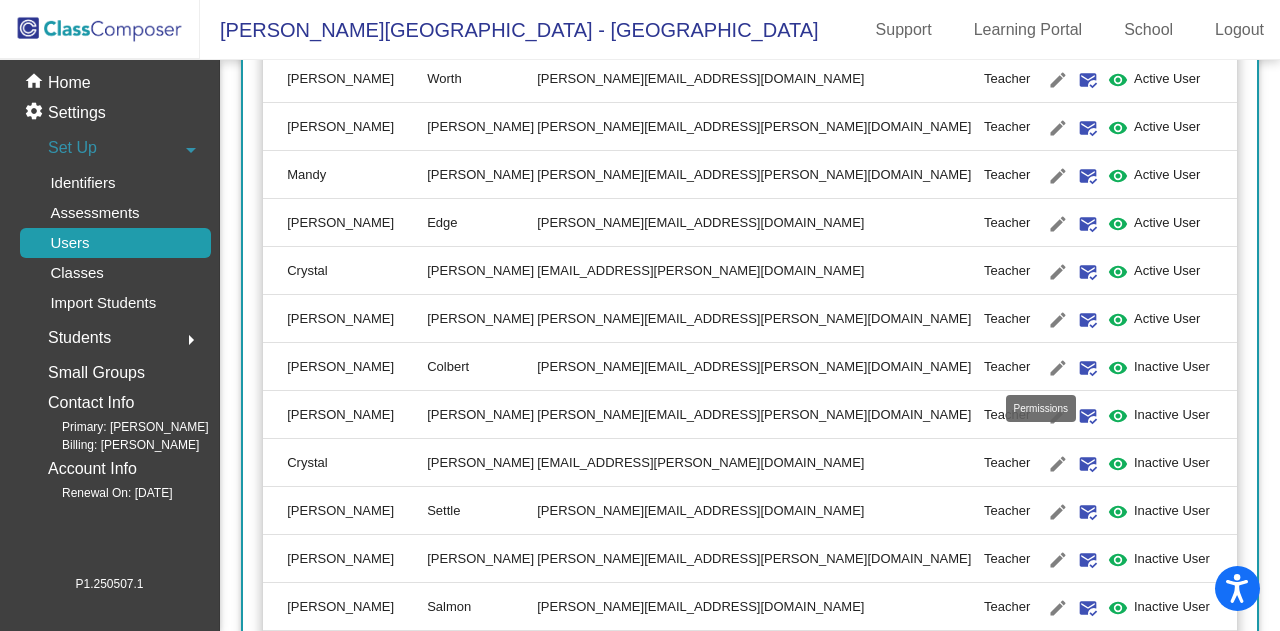 click on "visibility" 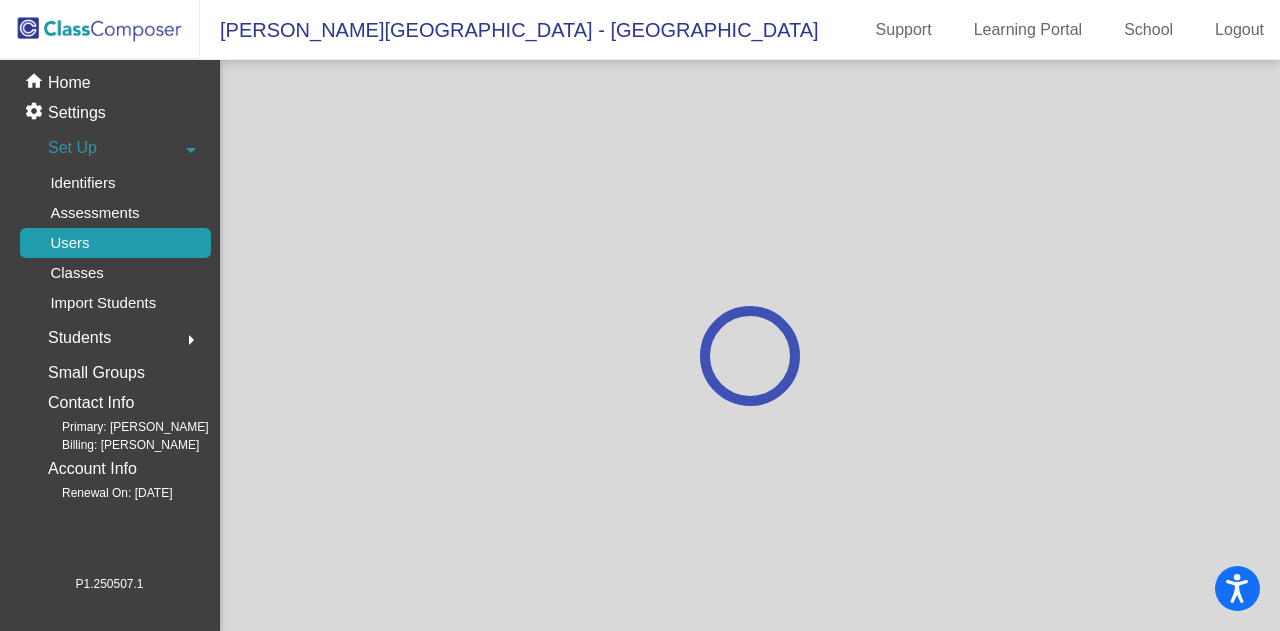 scroll, scrollTop: 0, scrollLeft: 0, axis: both 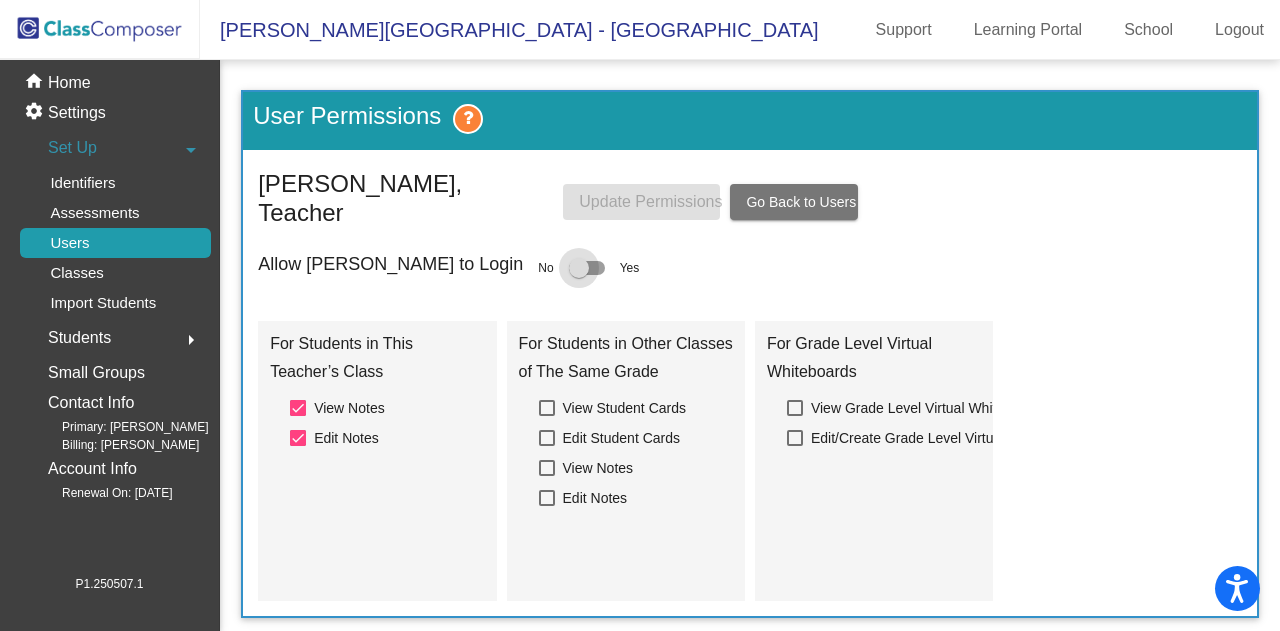 click at bounding box center [587, 268] 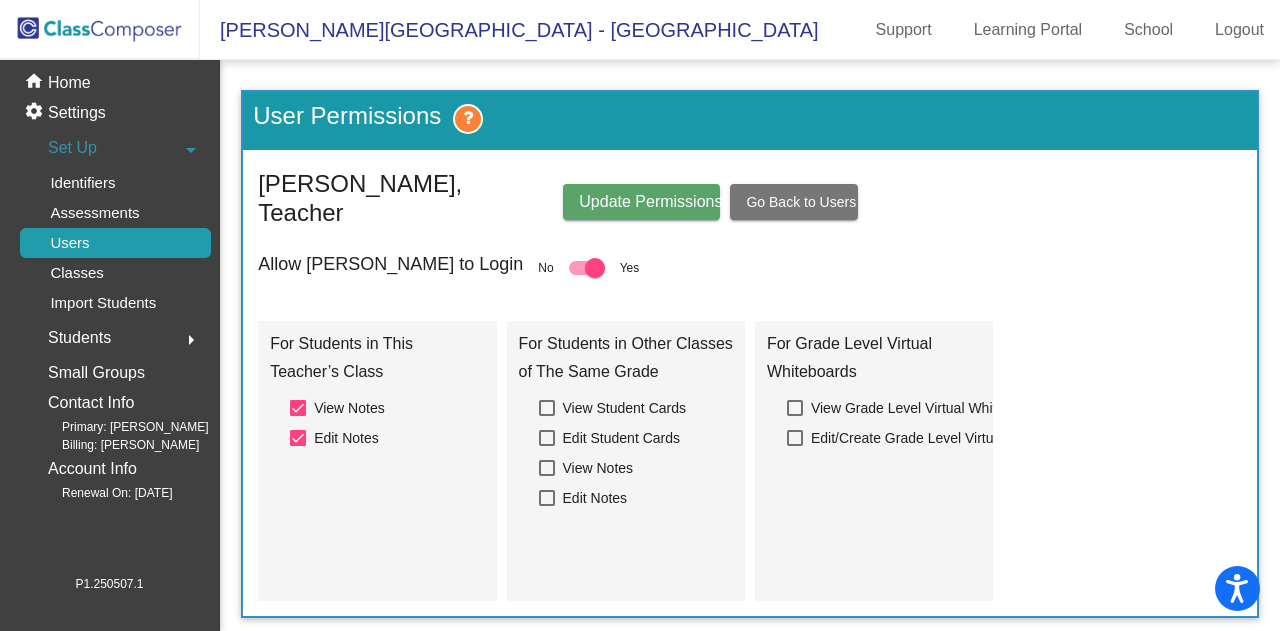 click on "Update Permissions" 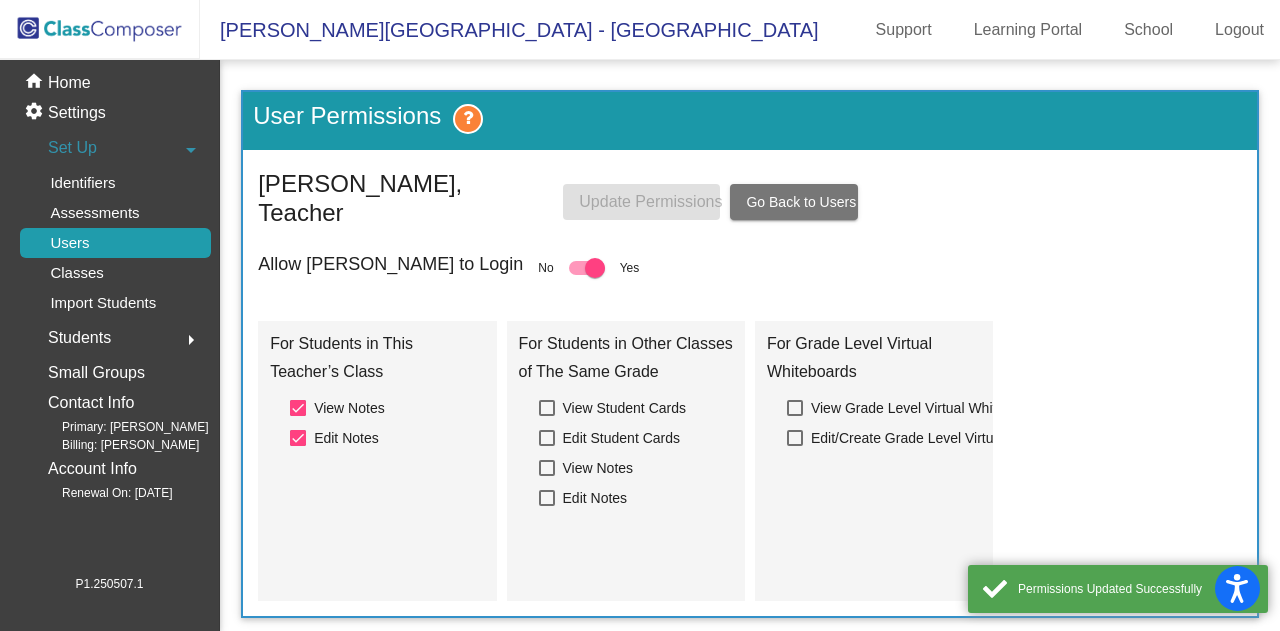 click on "Go Back to Users" 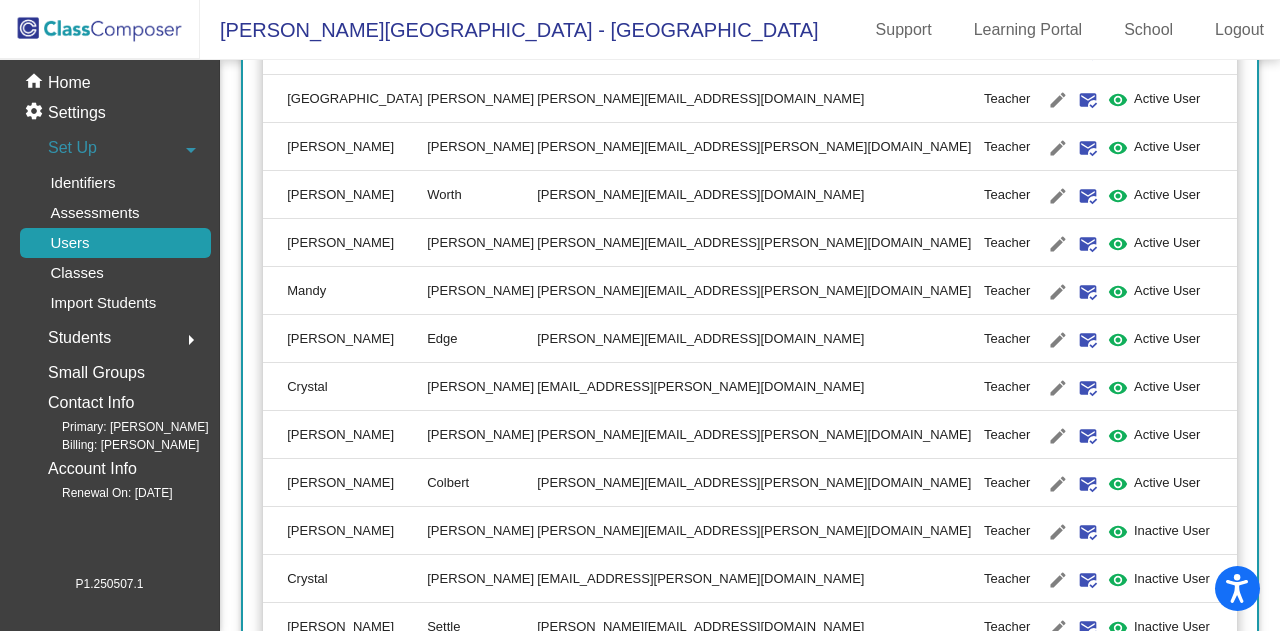 scroll, scrollTop: 1200, scrollLeft: 0, axis: vertical 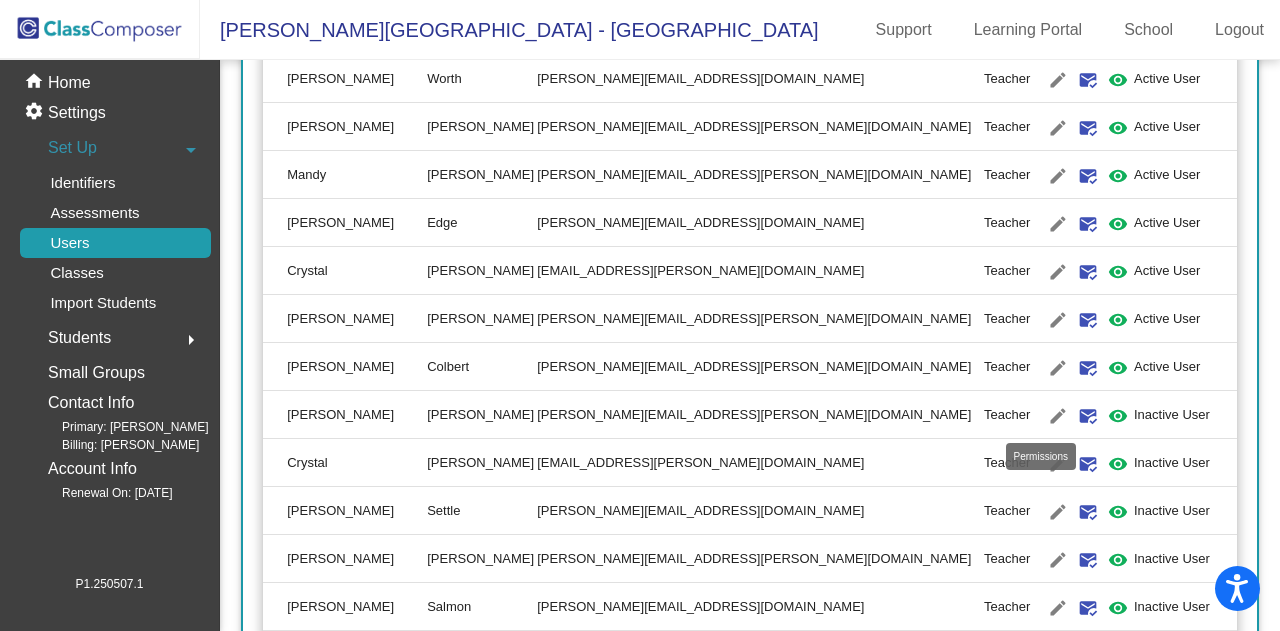click on "visibility" 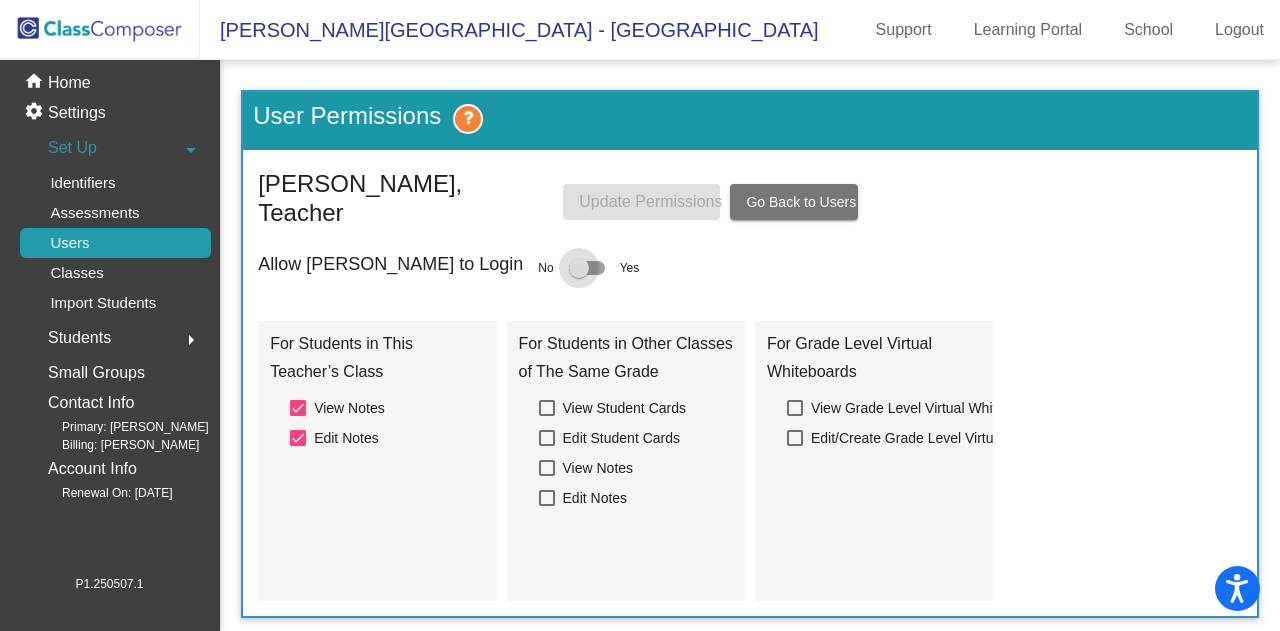 click at bounding box center (579, 268) 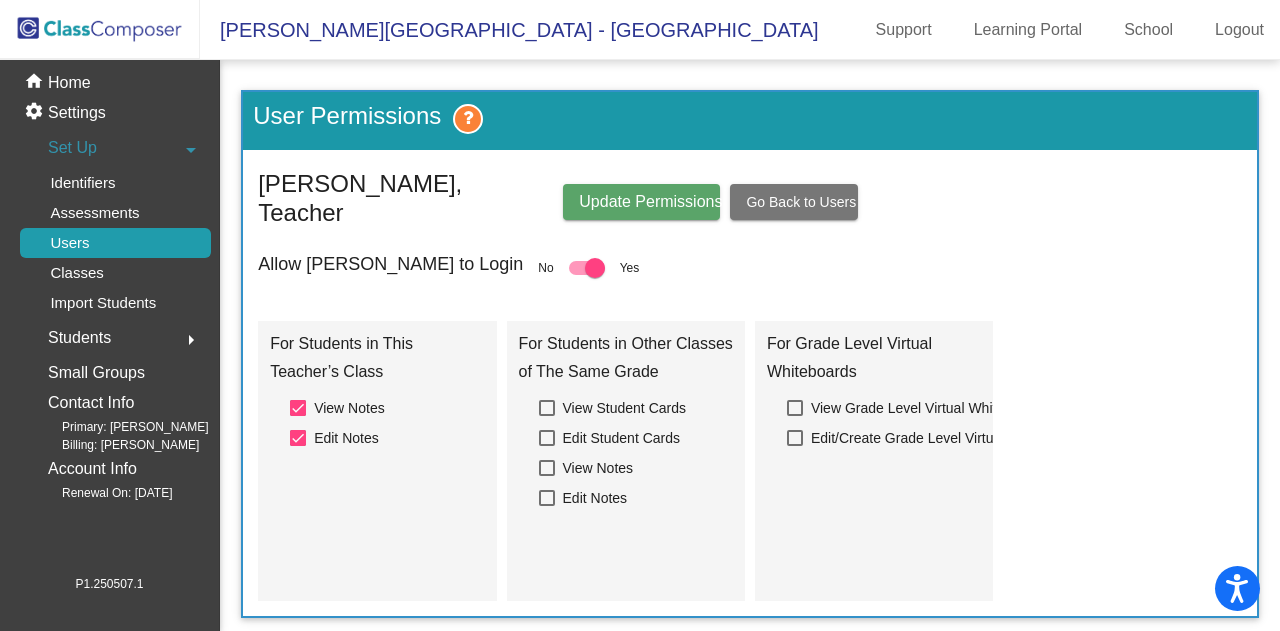 click on "User Permissions  [PERSON_NAME], Teacher Update Permissions Go Back to Users Allow [PERSON_NAME] to Login No   Yes For Students in This Teacher’s Class   View Notes   Edit Notes For Students in Other Classes of The Same Grade   View Student Cards   Edit Student Cards   View Notes   Edit Notes For Grade Level Virtual Whiteboards   View Grade Level Virtual Whiteboards   Edit/Create Grade Level Virtual Whiteboards" 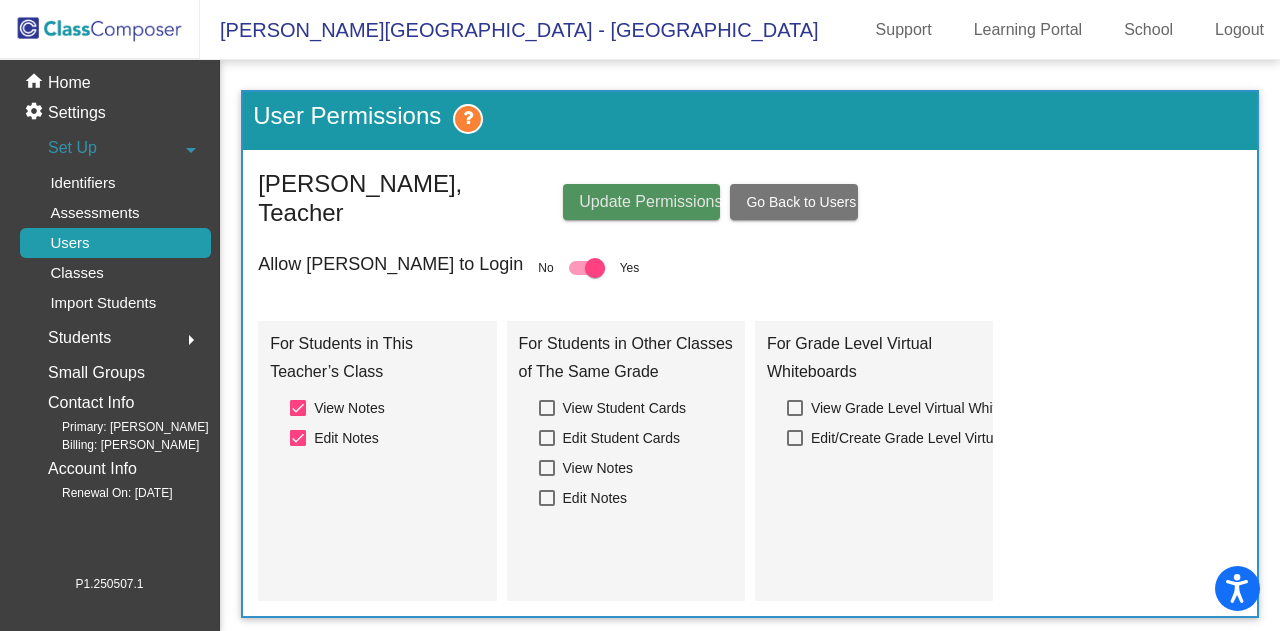 click on "Update Permissions" 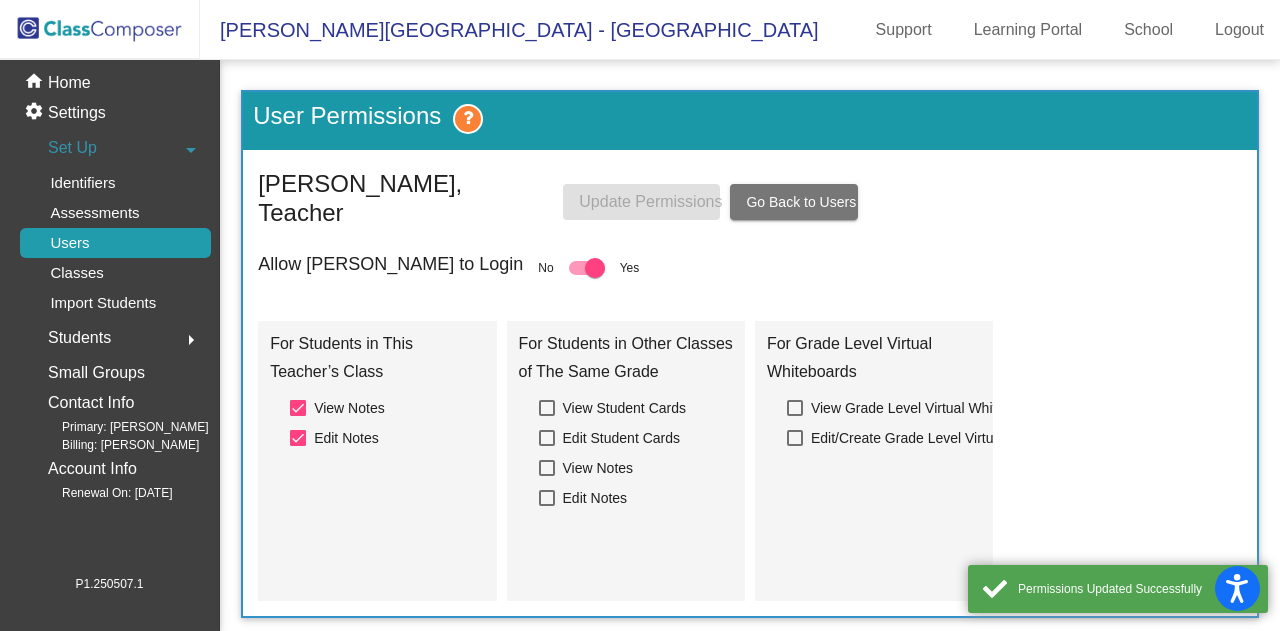 click on "Go Back to Users" 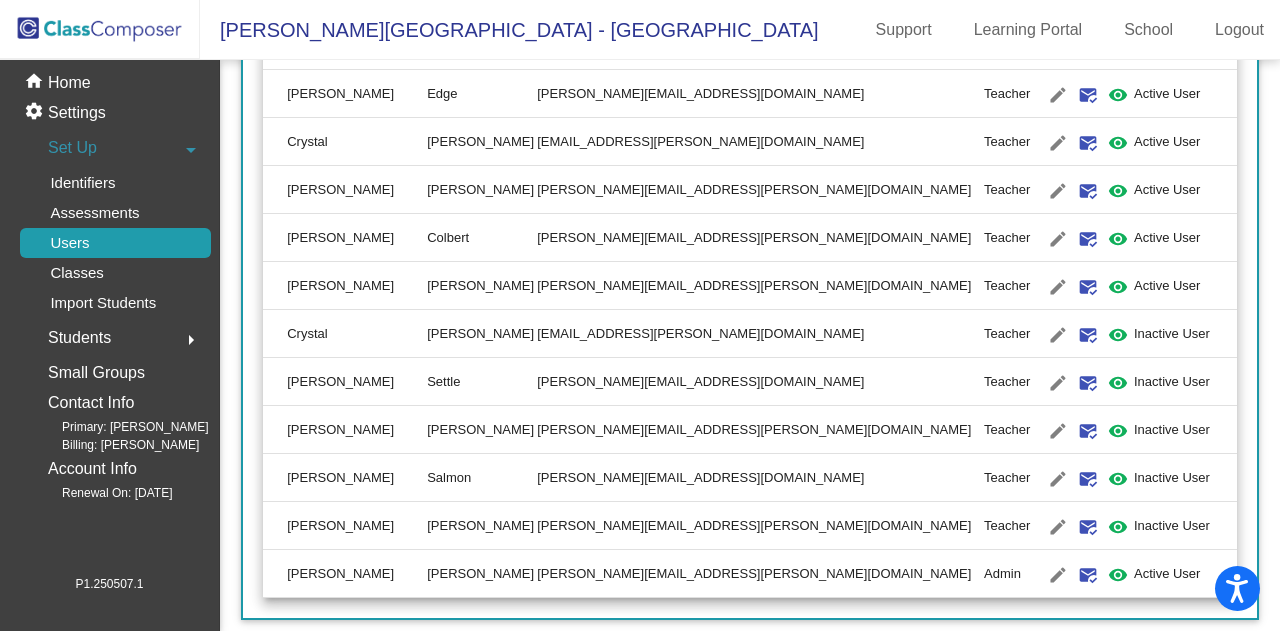 scroll, scrollTop: 1353, scrollLeft: 0, axis: vertical 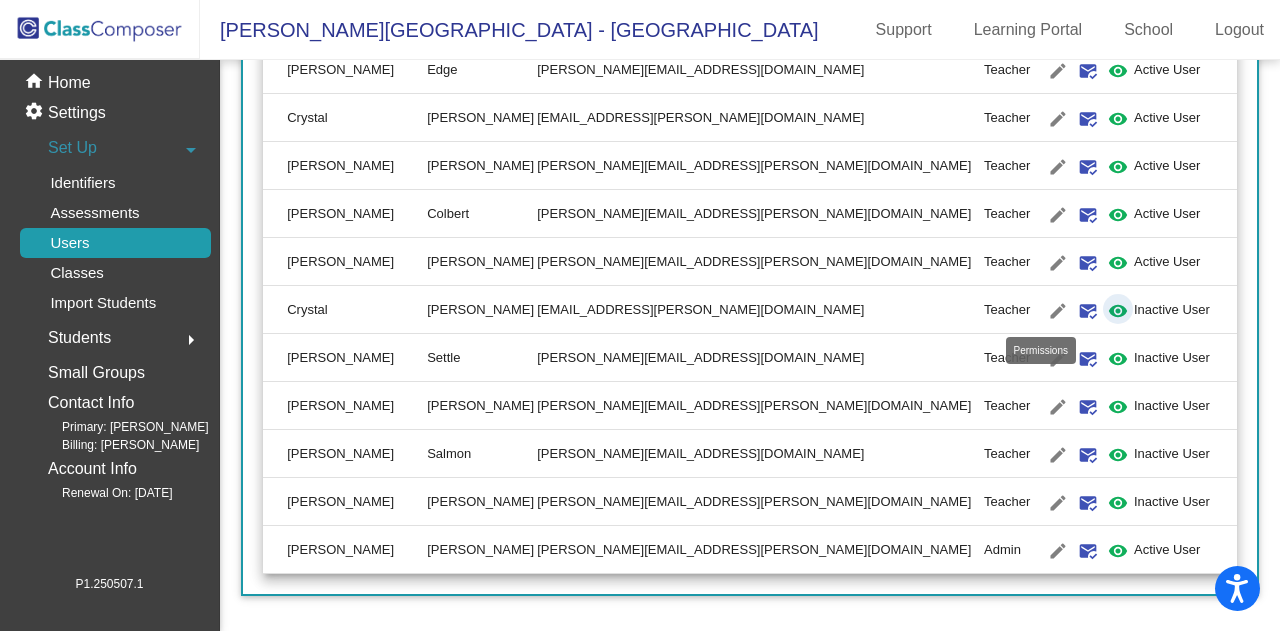 click on "visibility" 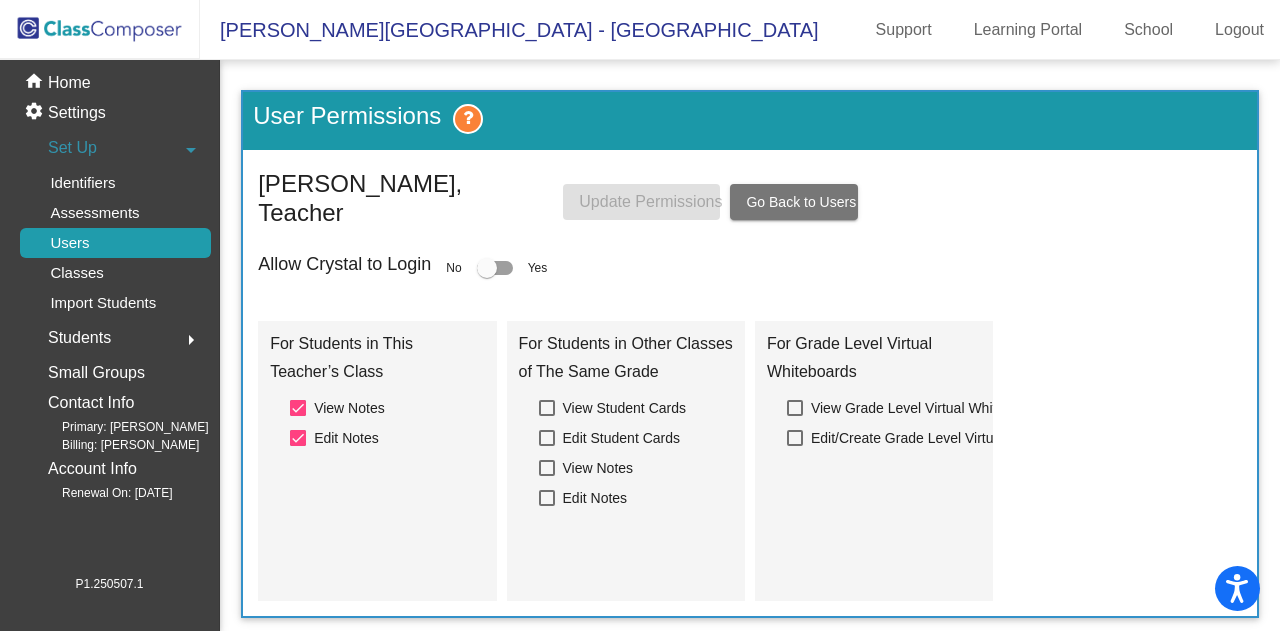 click at bounding box center [487, 268] 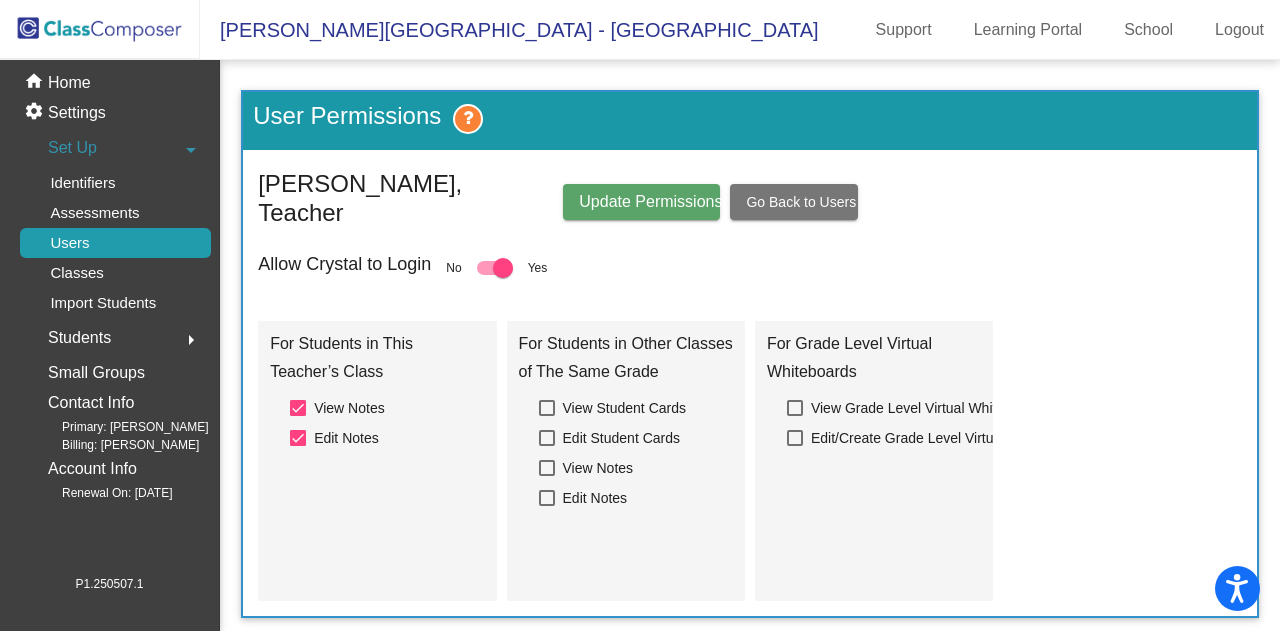 click on "Update Permissions" 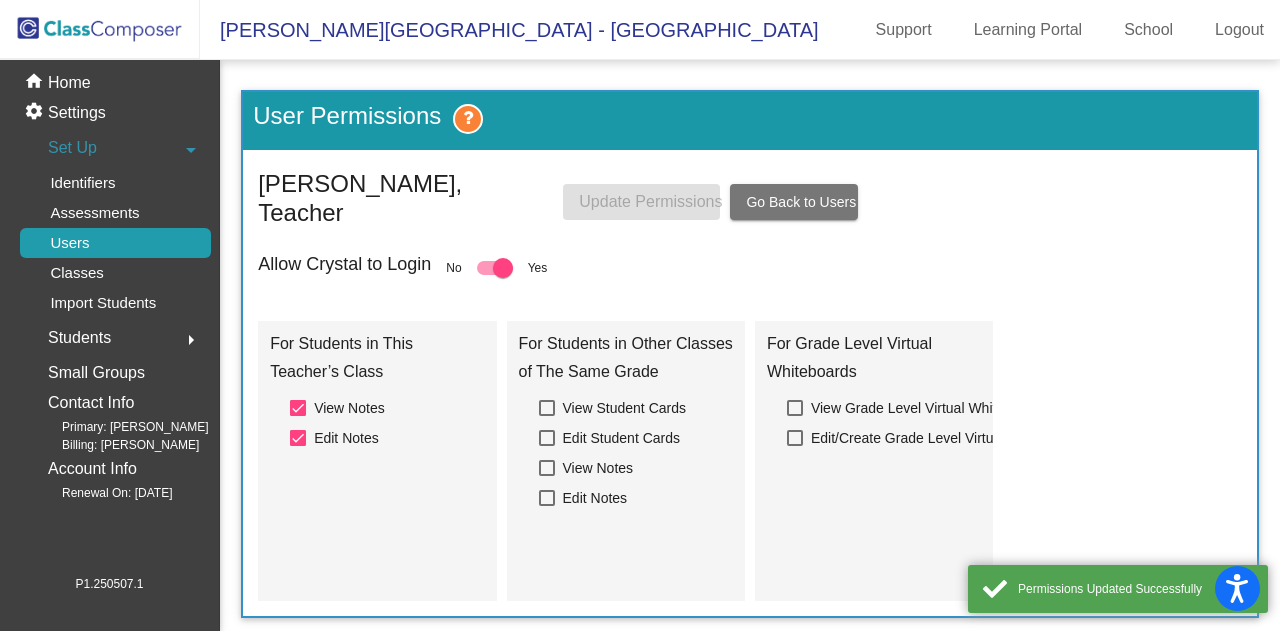 click on "Go Back to Users" 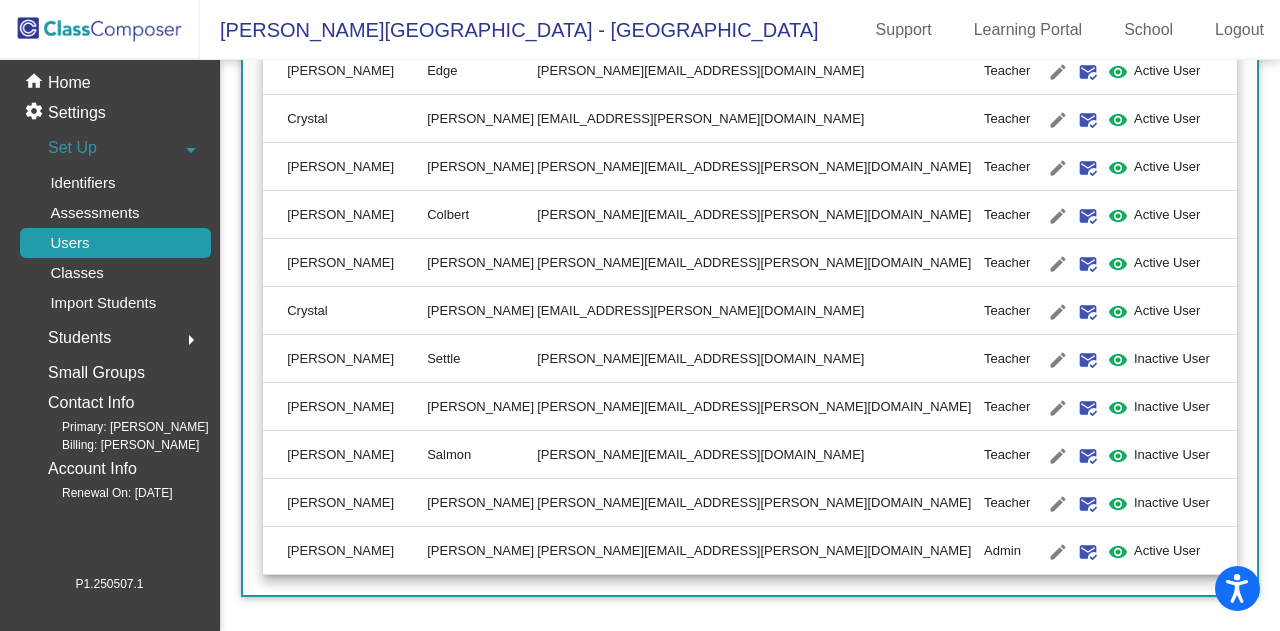 scroll, scrollTop: 1353, scrollLeft: 0, axis: vertical 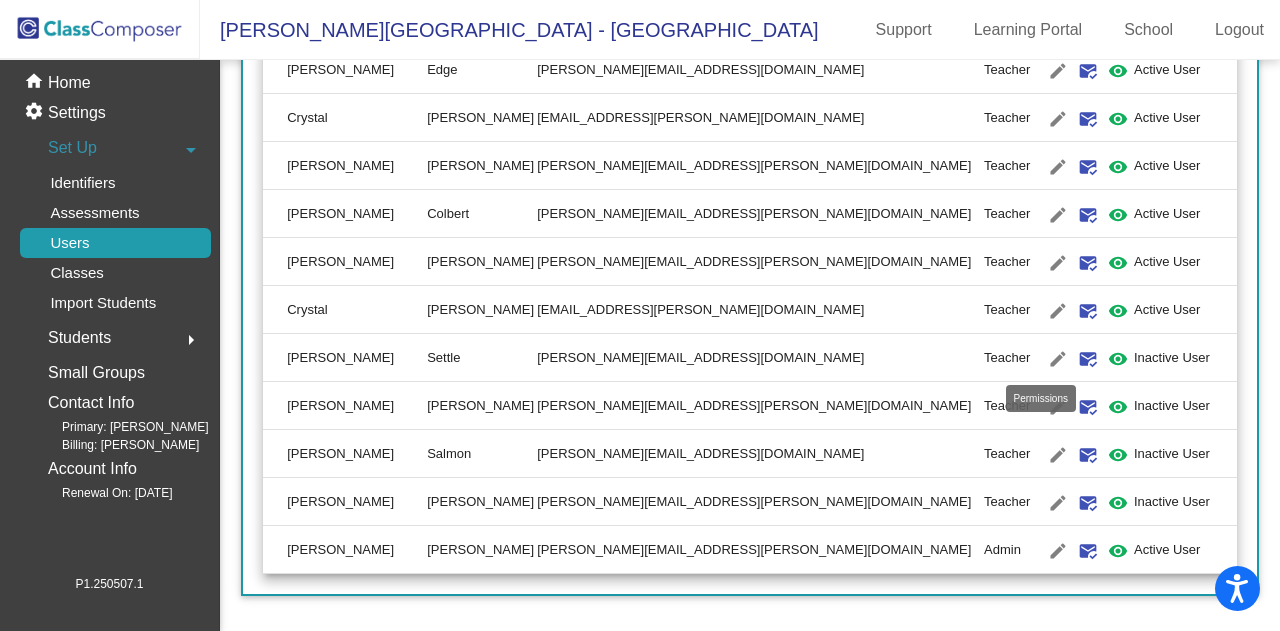 click on "visibility" 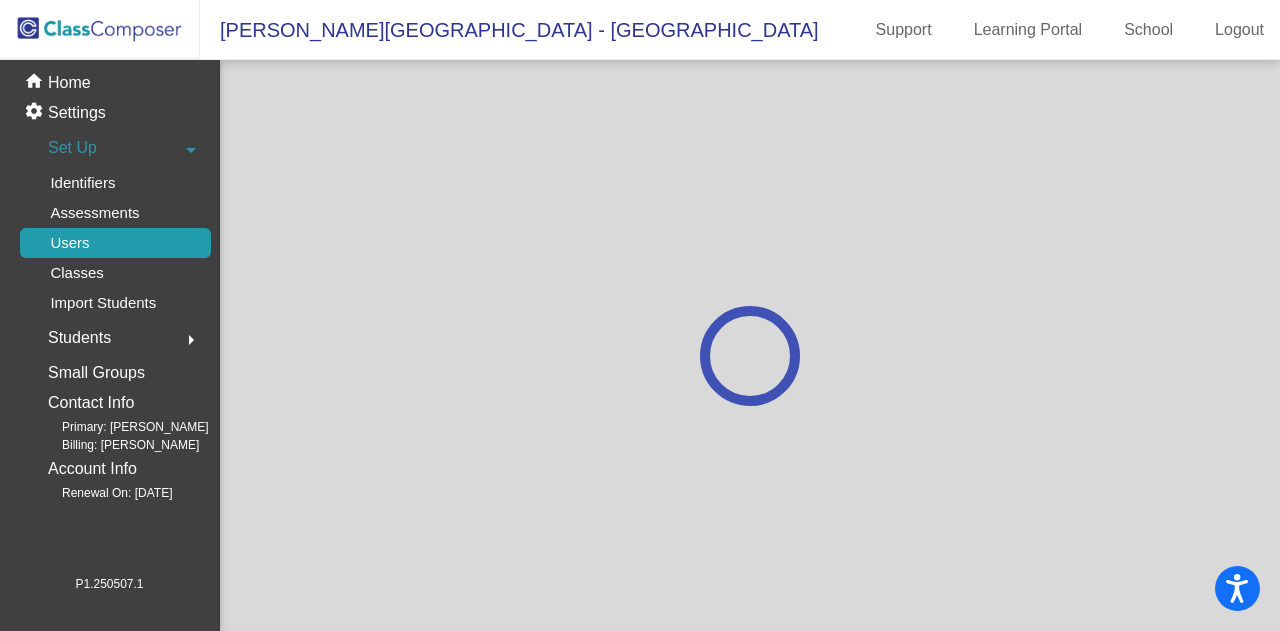 scroll, scrollTop: 0, scrollLeft: 0, axis: both 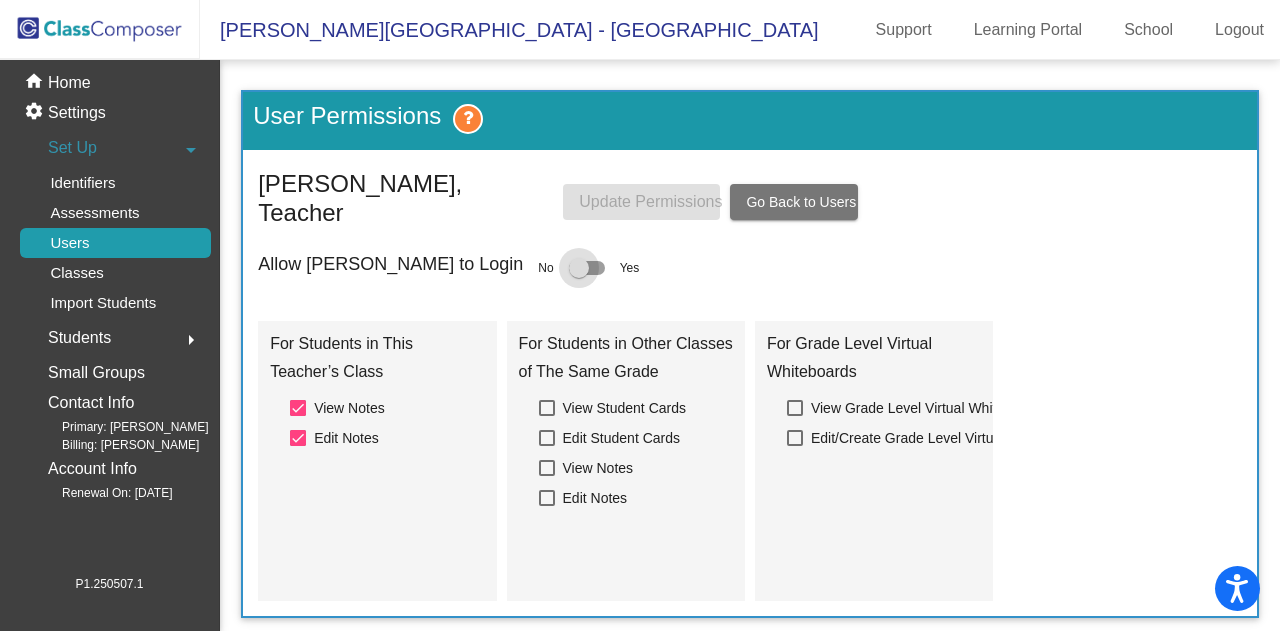 click at bounding box center [587, 268] 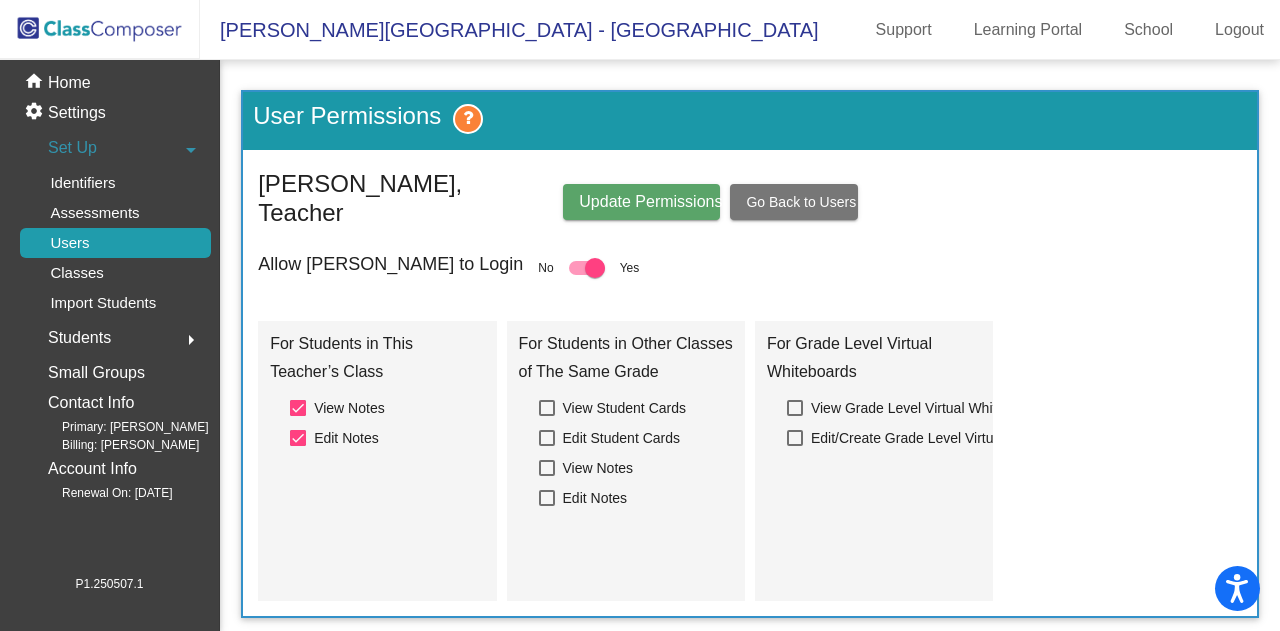 click on "Update Permissions" 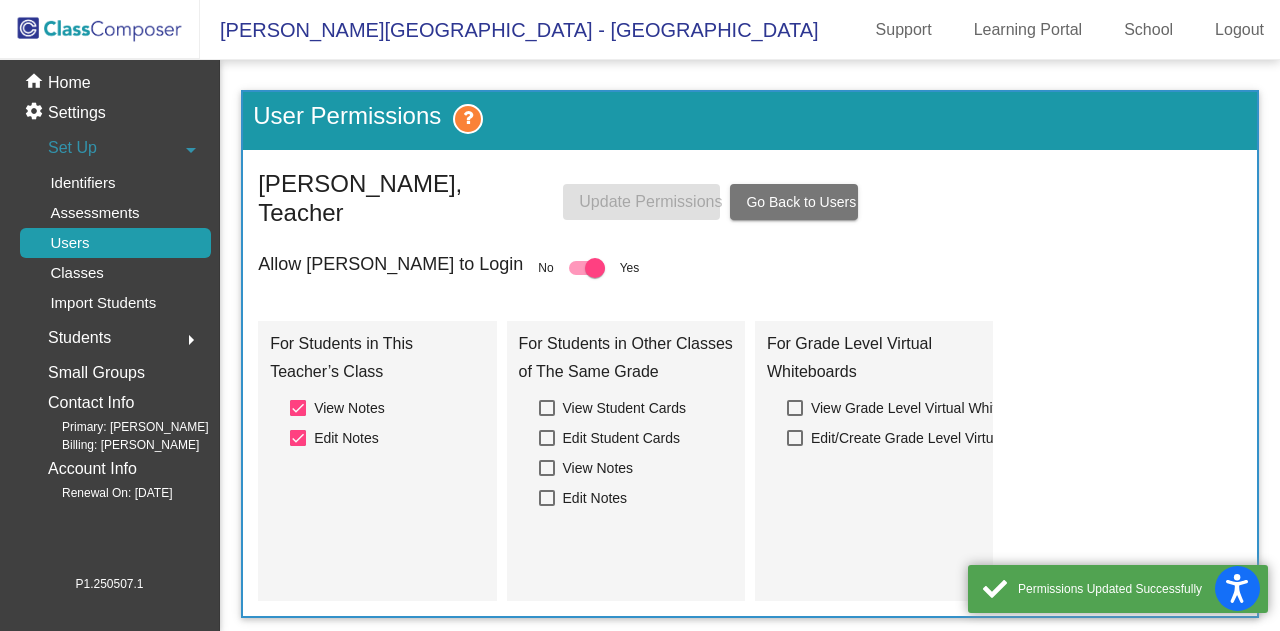 click on "Go Back to Users" 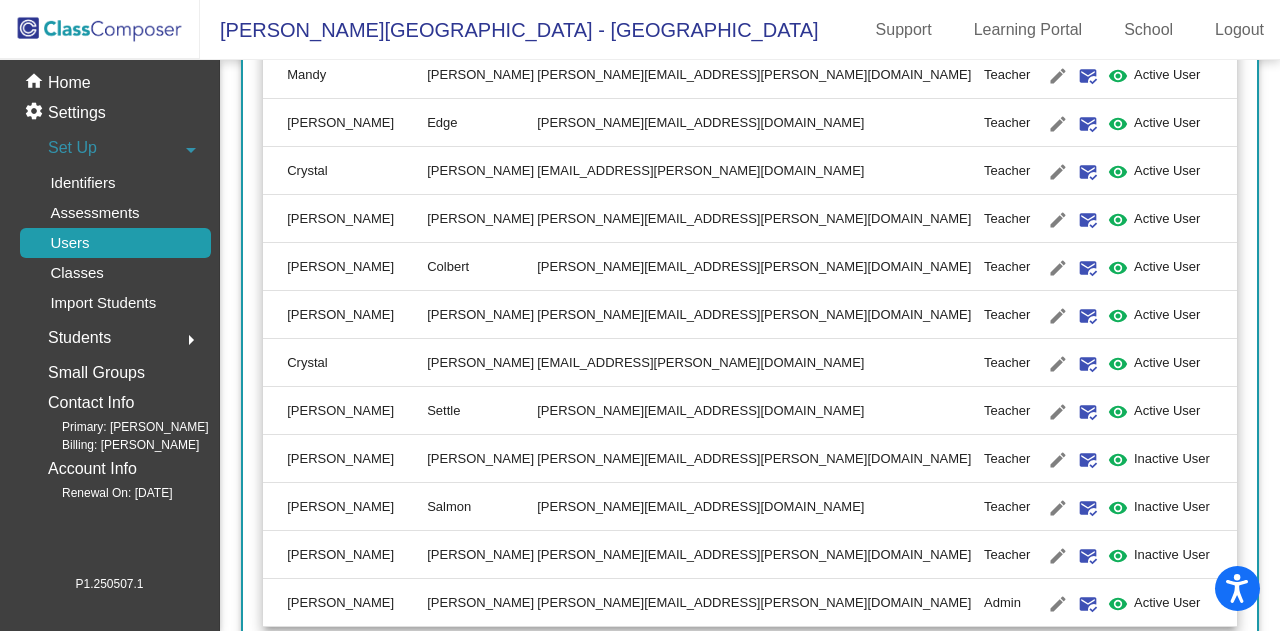 scroll, scrollTop: 1353, scrollLeft: 0, axis: vertical 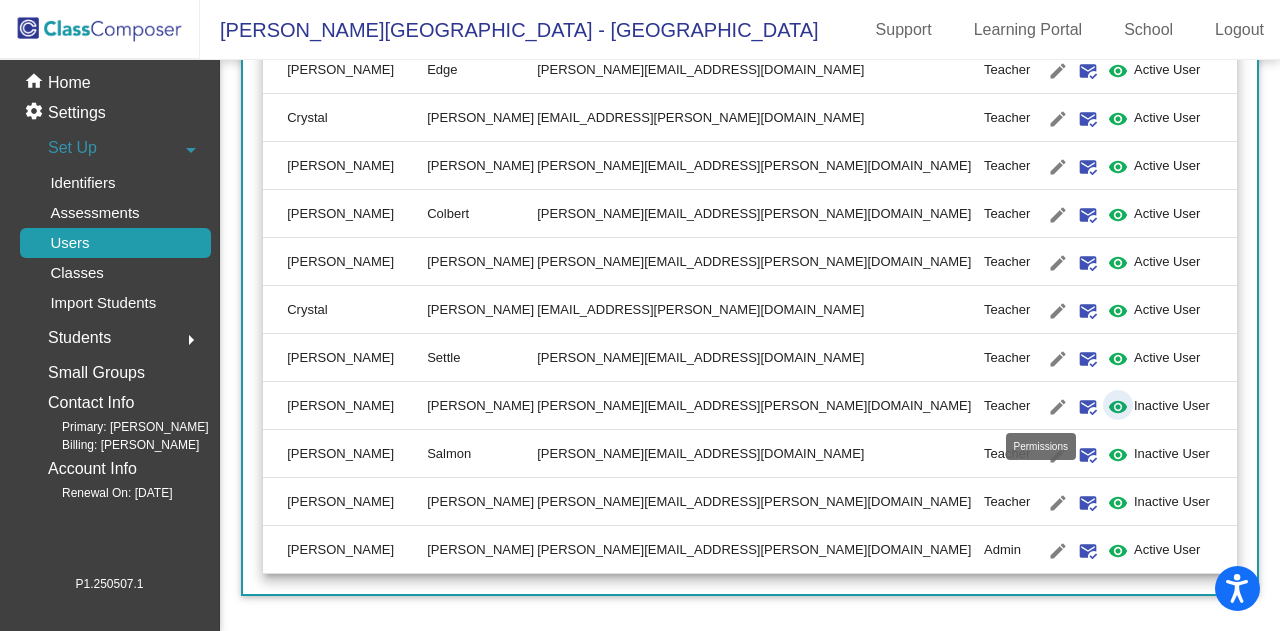 click on "visibility" 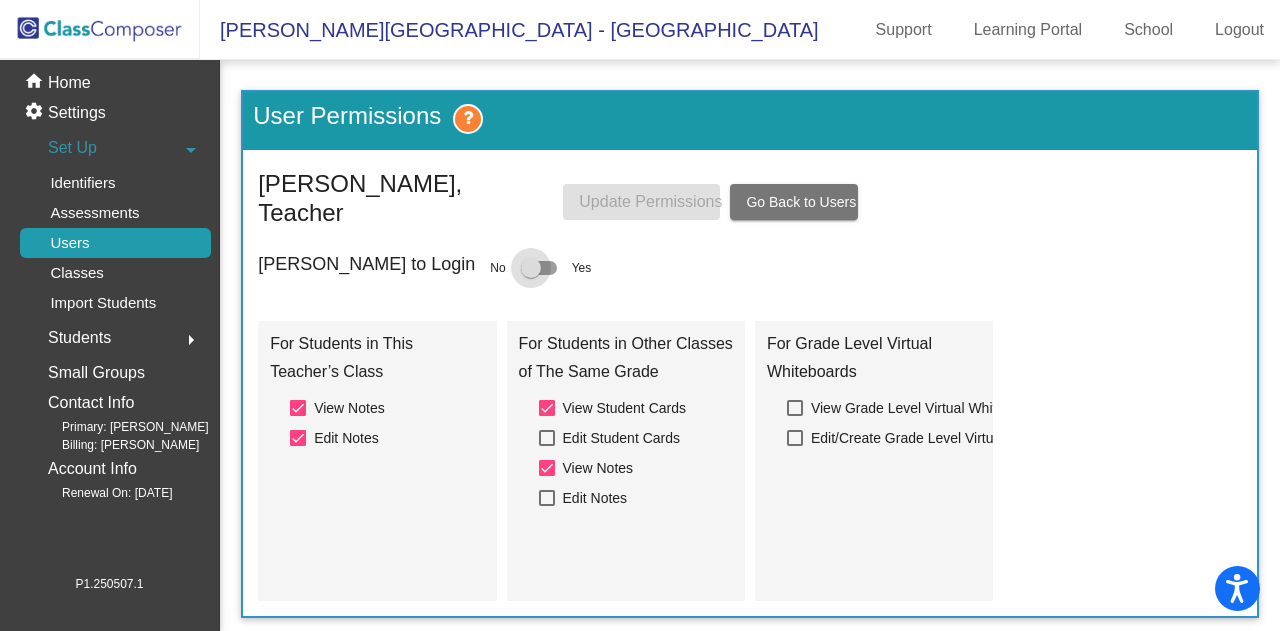 click at bounding box center [531, 268] 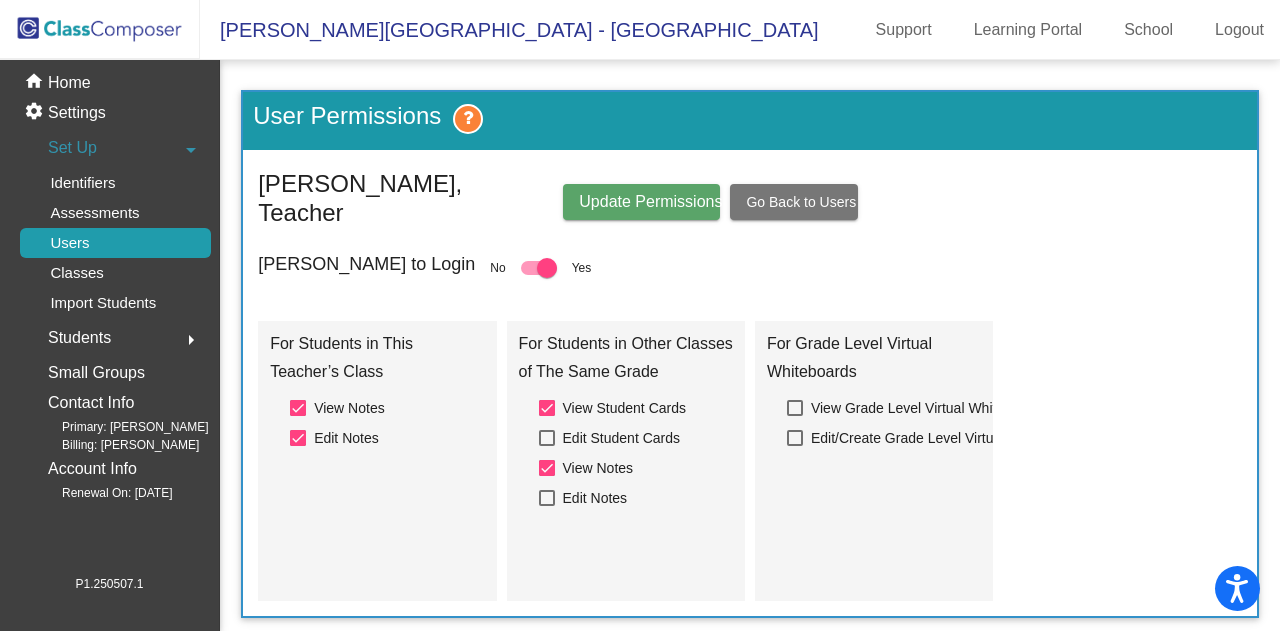 click on "Update Permissions" 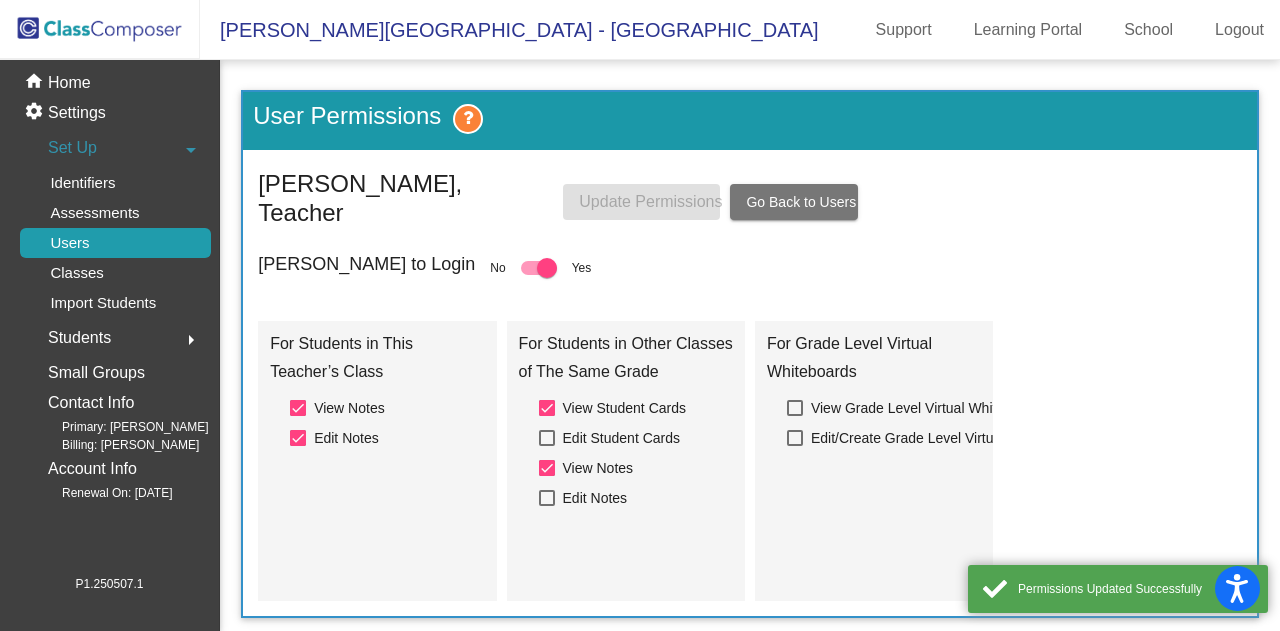 click on "Go Back to Users" 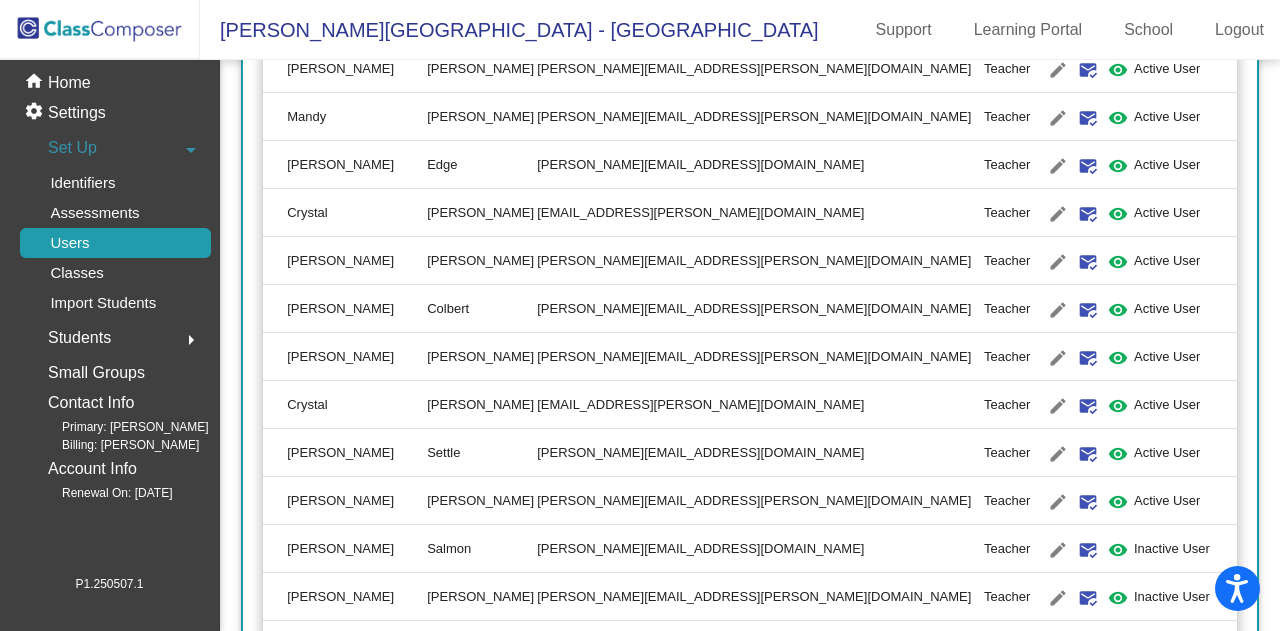 scroll, scrollTop: 1353, scrollLeft: 0, axis: vertical 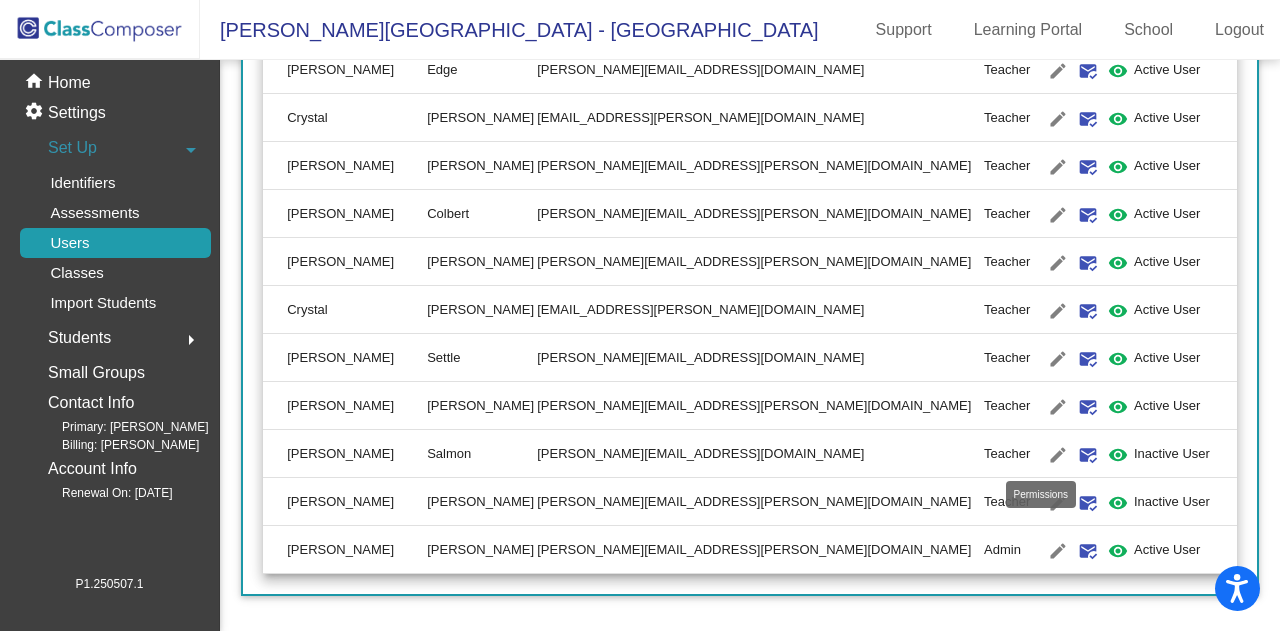 click on "visibility" 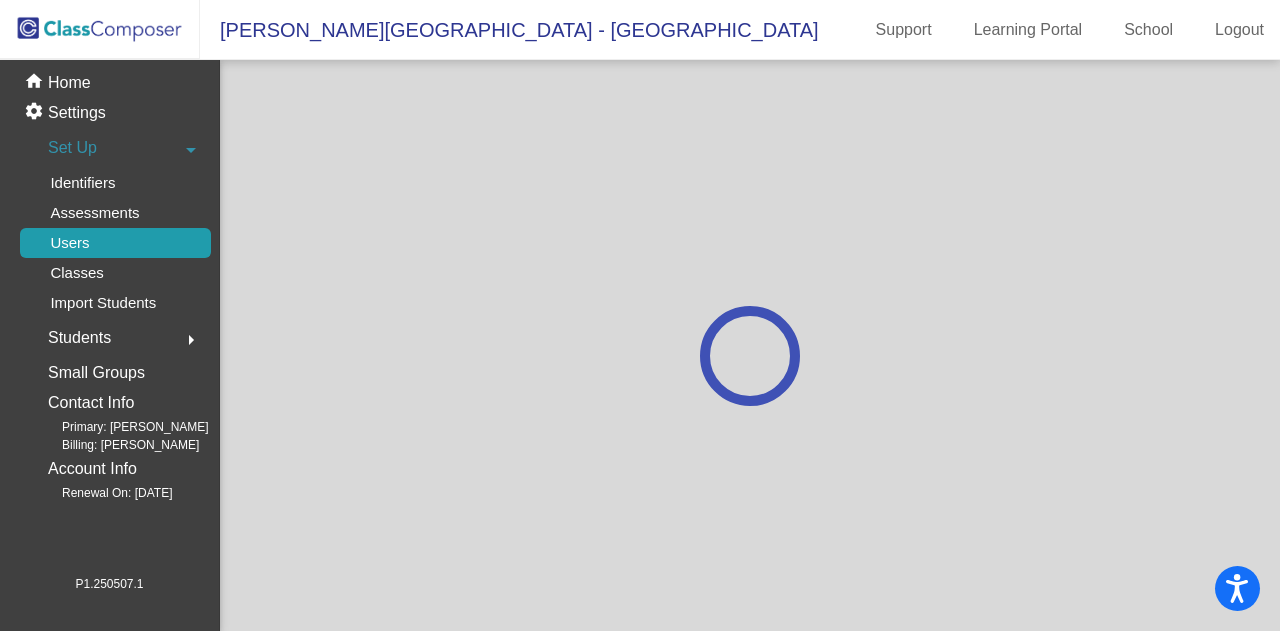 scroll, scrollTop: 0, scrollLeft: 0, axis: both 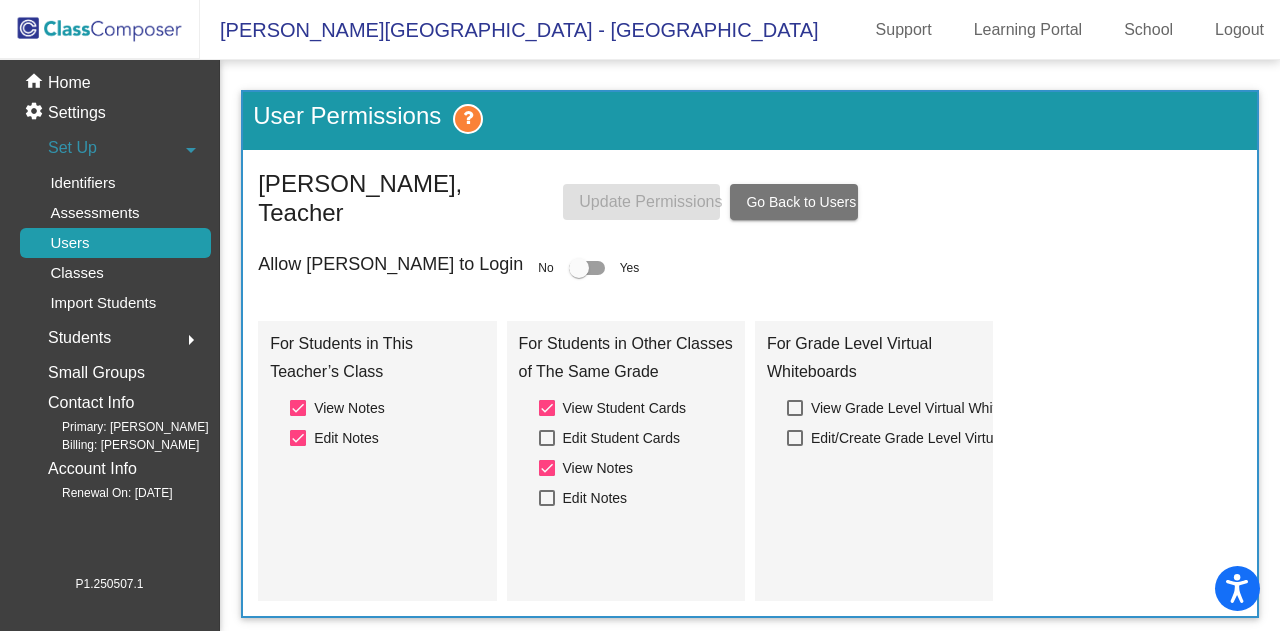 click at bounding box center (579, 268) 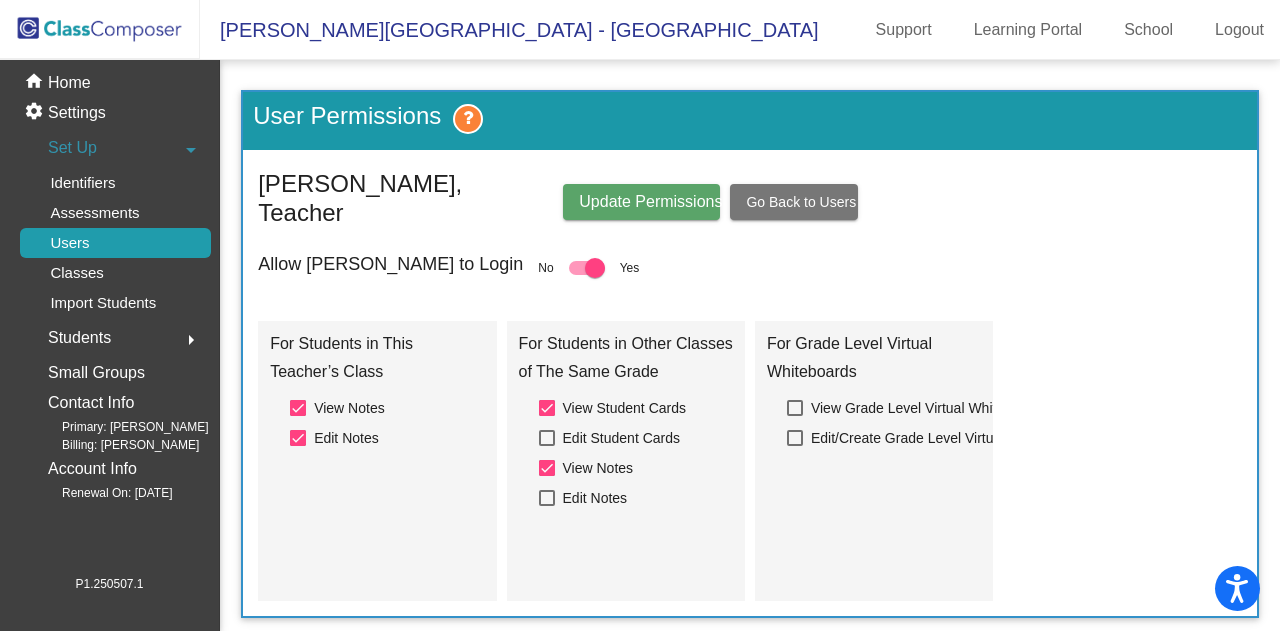 click at bounding box center (547, 408) 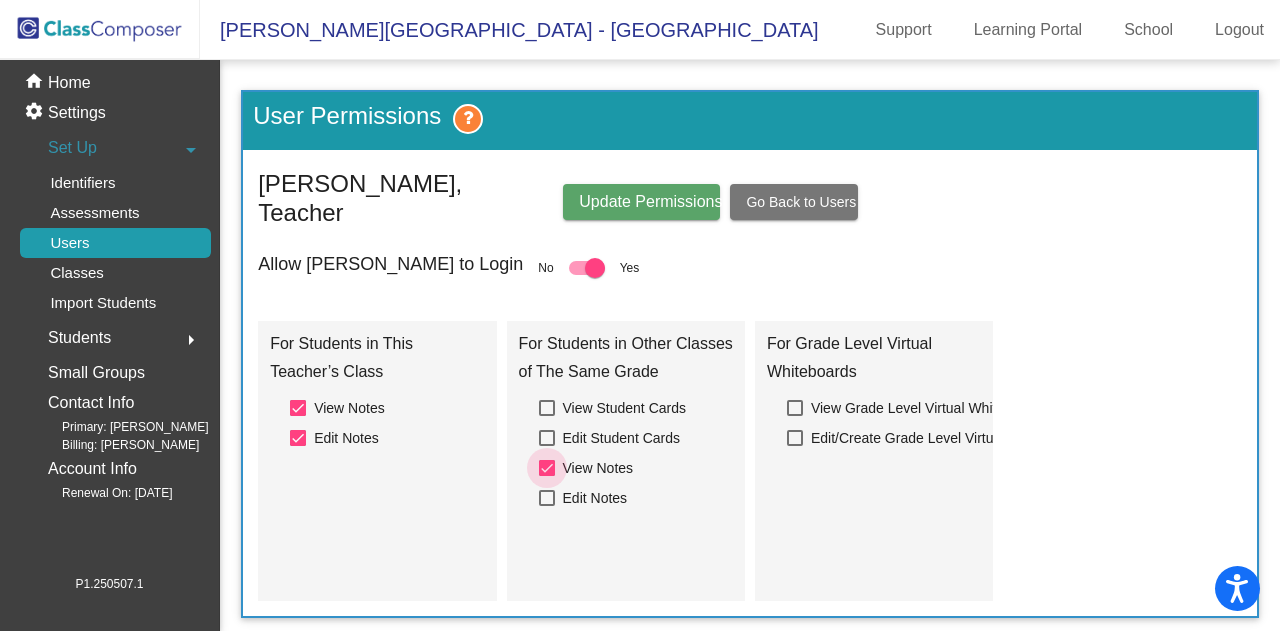 click at bounding box center [547, 468] 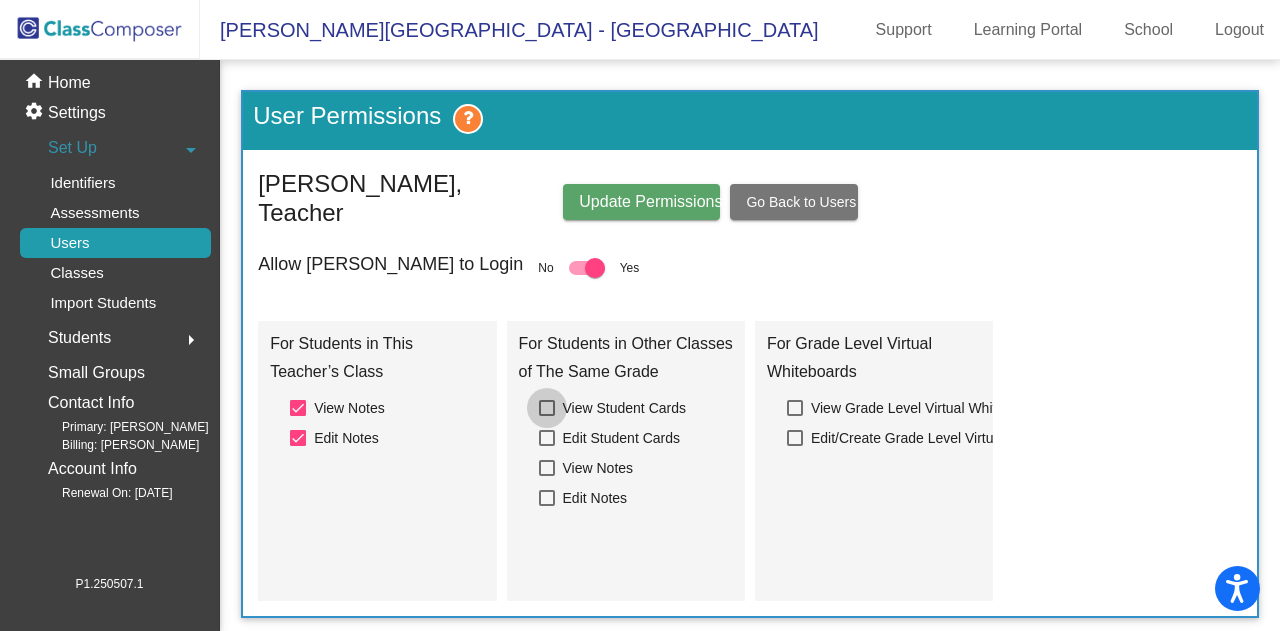 click at bounding box center [547, 408] 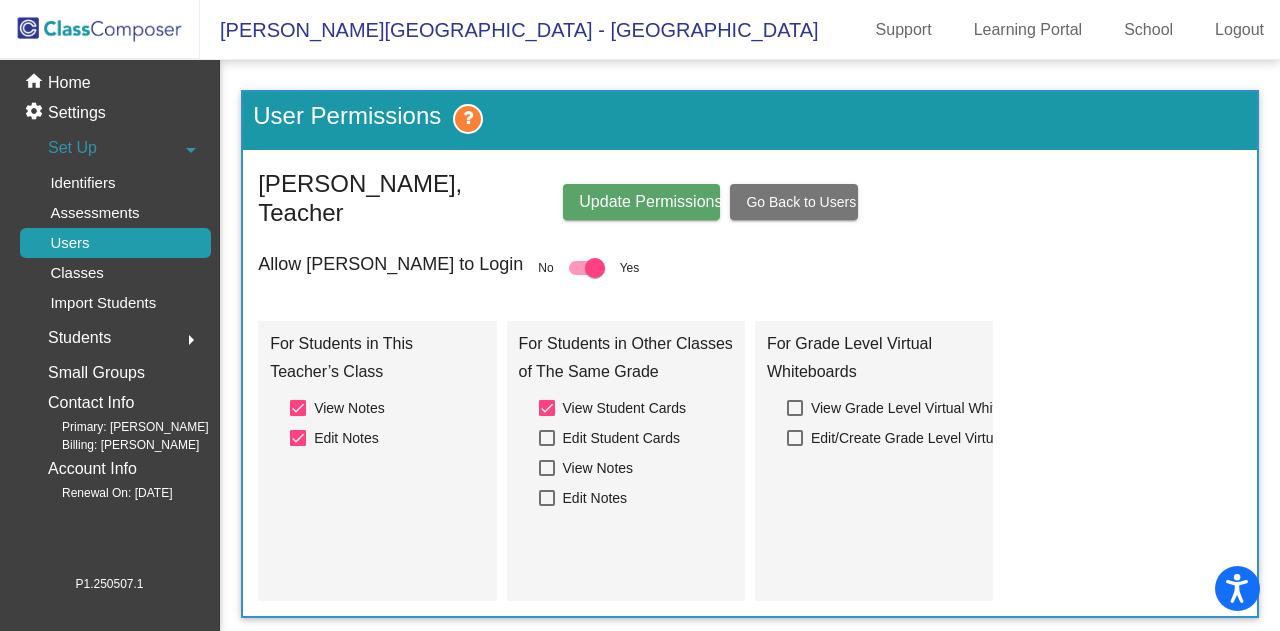 click at bounding box center (547, 468) 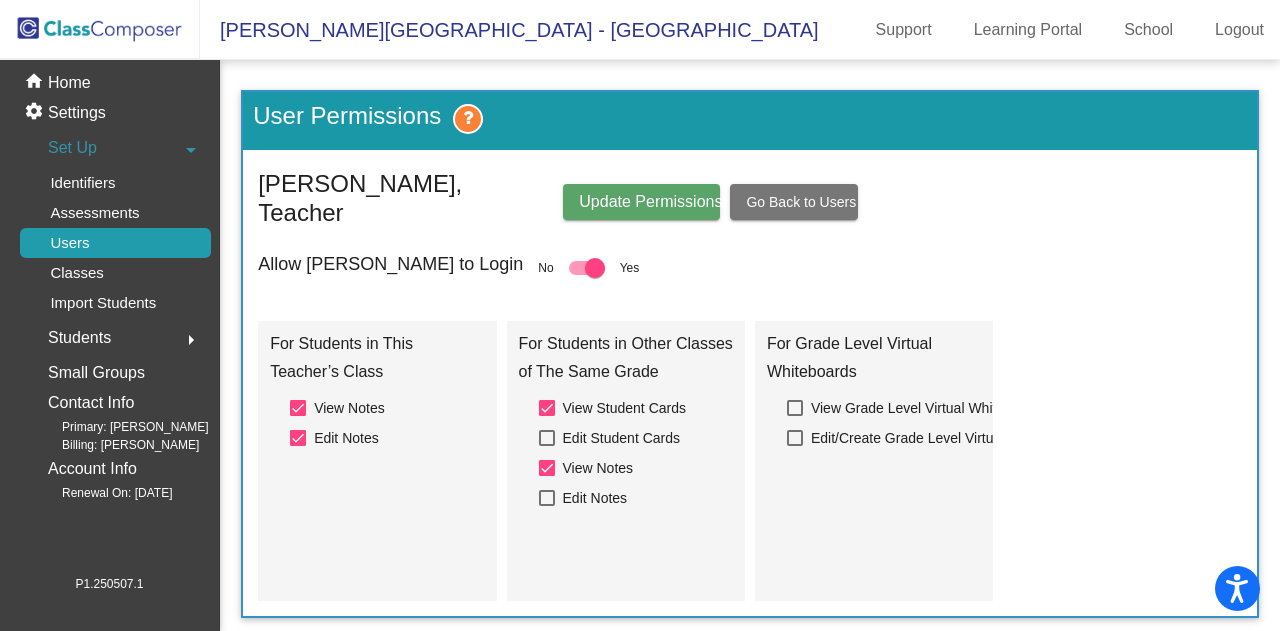 click on "Update Permissions" 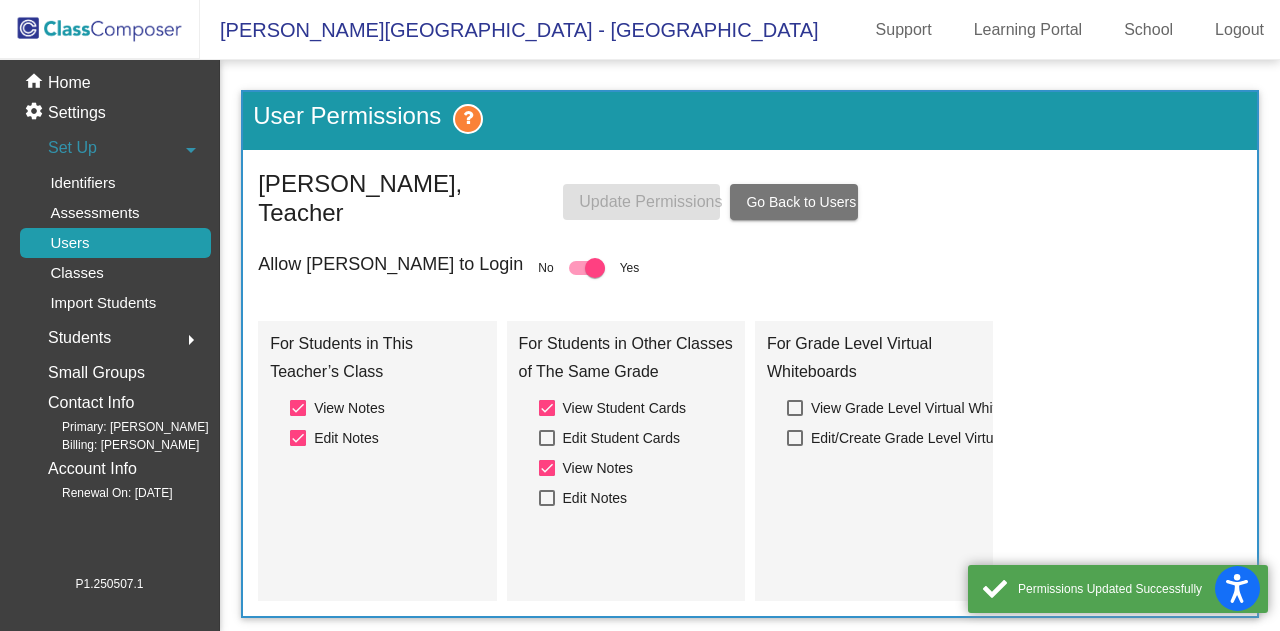 click on "Go Back to Users" 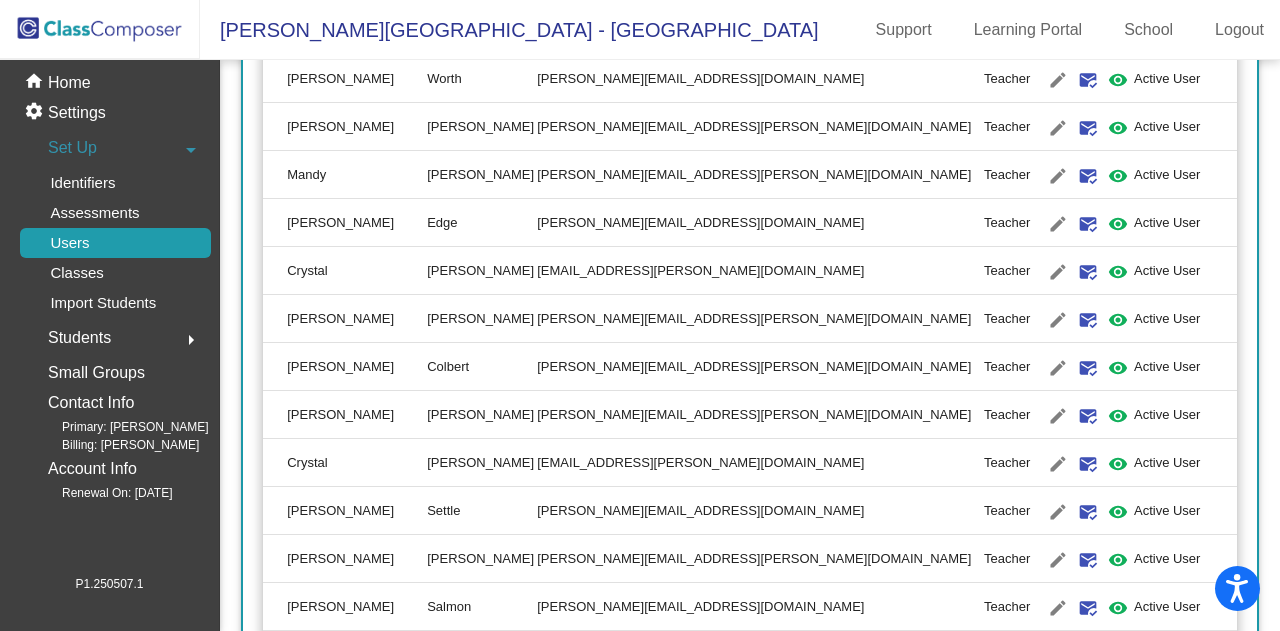 scroll, scrollTop: 1353, scrollLeft: 0, axis: vertical 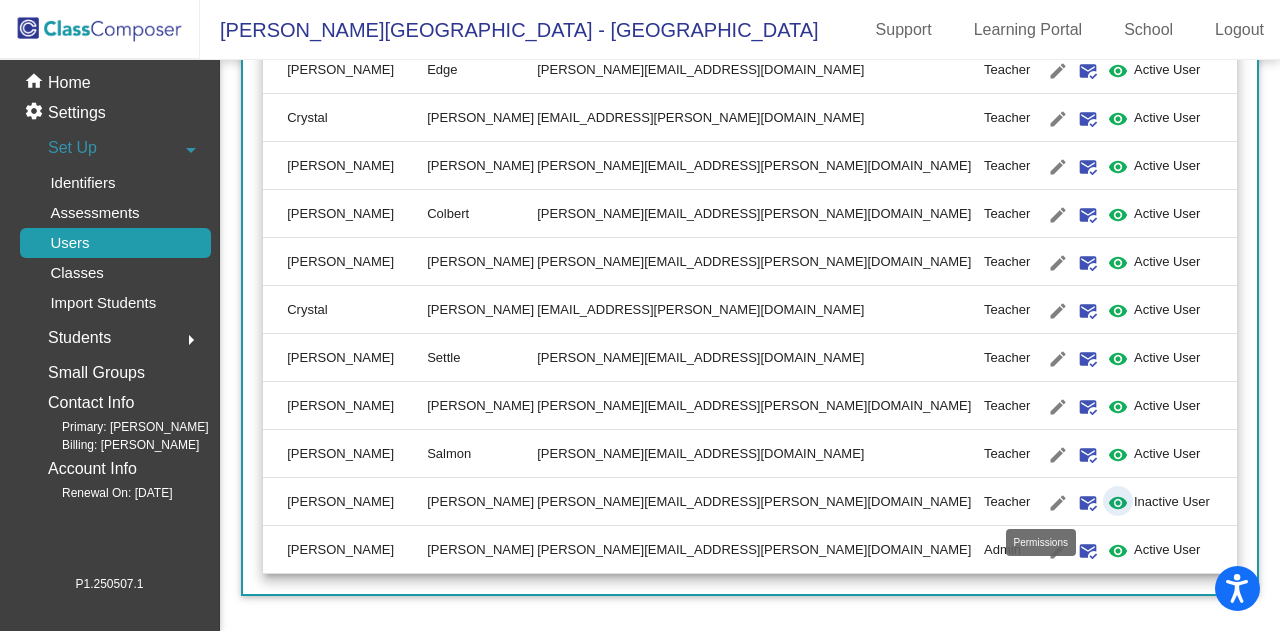 click on "visibility" 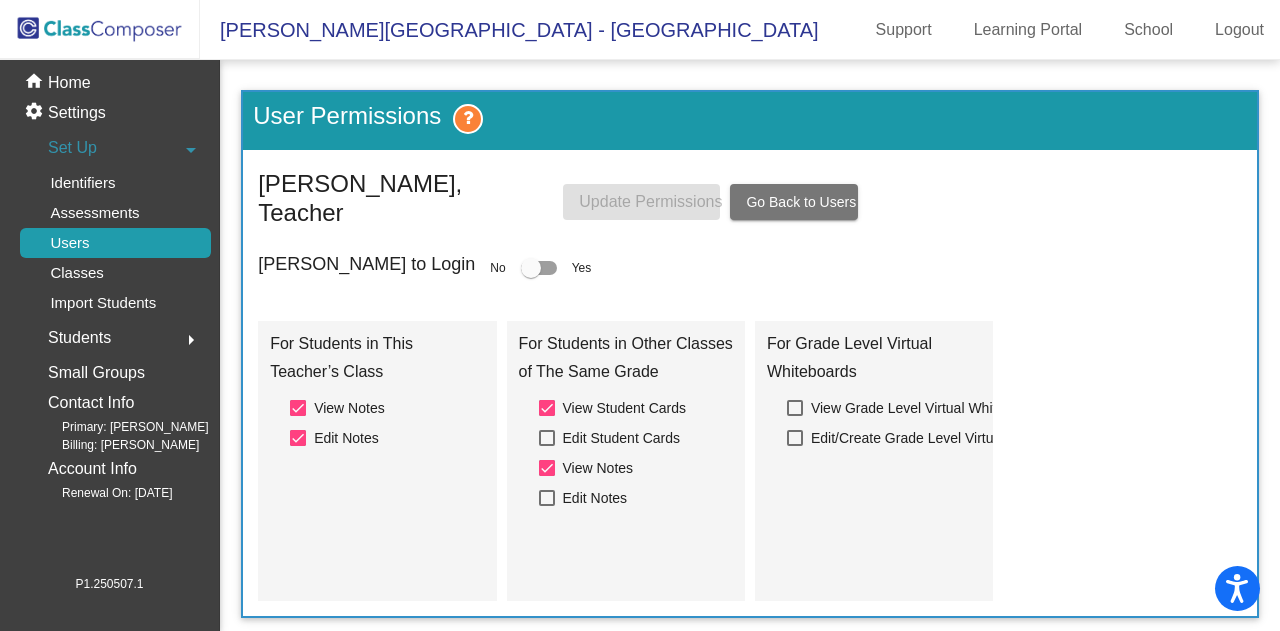 click at bounding box center (531, 268) 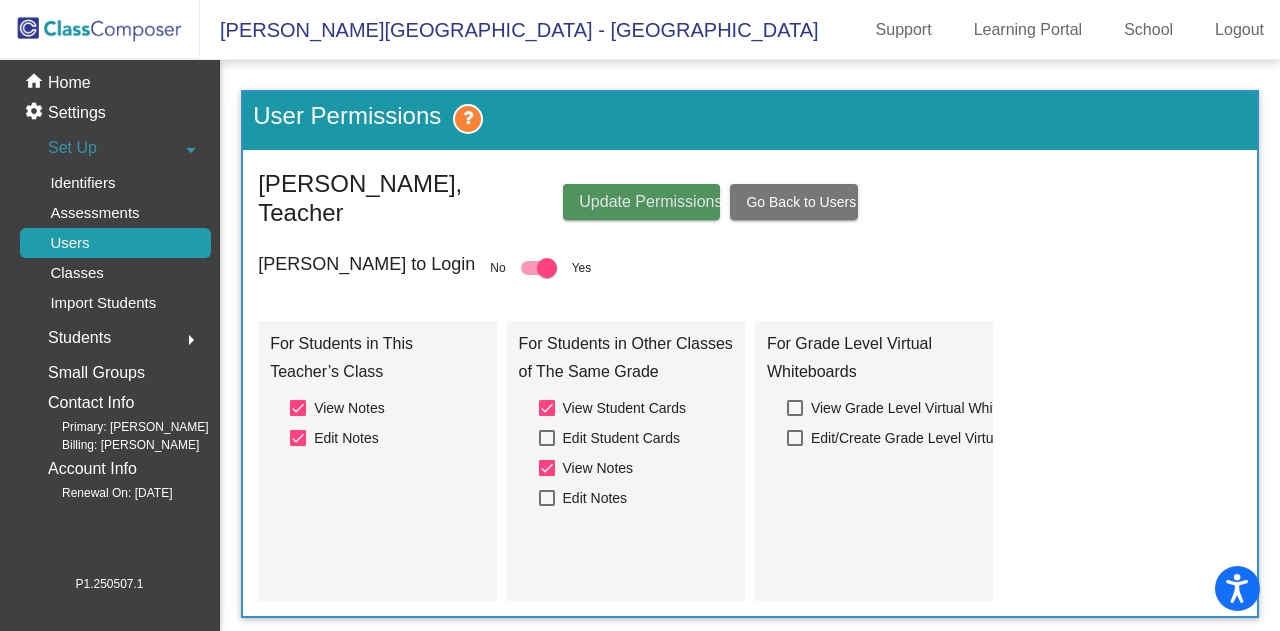 click on "Update Permissions" 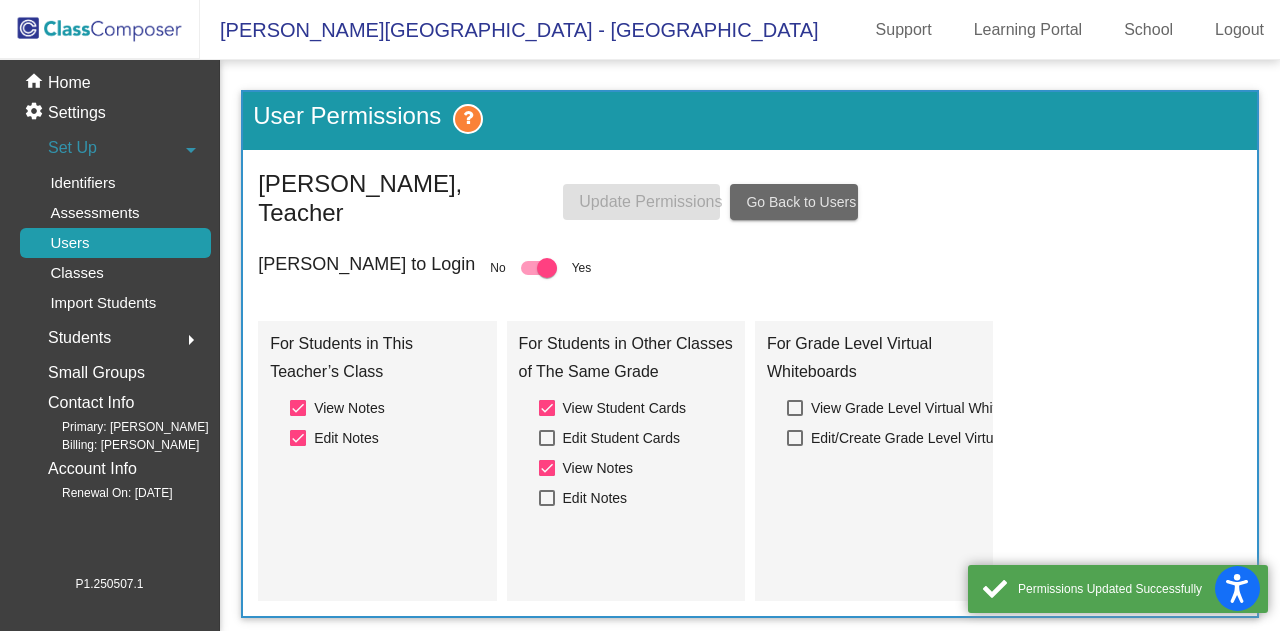 click on "Go Back to Users" 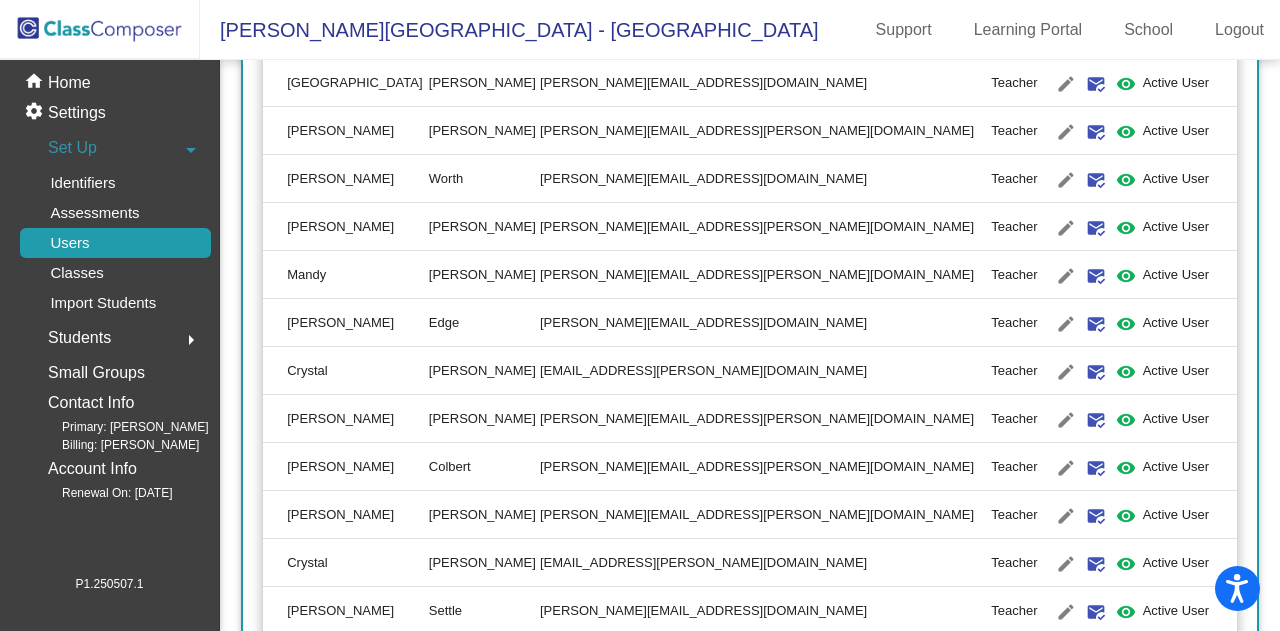 scroll, scrollTop: 1353, scrollLeft: 0, axis: vertical 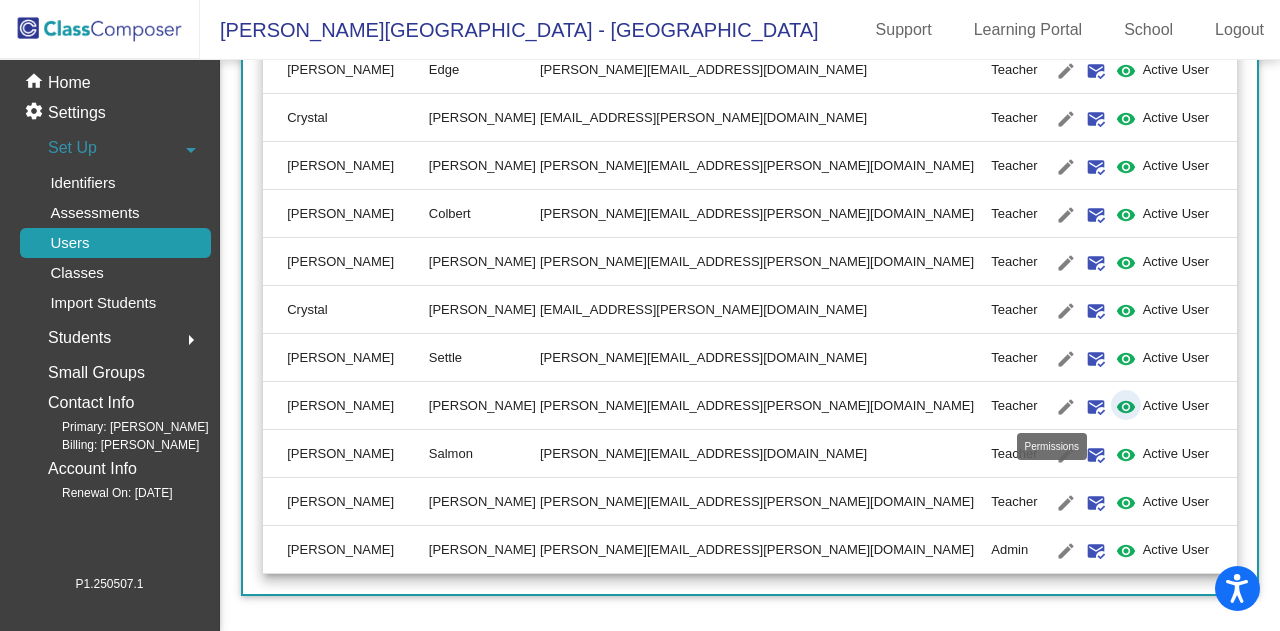 click on "visibility" 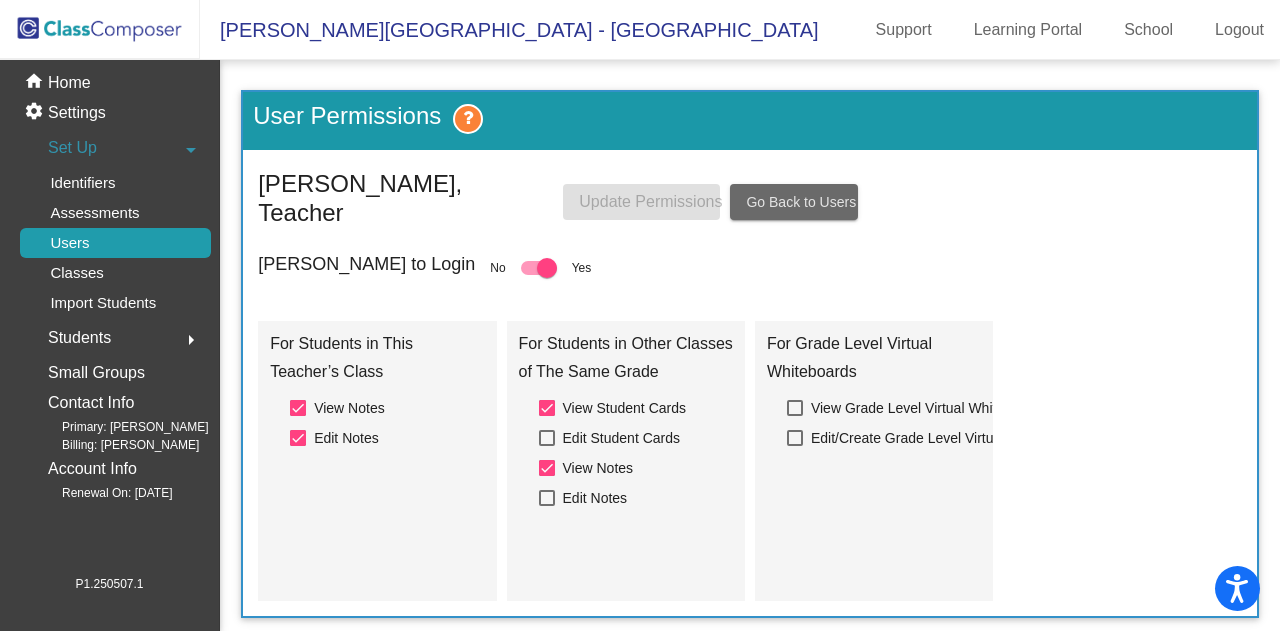 click on "Go Back to Users" 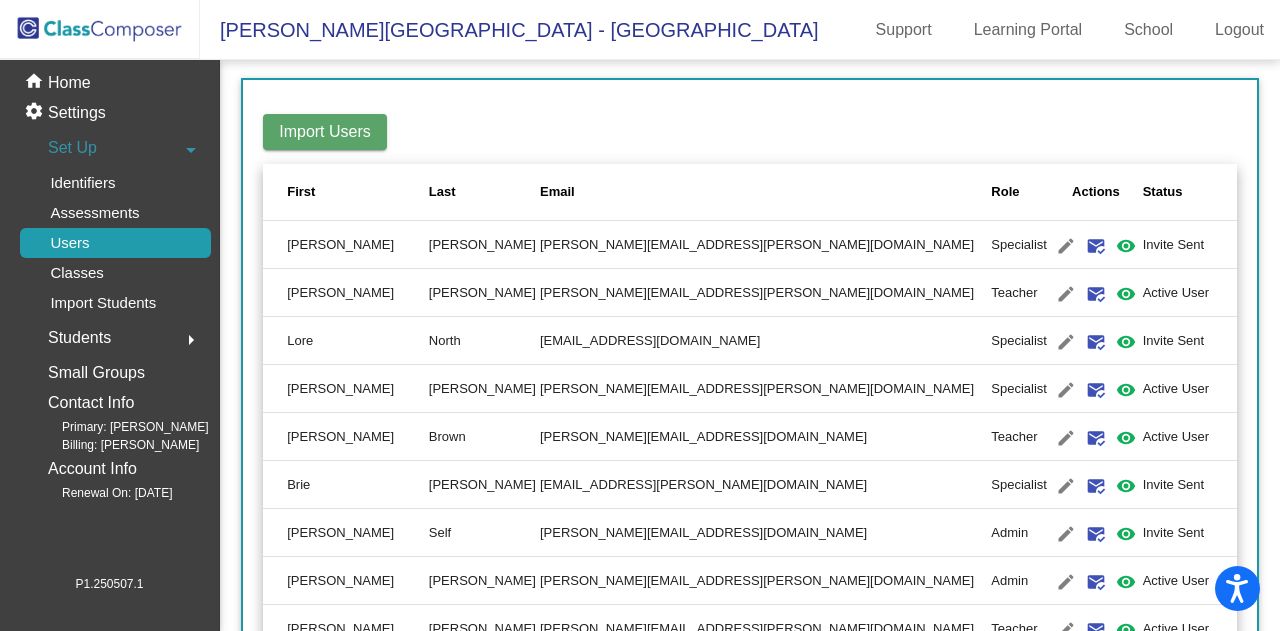 scroll, scrollTop: 253, scrollLeft: 0, axis: vertical 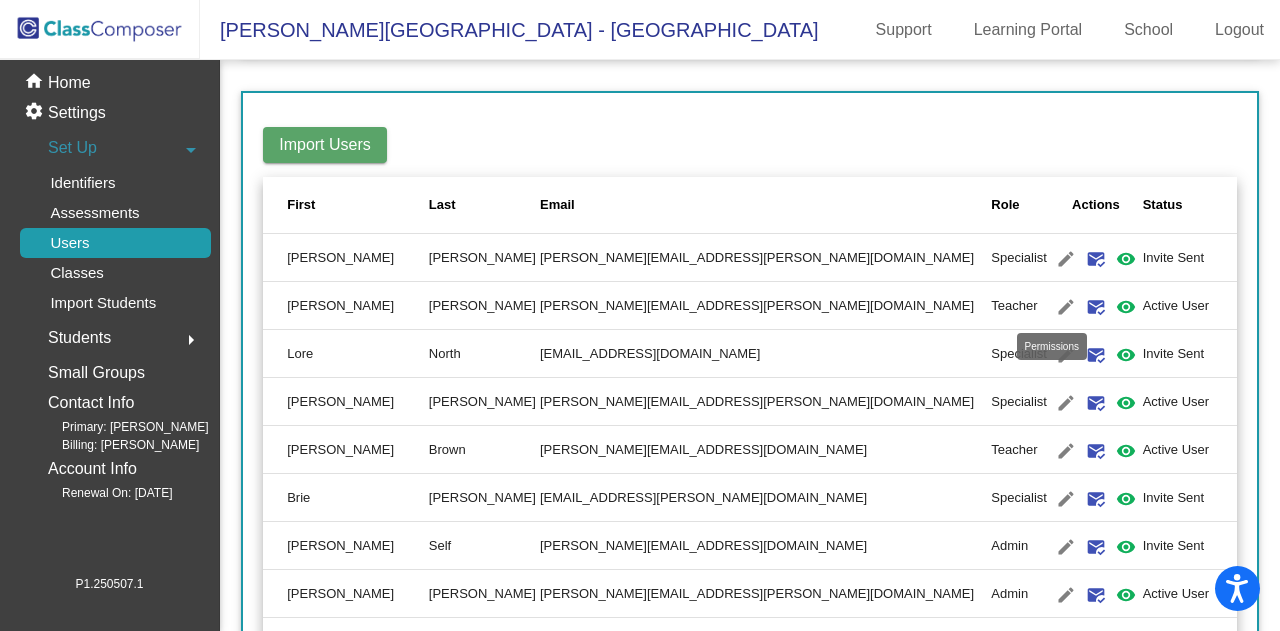 click on "visibility" 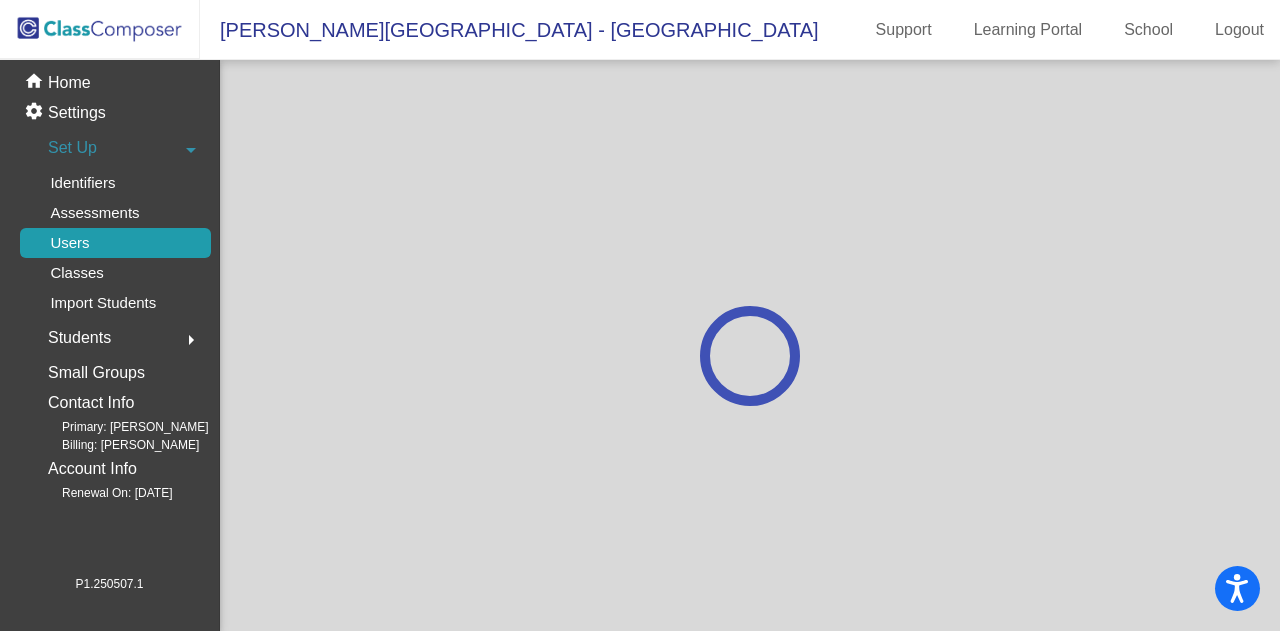 scroll, scrollTop: 0, scrollLeft: 0, axis: both 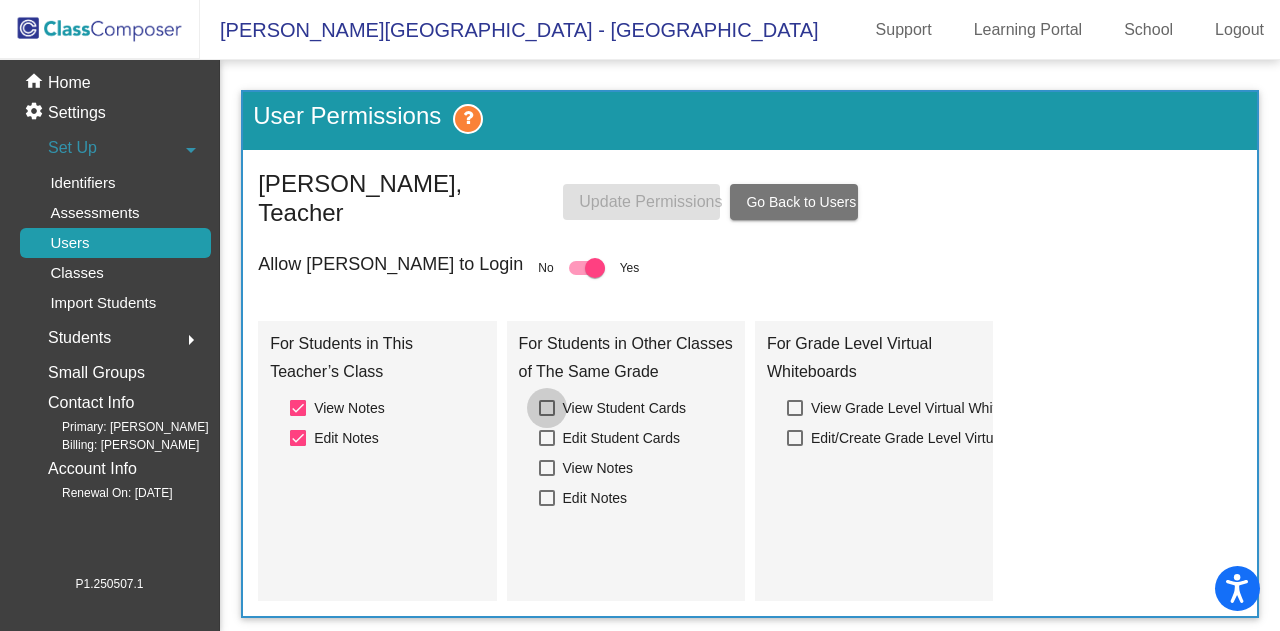 click at bounding box center (547, 408) 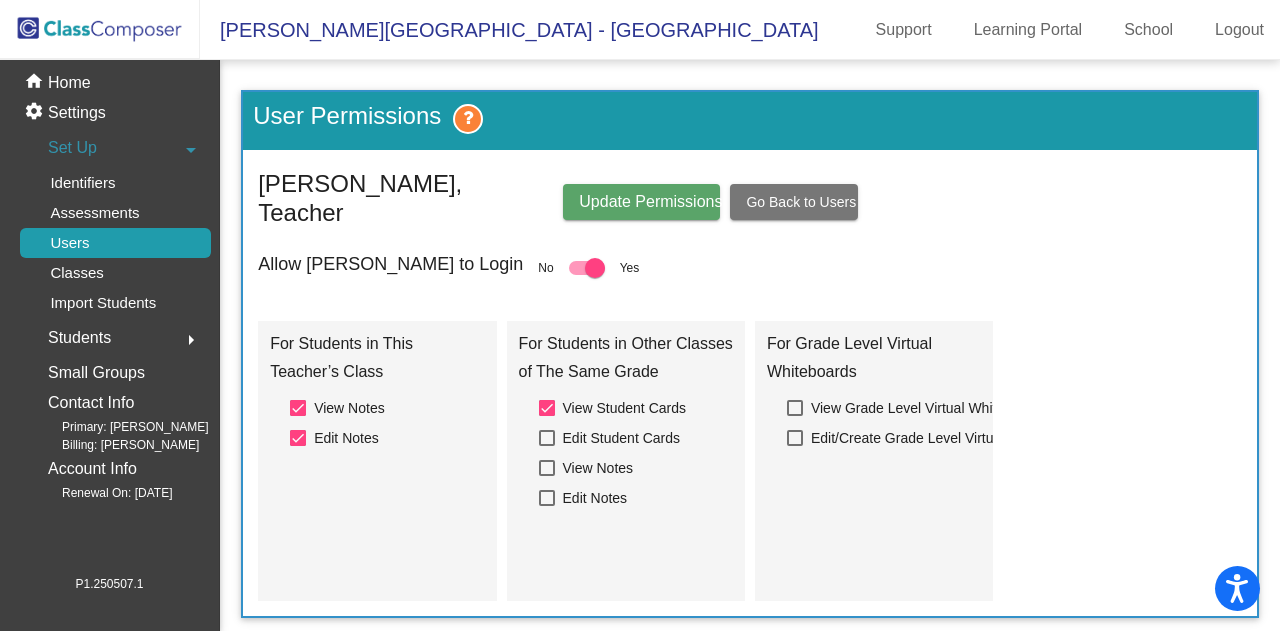 drag, startPoint x: 546, startPoint y: 436, endPoint x: 558, endPoint y: 410, distance: 28.635643 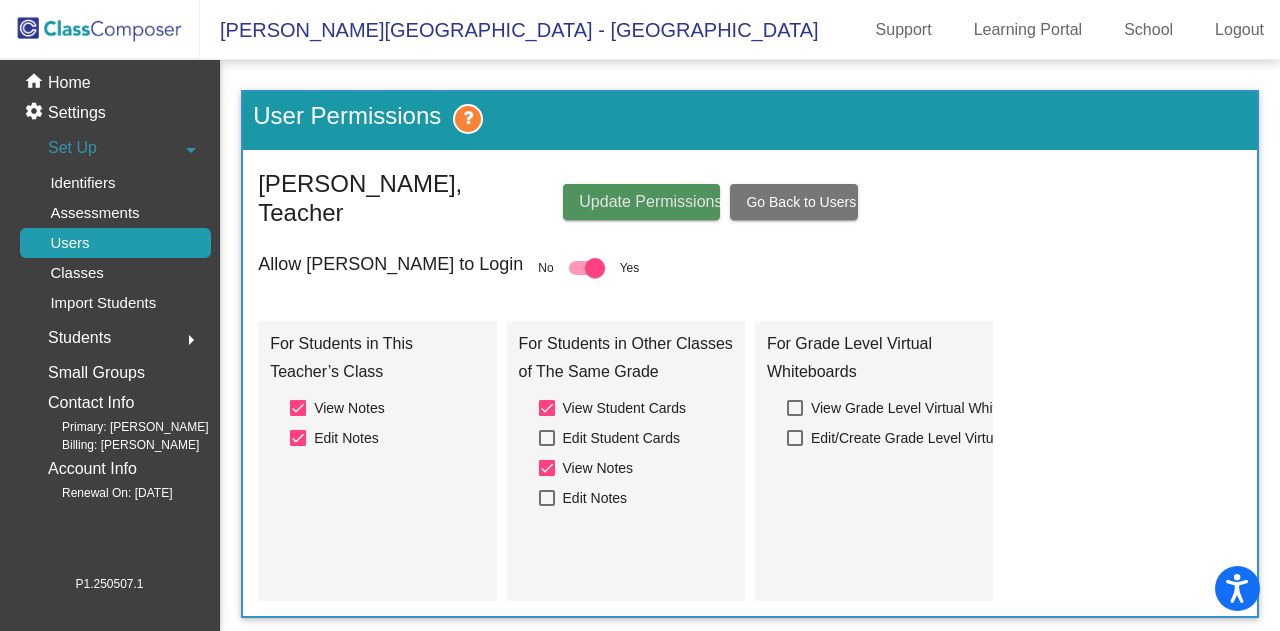 click on "Update Permissions" 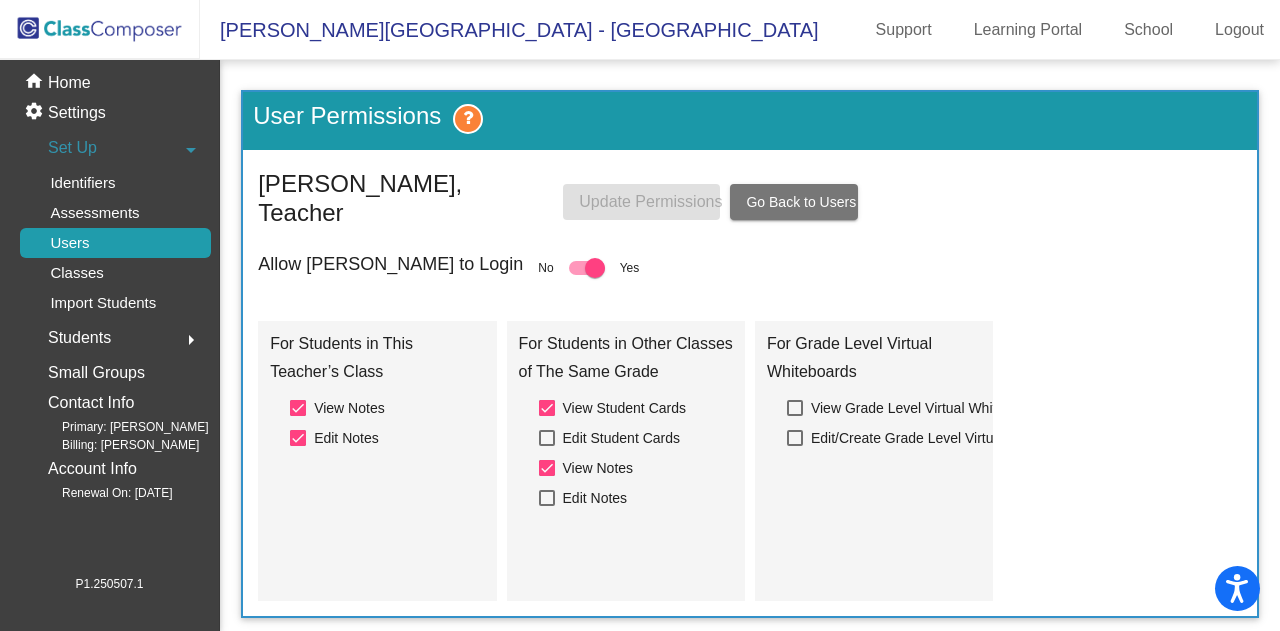 click on "Go Back to Users" 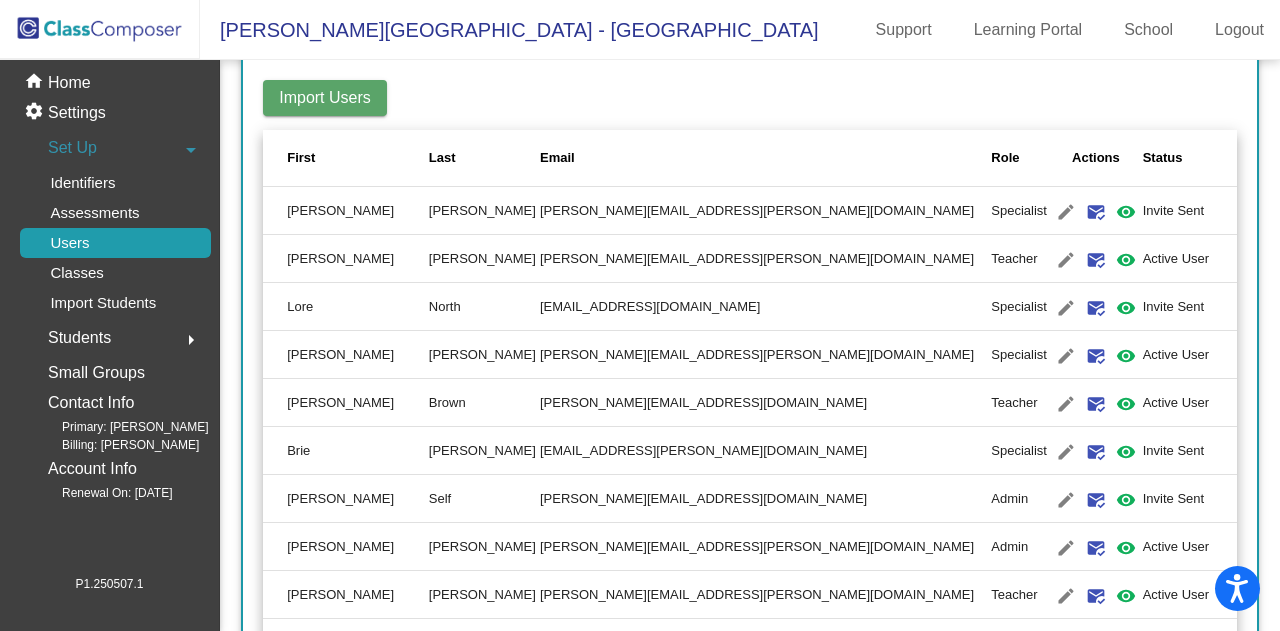 scroll, scrollTop: 400, scrollLeft: 0, axis: vertical 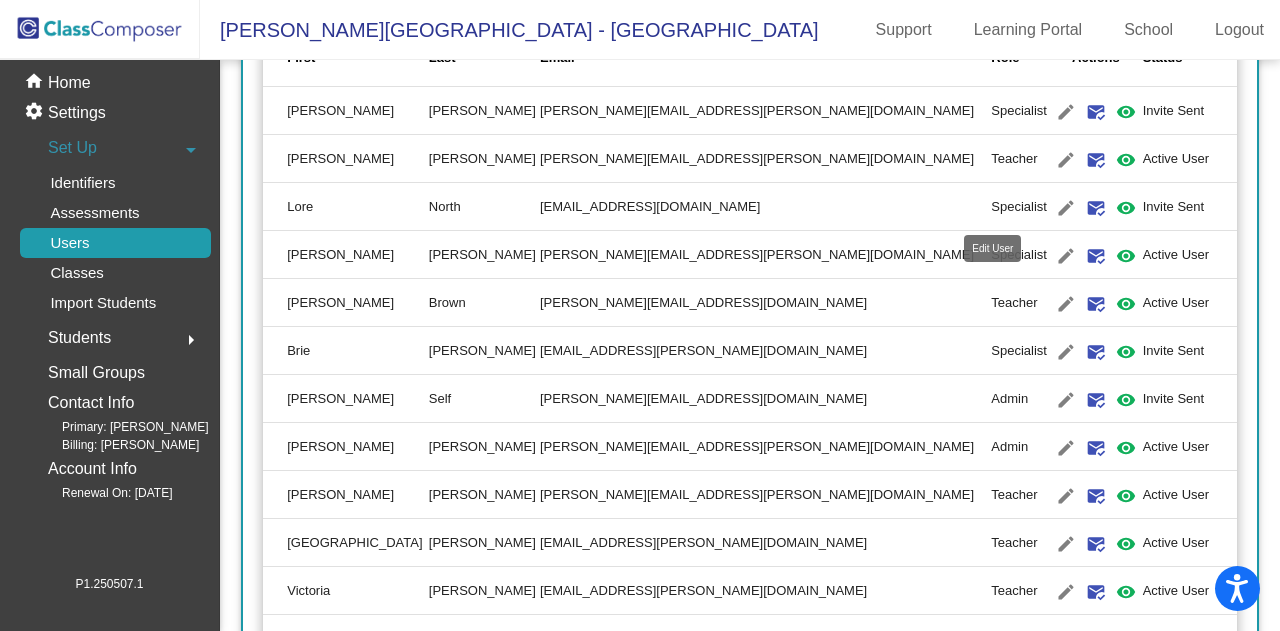 click on "edit" 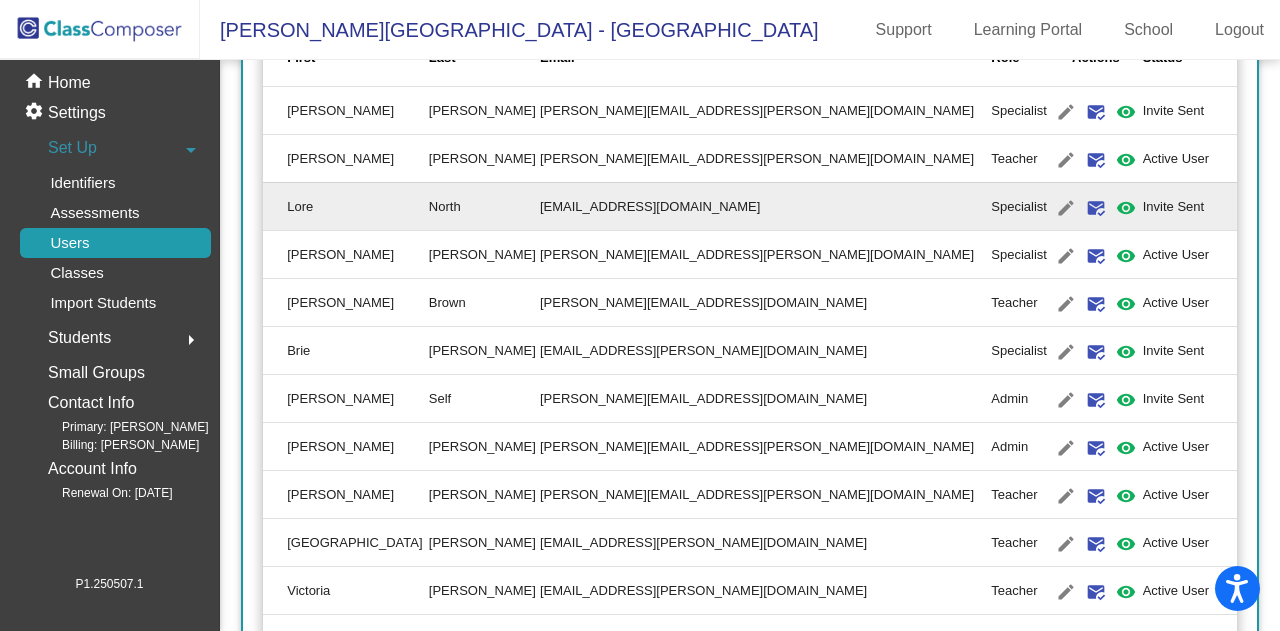 type on "Lore" 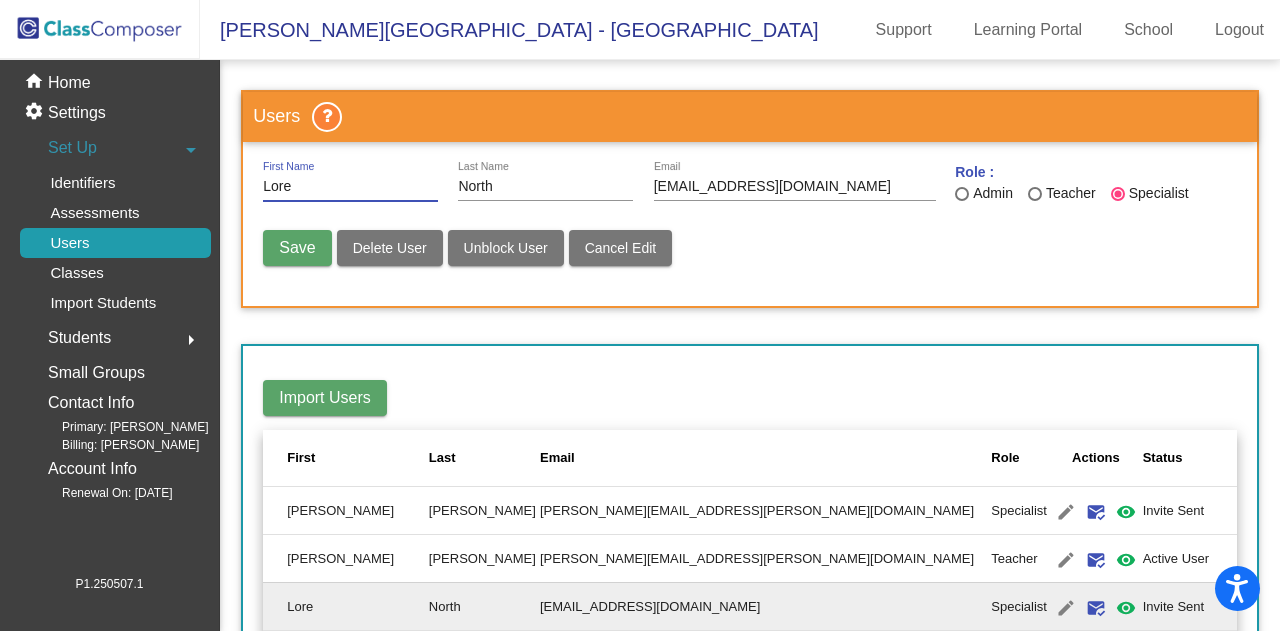 click on "Delete User" at bounding box center (390, 248) 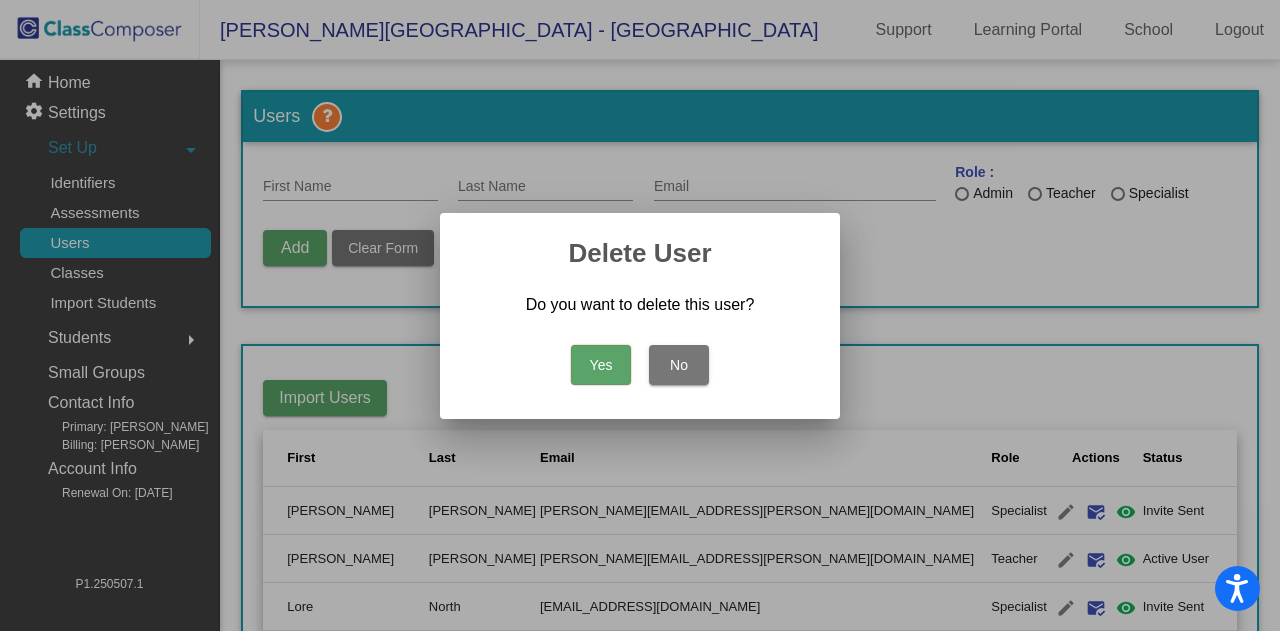 click on "Yes" at bounding box center (601, 365) 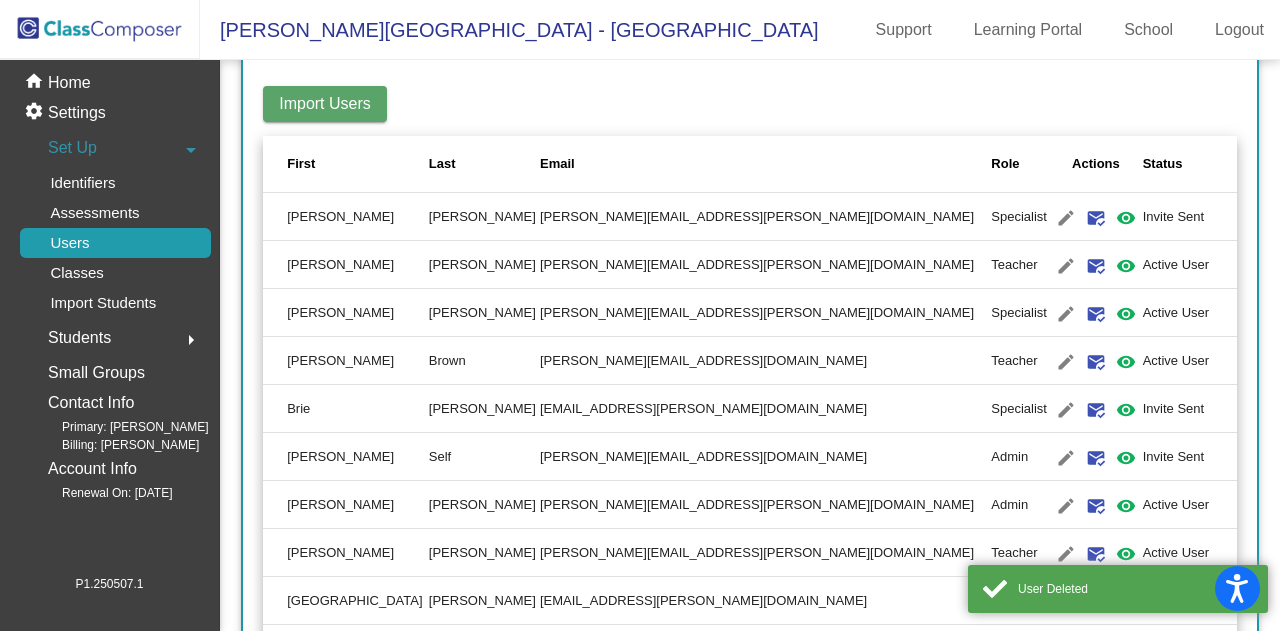 scroll, scrollTop: 300, scrollLeft: 0, axis: vertical 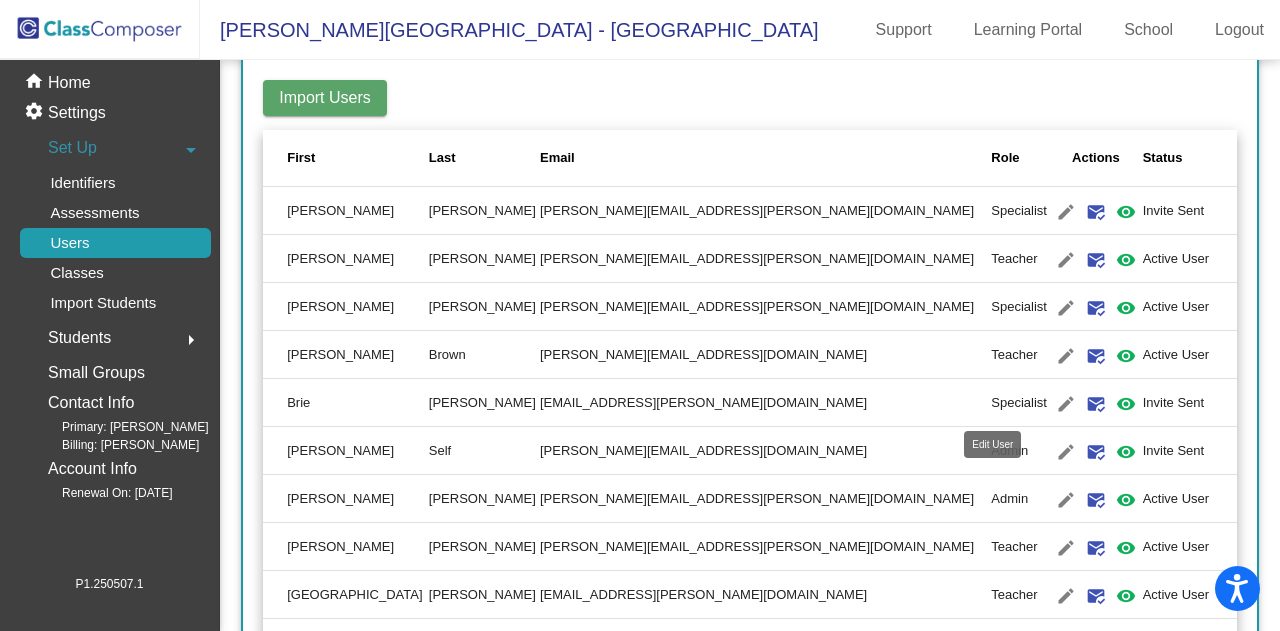 click on "email  mark_email_read" 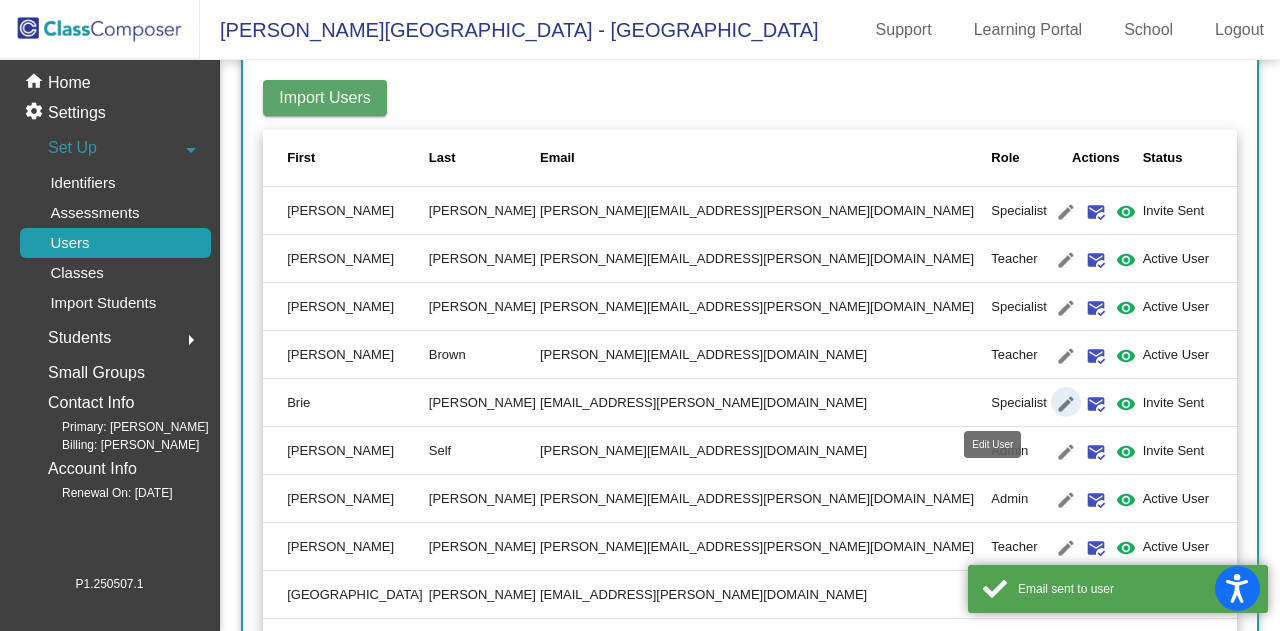 click on "edit" 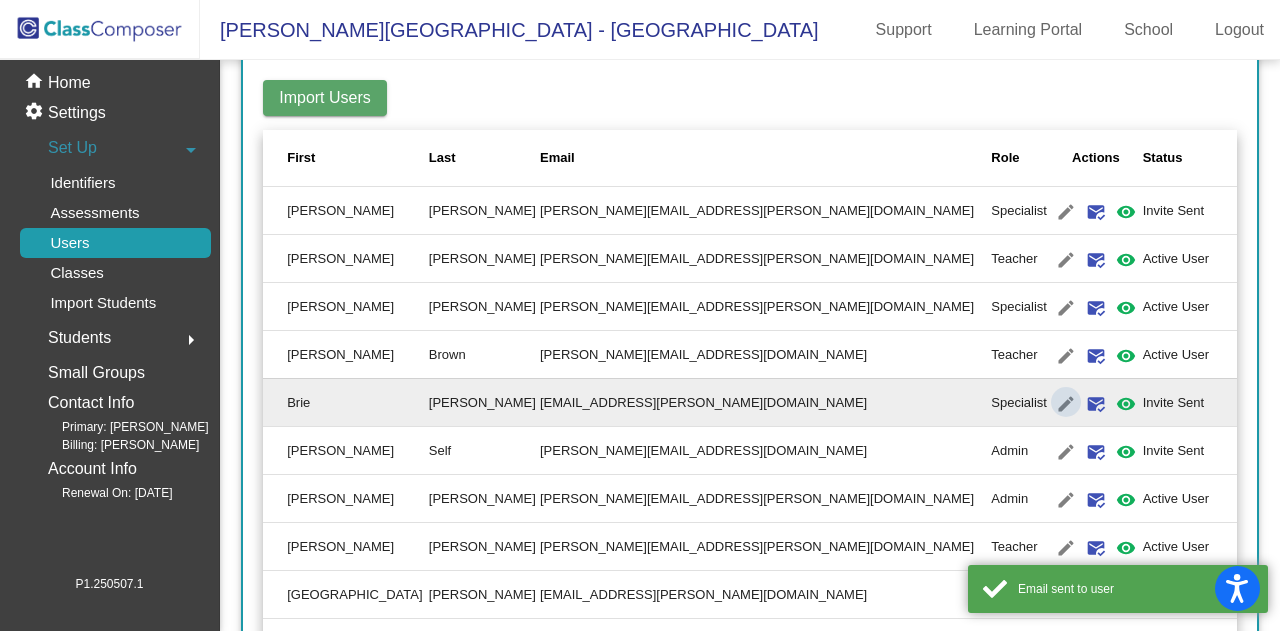 type on "Brie" 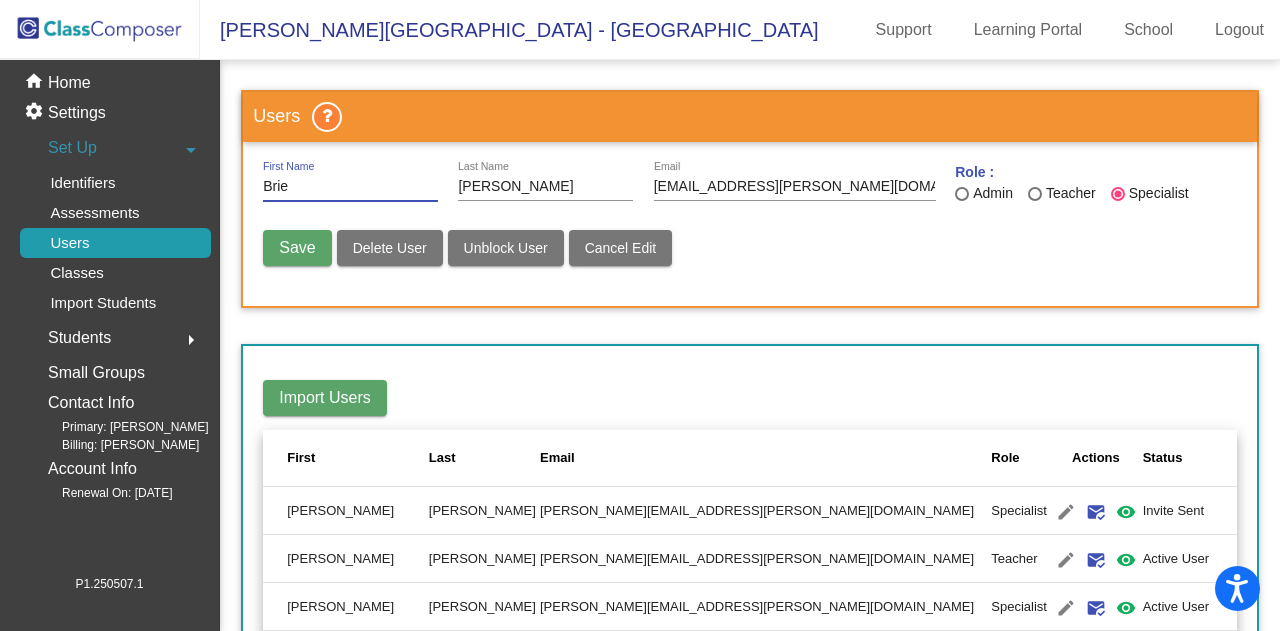 click on "Delete User" at bounding box center [390, 248] 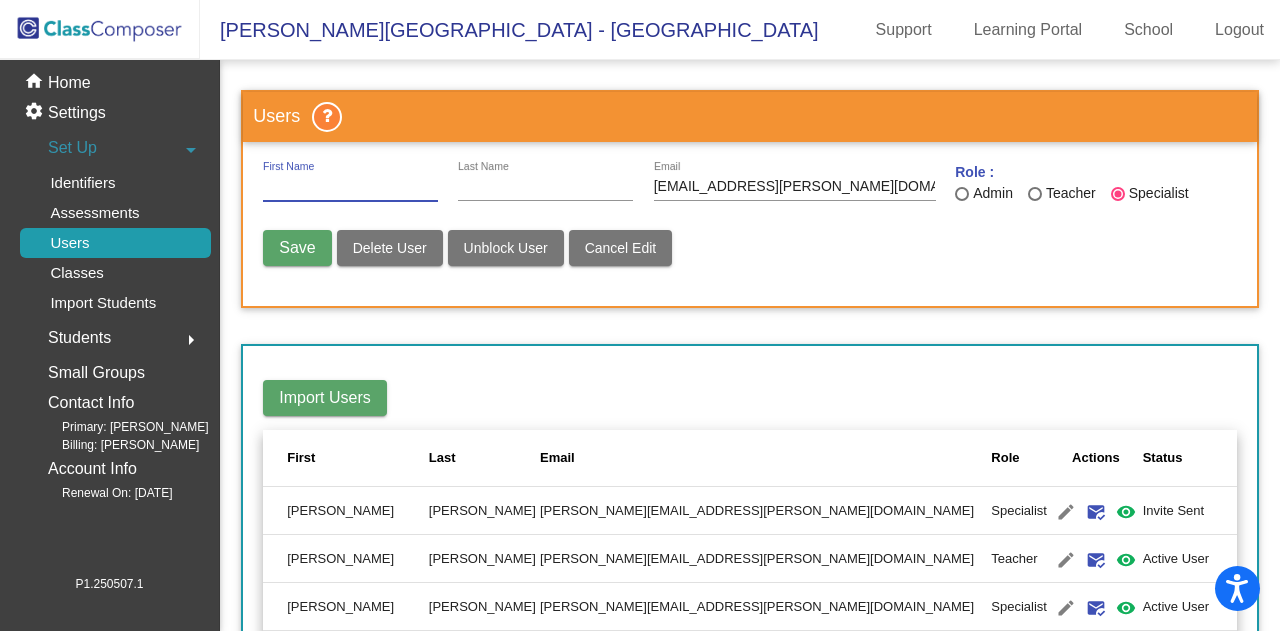 type 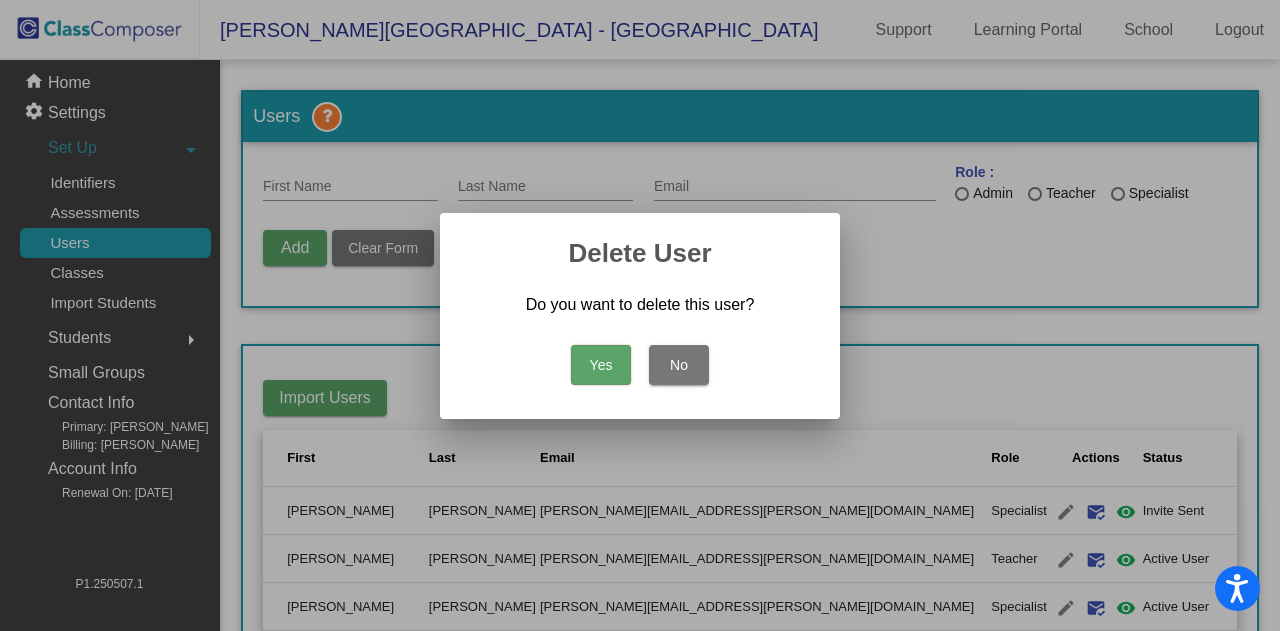 click on "Yes" at bounding box center [601, 365] 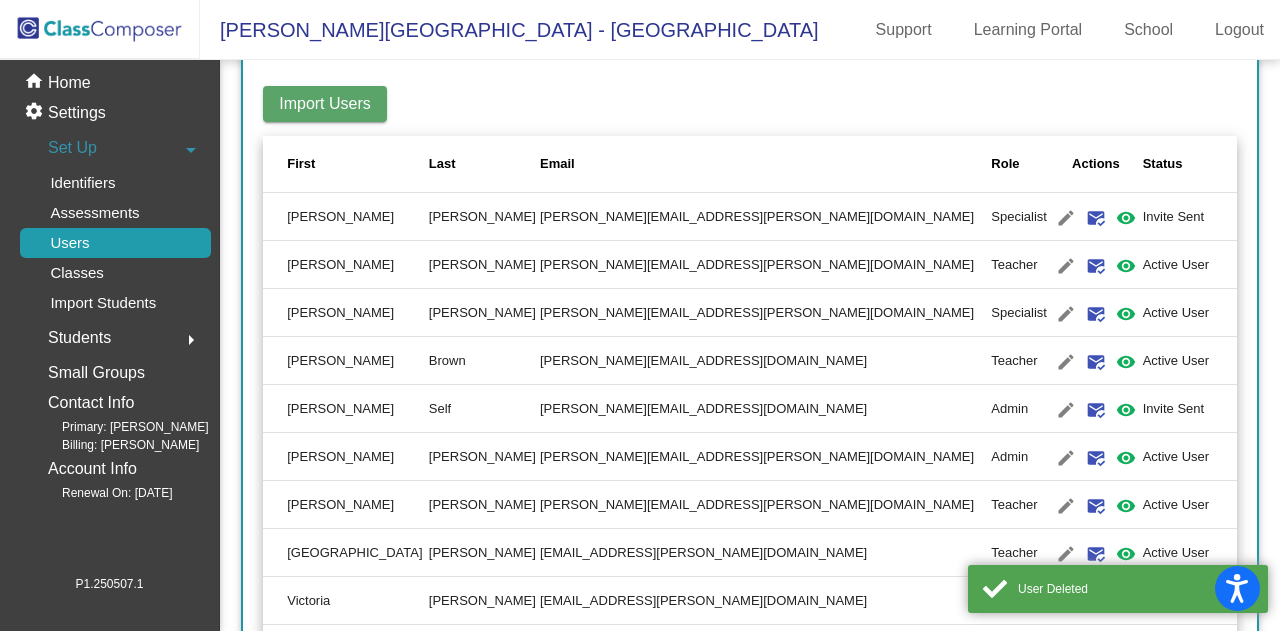 scroll, scrollTop: 300, scrollLeft: 0, axis: vertical 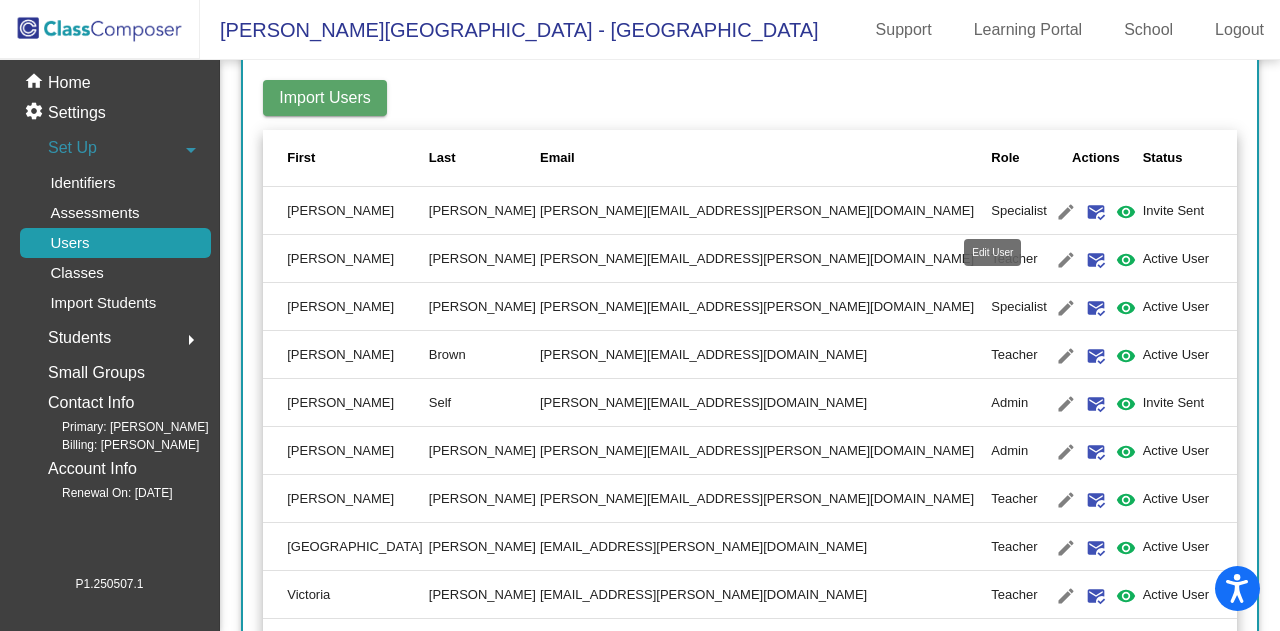click on "edit" 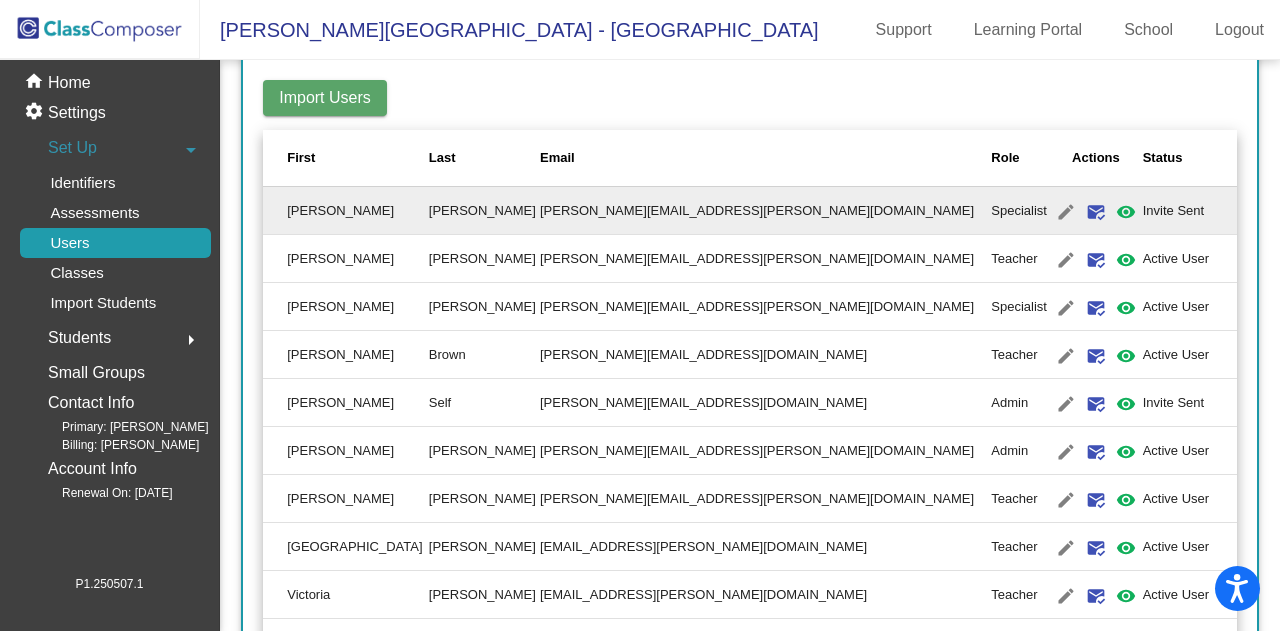 type on "[PERSON_NAME]" 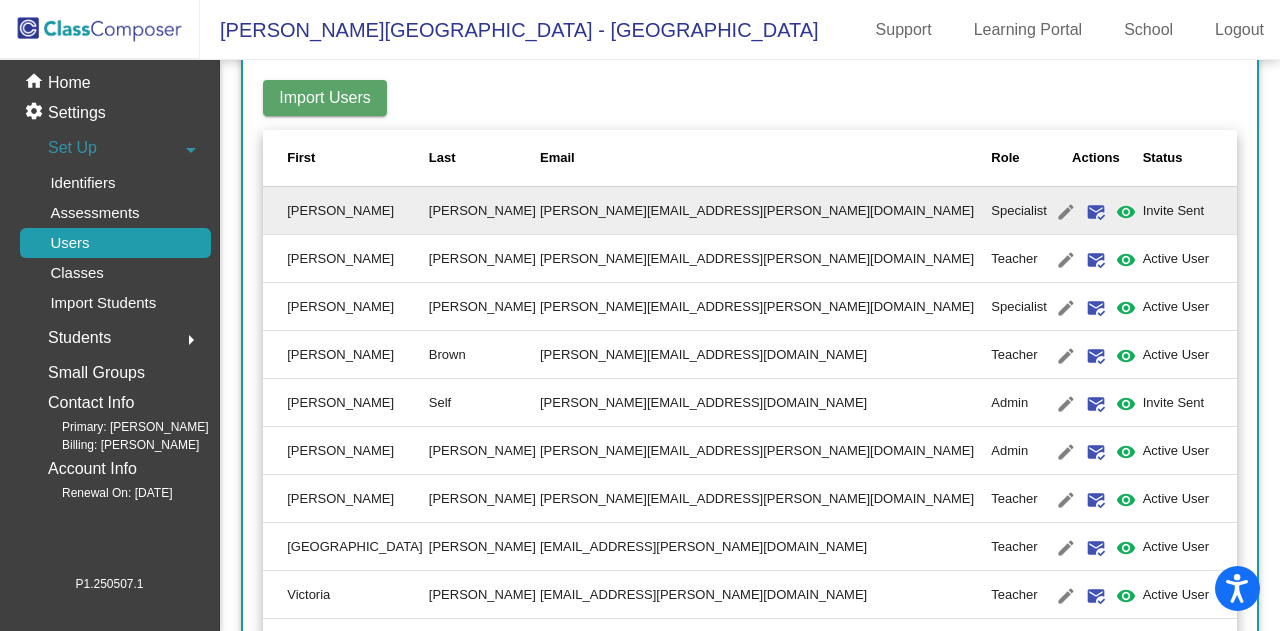 scroll, scrollTop: 0, scrollLeft: 0, axis: both 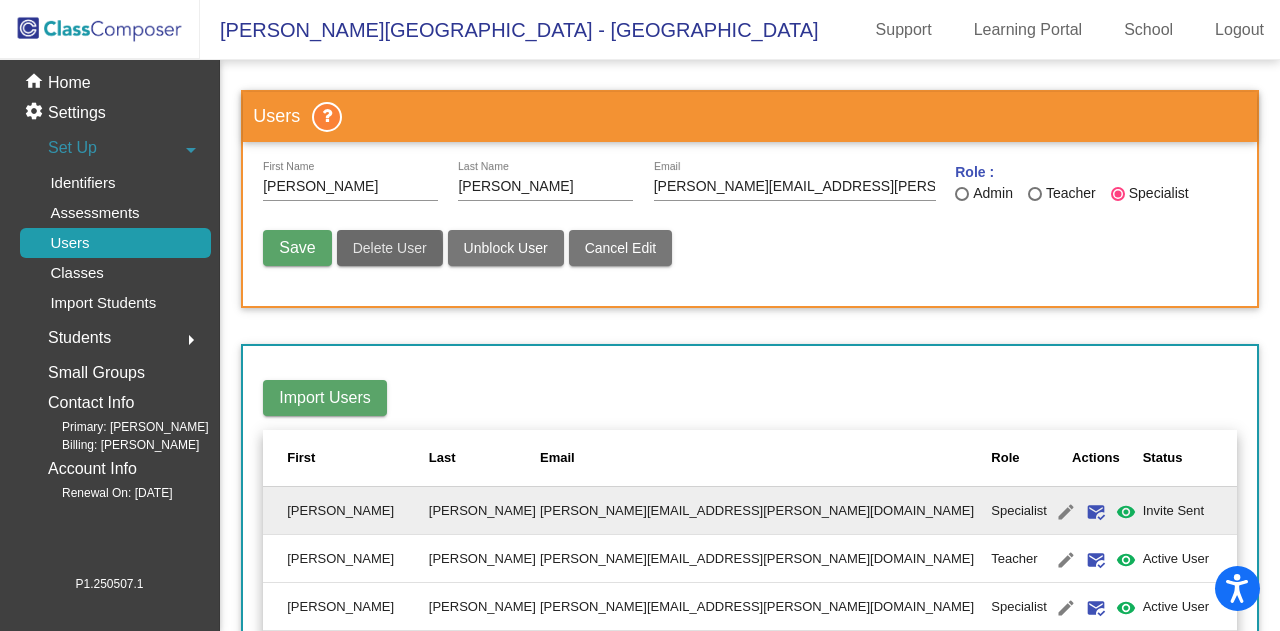 click on "Delete User" at bounding box center (390, 248) 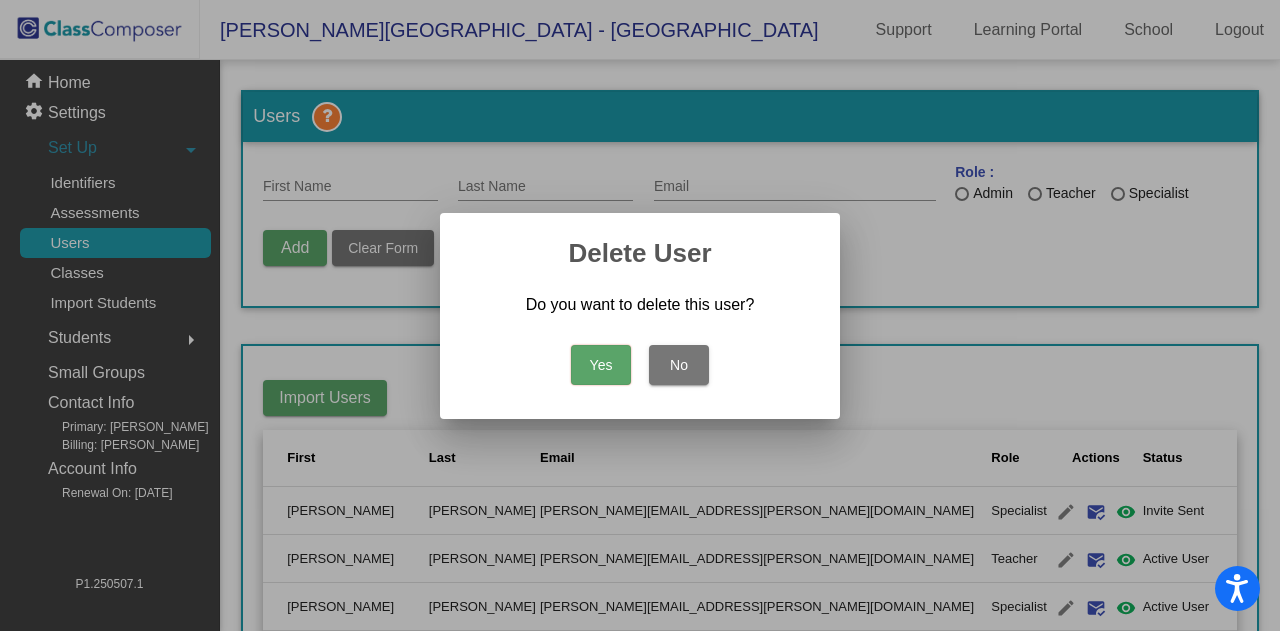 click on "Yes" at bounding box center (601, 365) 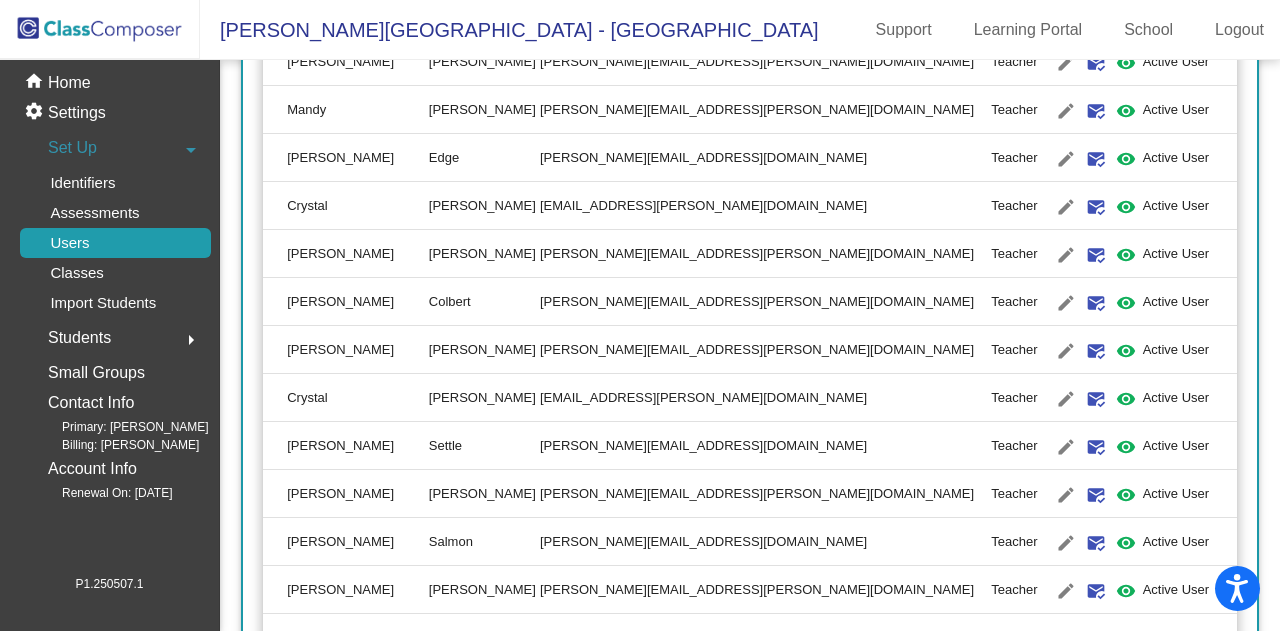 scroll, scrollTop: 1209, scrollLeft: 0, axis: vertical 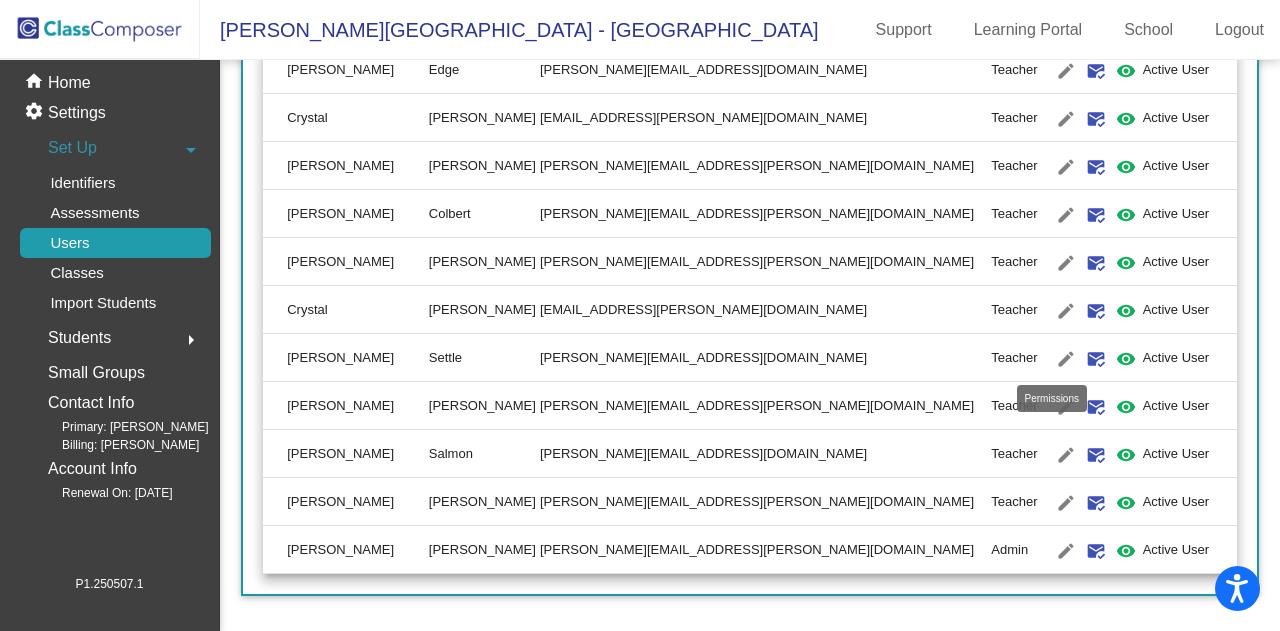 click on "visibility" 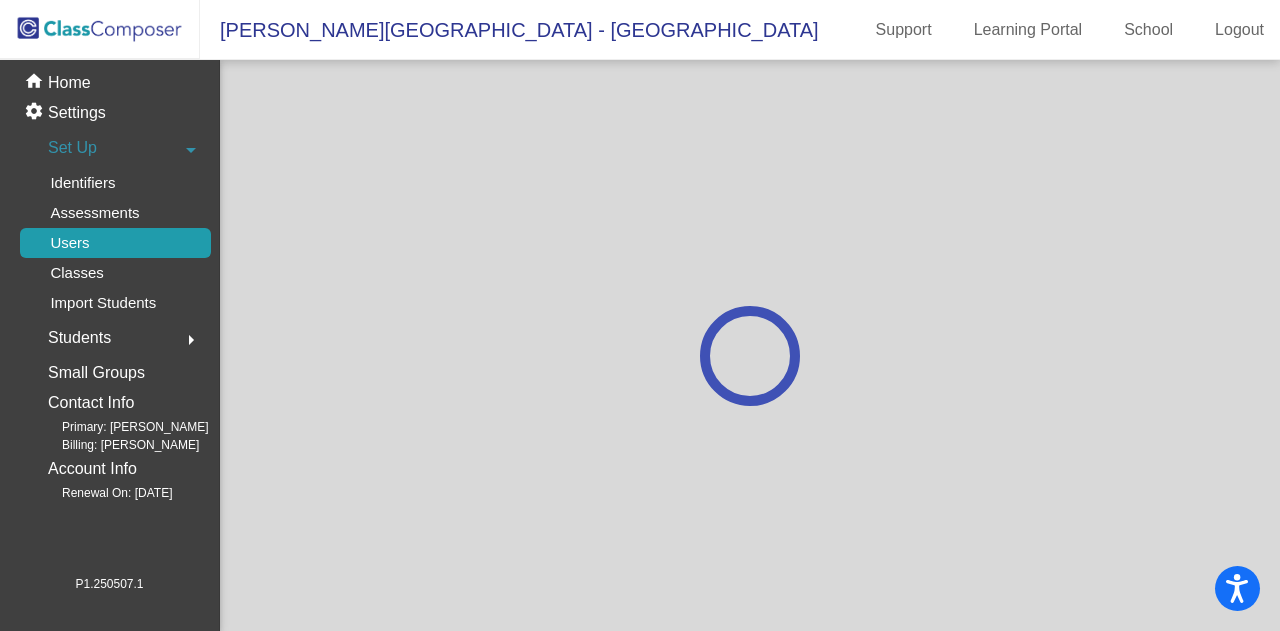 scroll, scrollTop: 0, scrollLeft: 0, axis: both 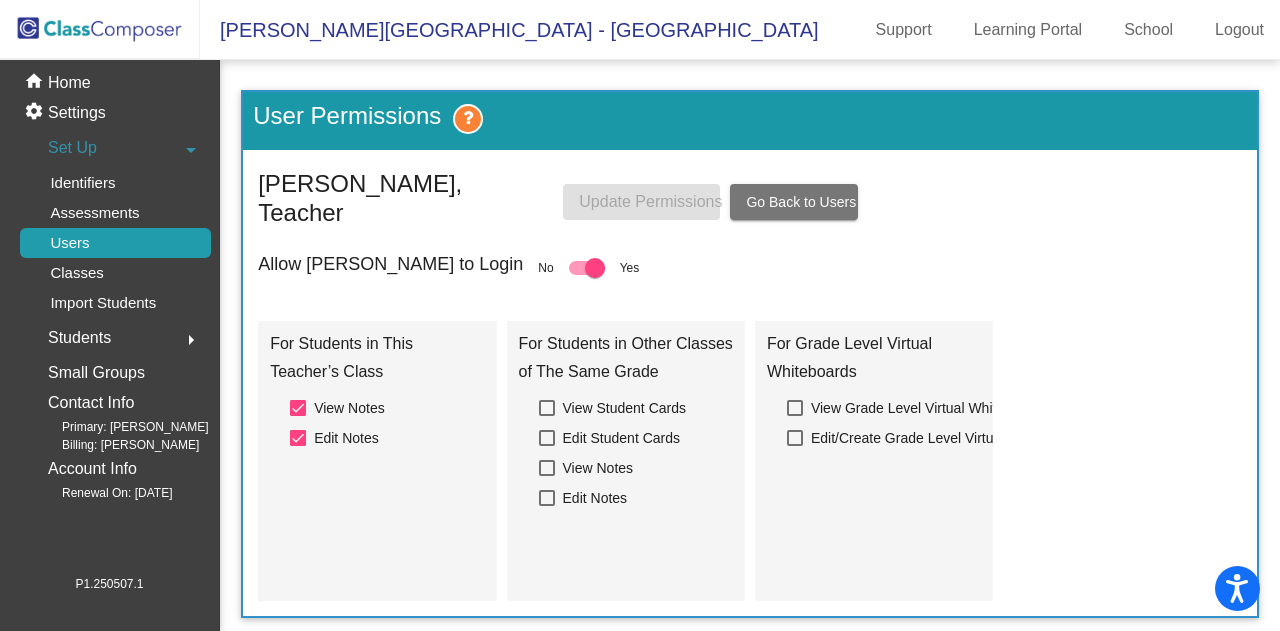 click at bounding box center (547, 408) 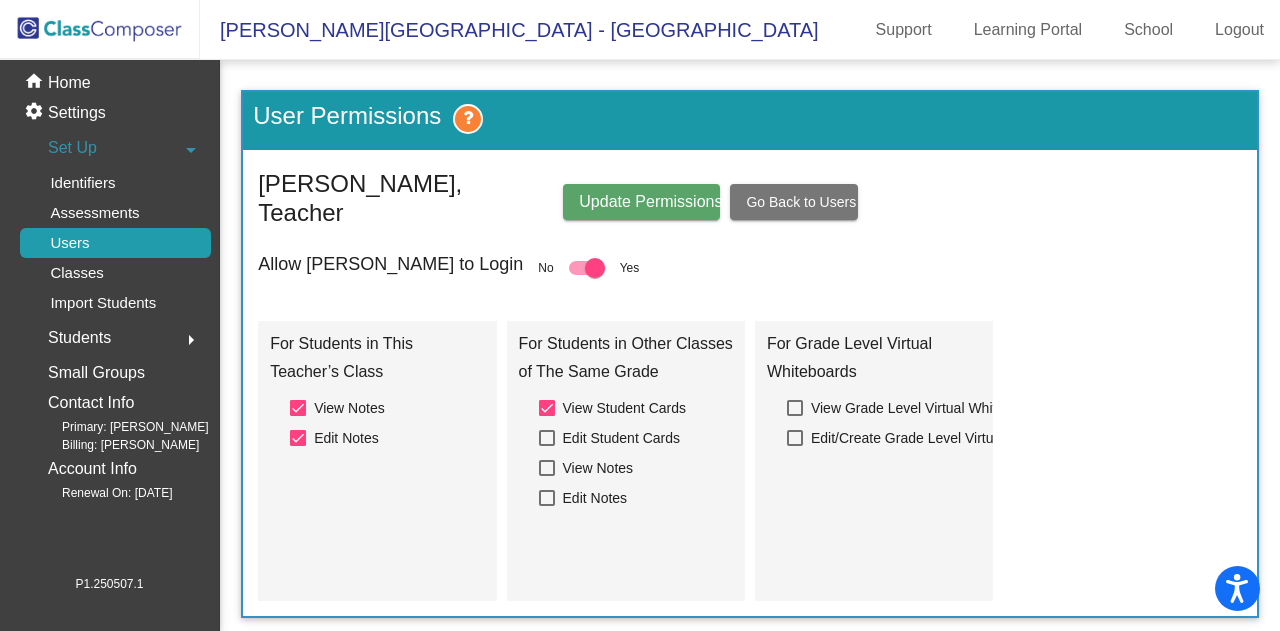 click at bounding box center (547, 468) 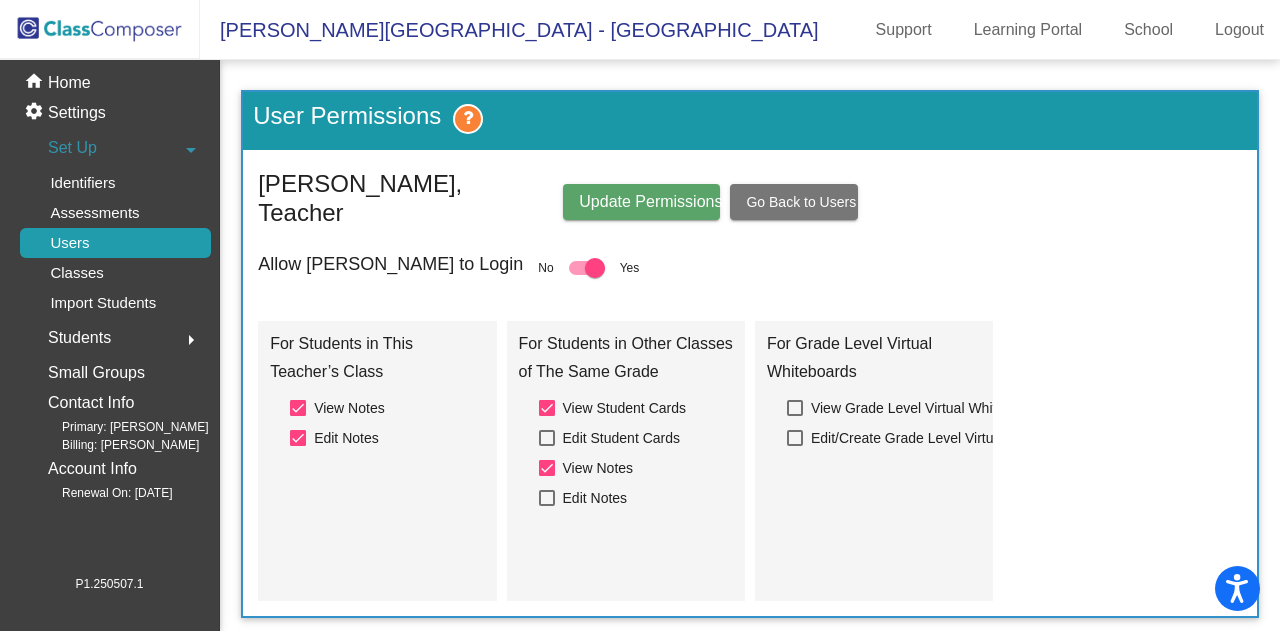 click on "Update Permissions" 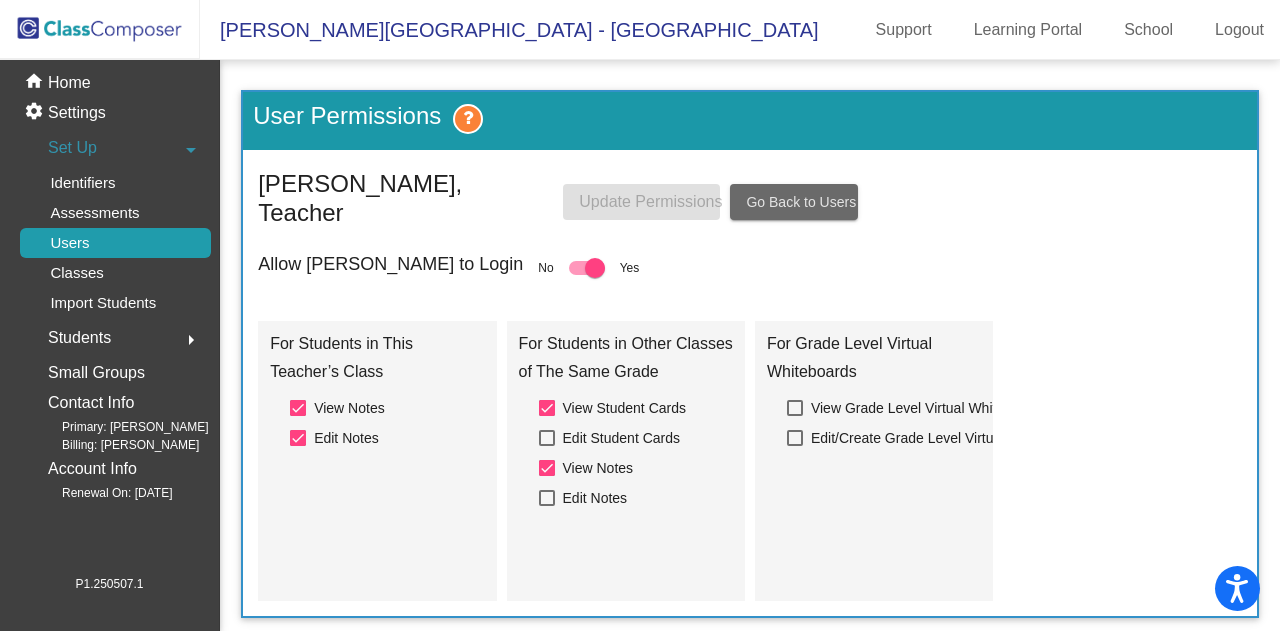 click on "Go Back to Users" 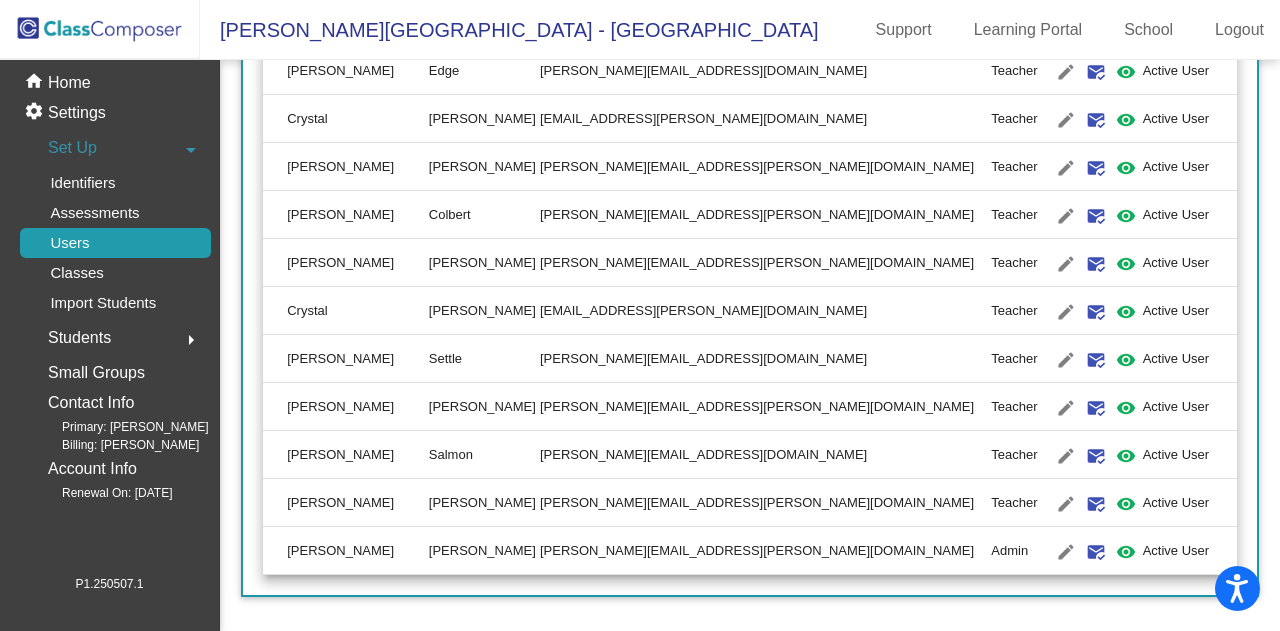 scroll, scrollTop: 1209, scrollLeft: 0, axis: vertical 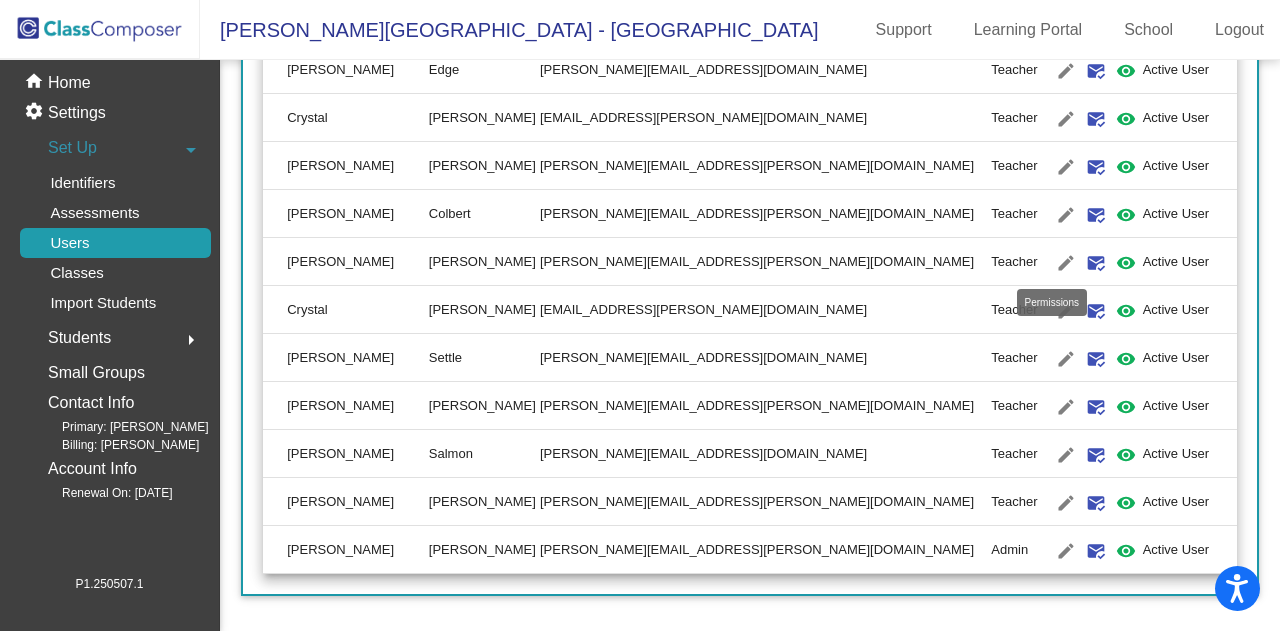 click on "visibility" 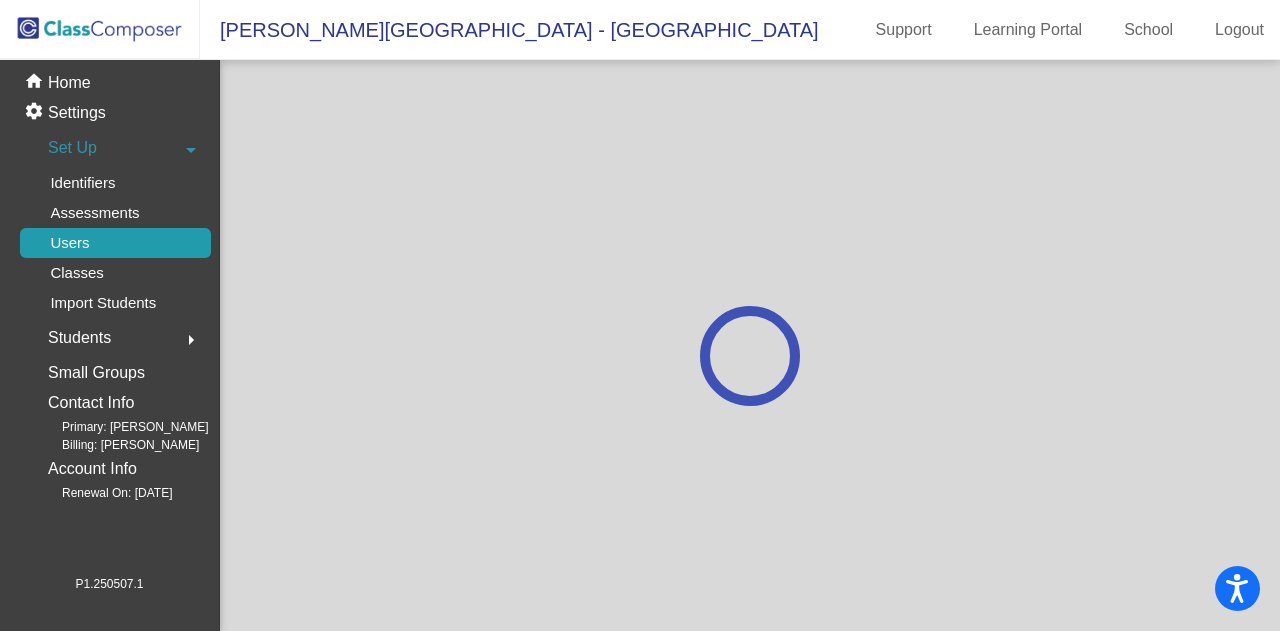 scroll, scrollTop: 0, scrollLeft: 0, axis: both 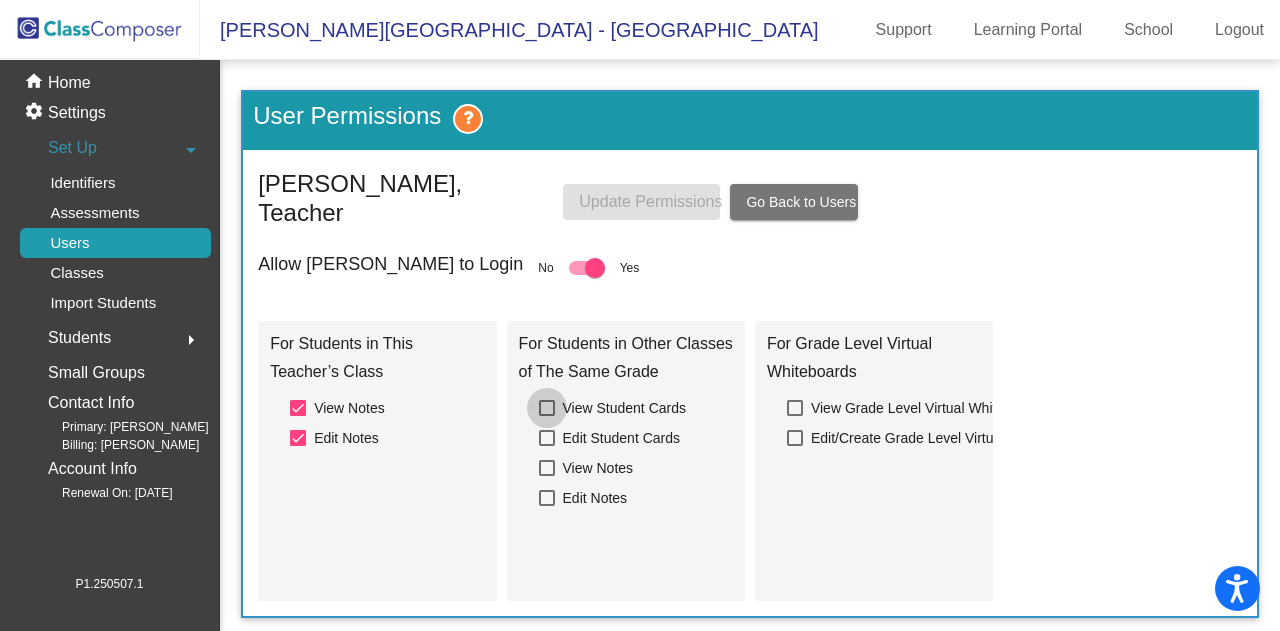 click at bounding box center (547, 408) 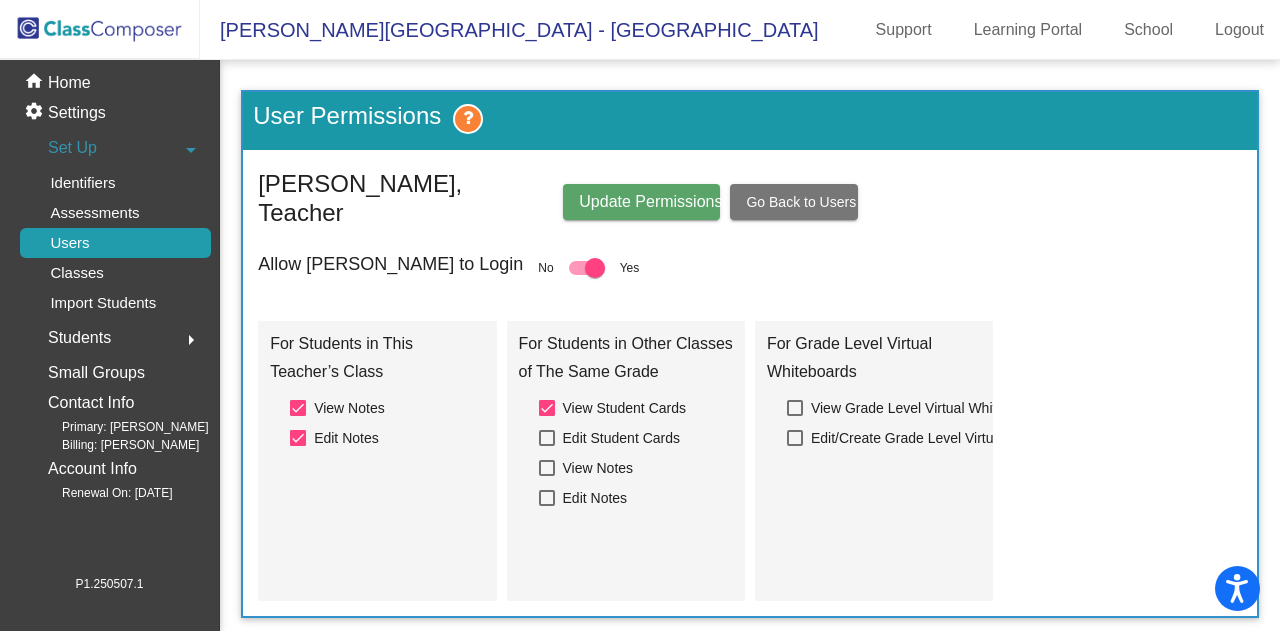 click at bounding box center (547, 468) 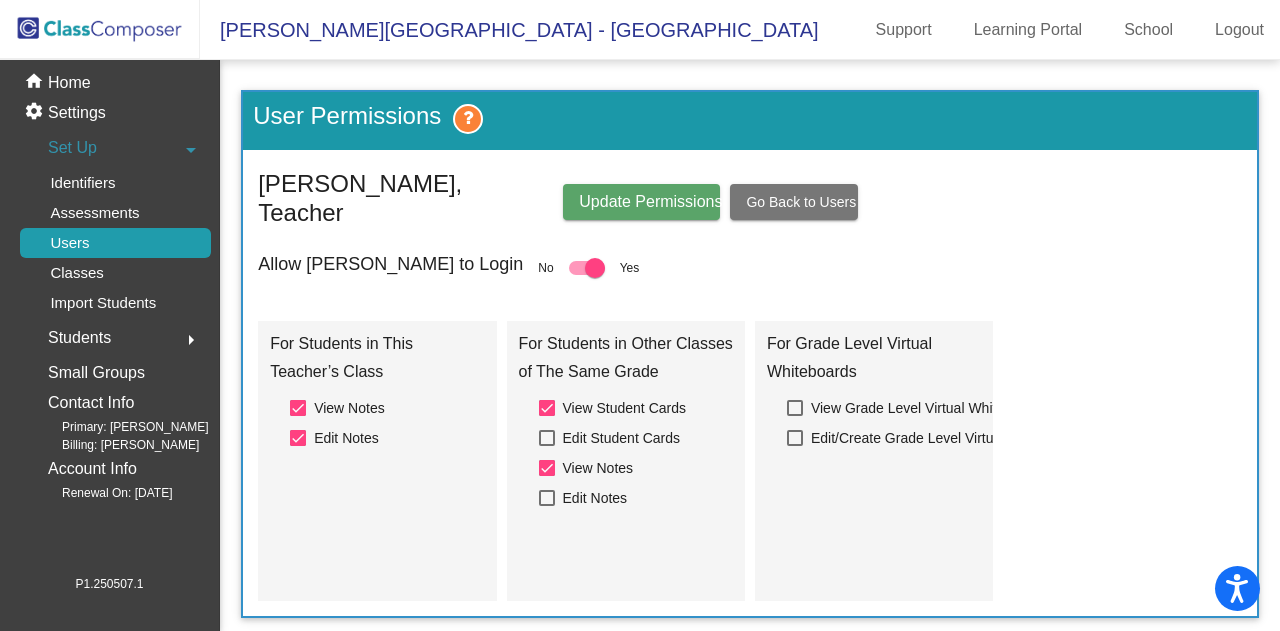 click on "Update Permissions" 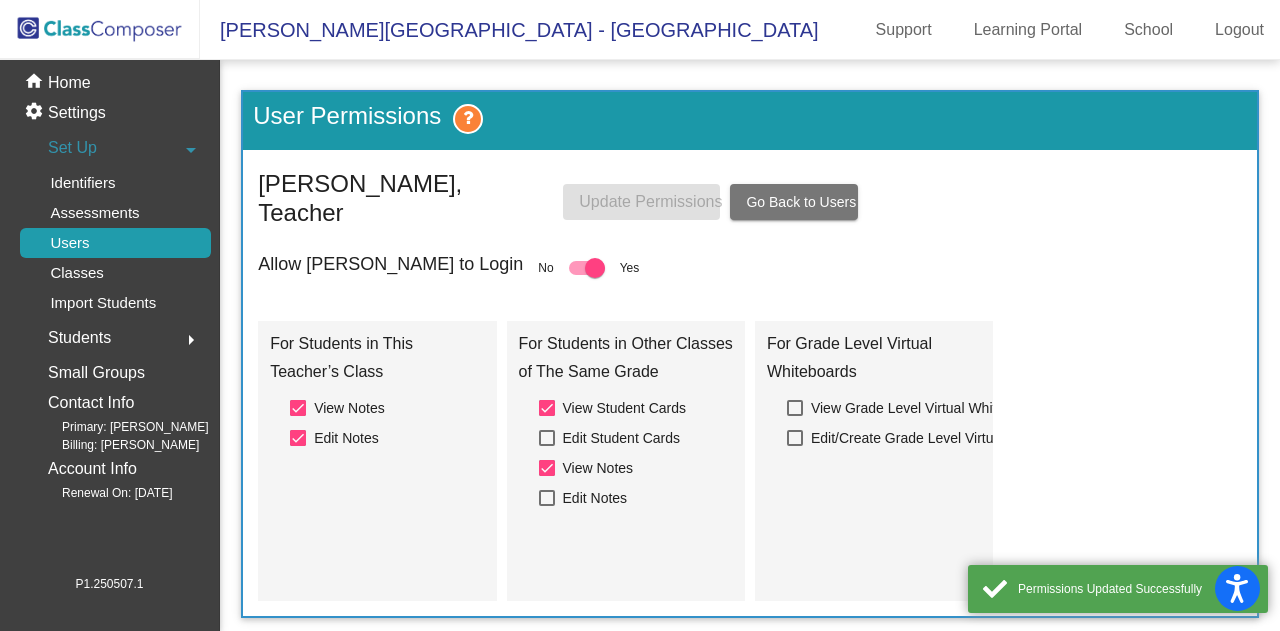 click on "Go Back to Users" 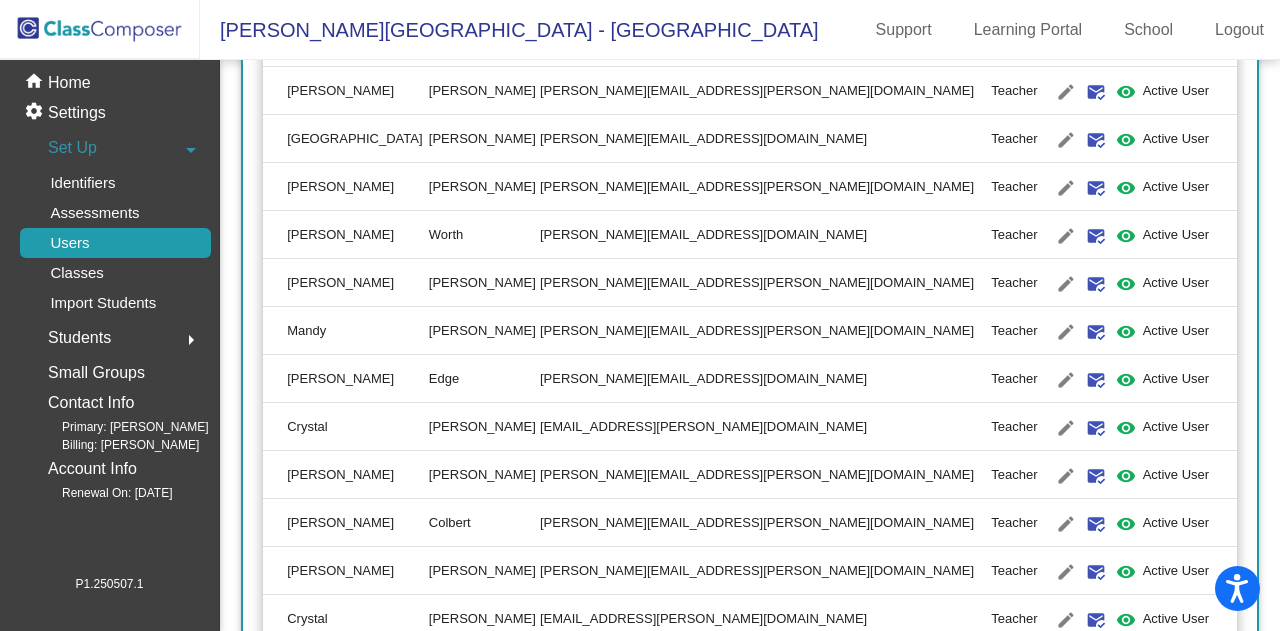scroll, scrollTop: 1000, scrollLeft: 0, axis: vertical 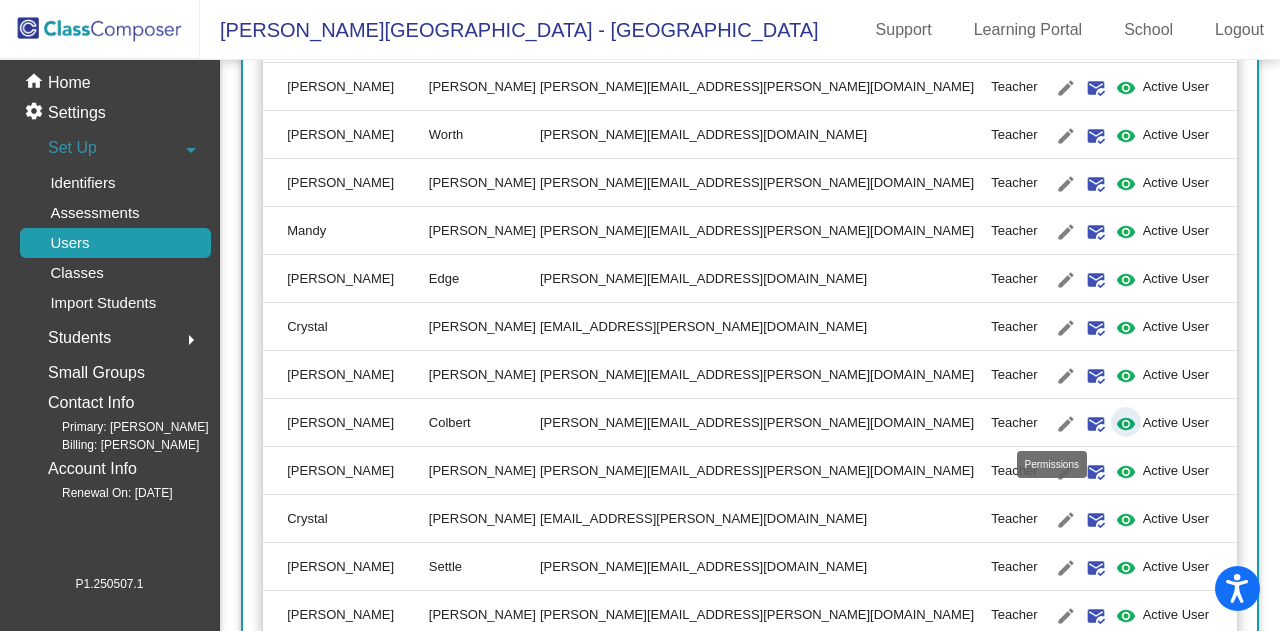 click on "visibility" 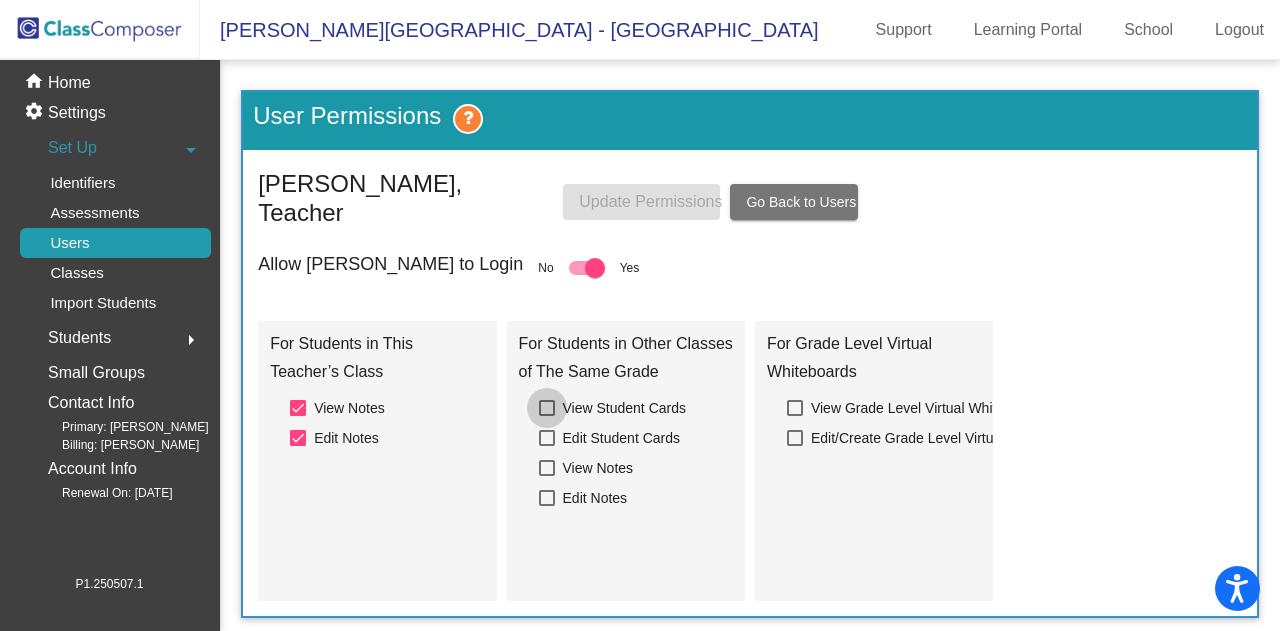 click at bounding box center (547, 408) 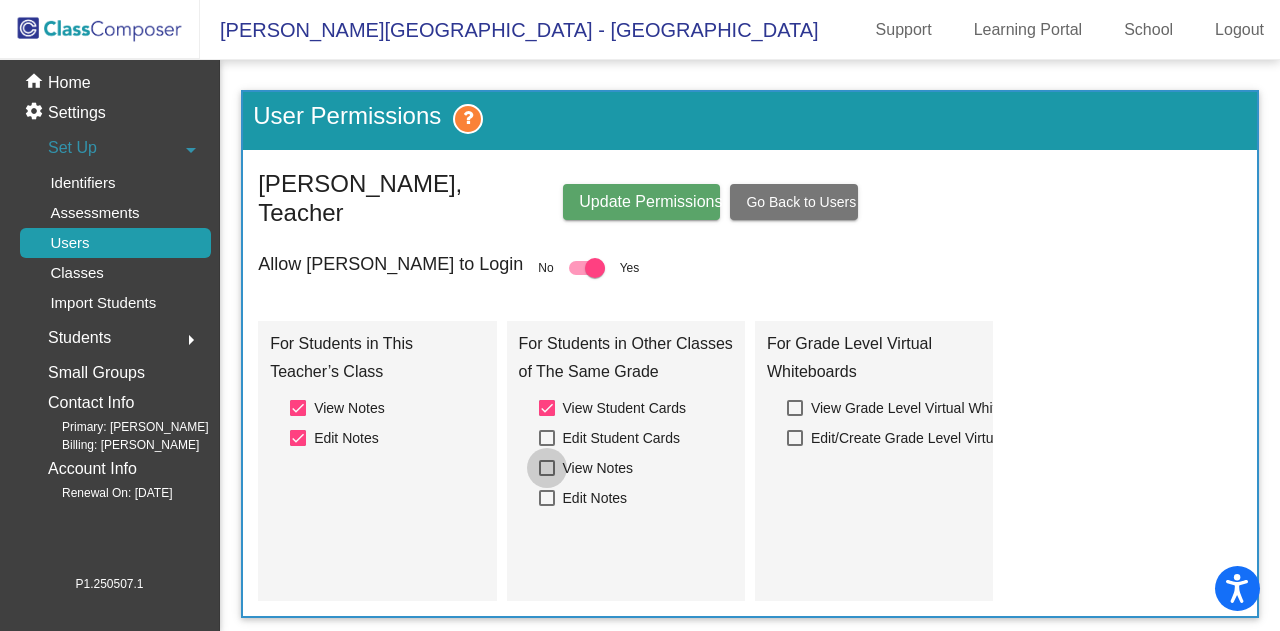 click at bounding box center [547, 468] 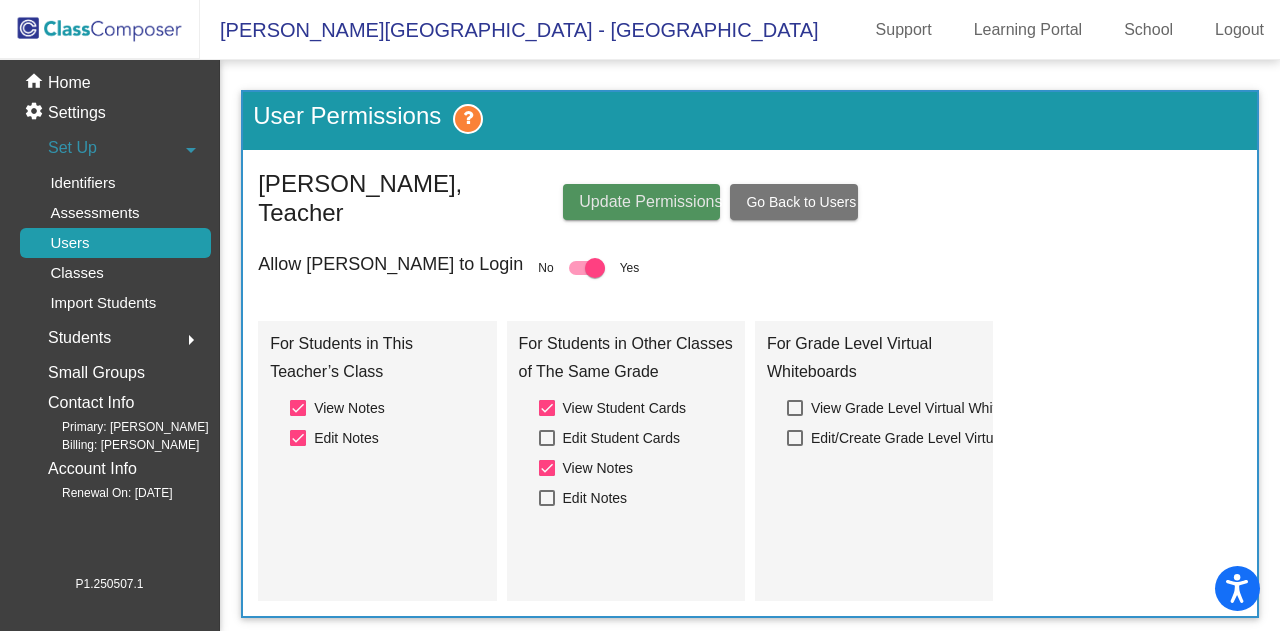 click on "Update Permissions" 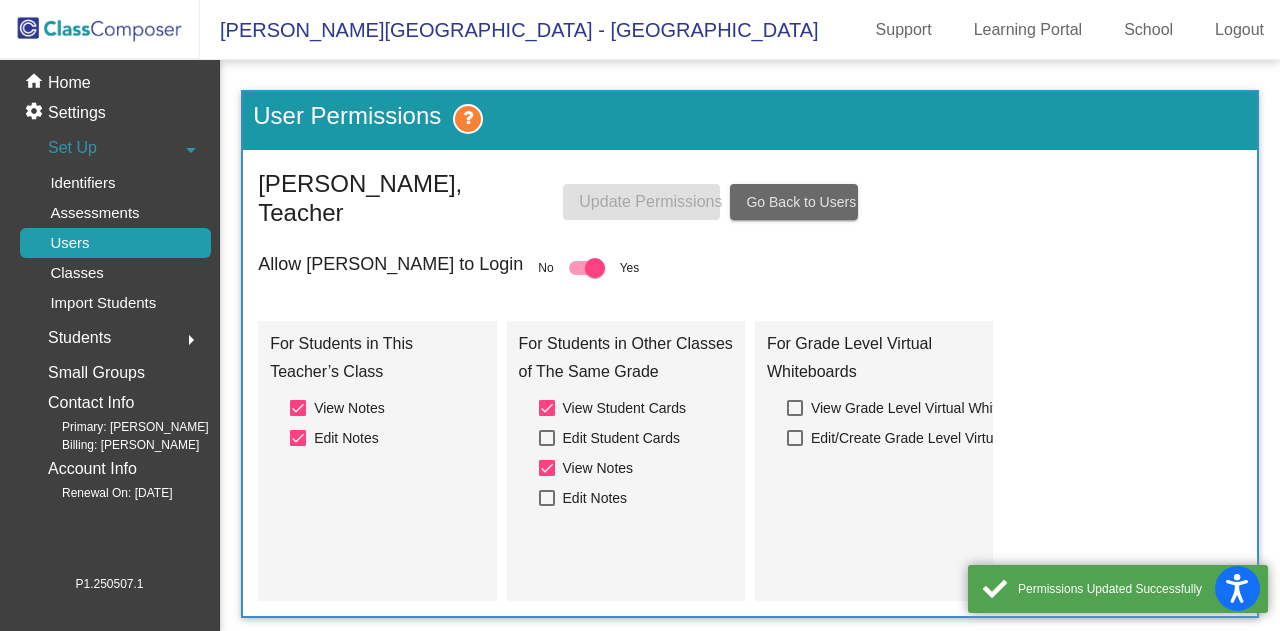 click on "Go Back to Users" 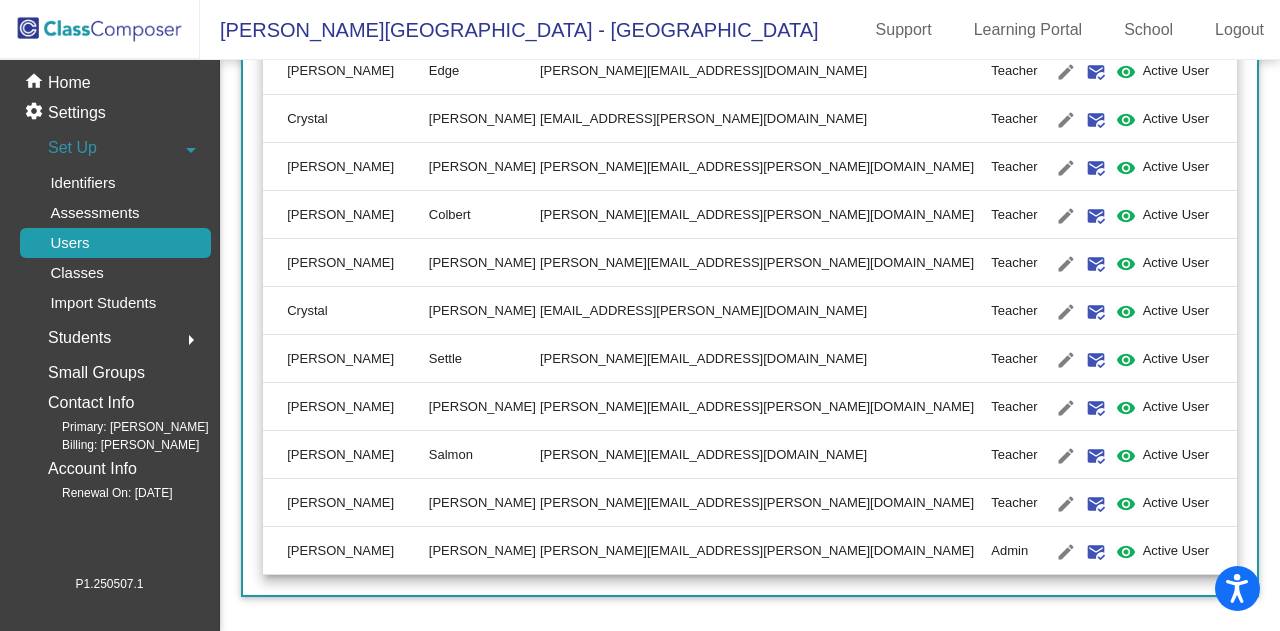 scroll, scrollTop: 1209, scrollLeft: 0, axis: vertical 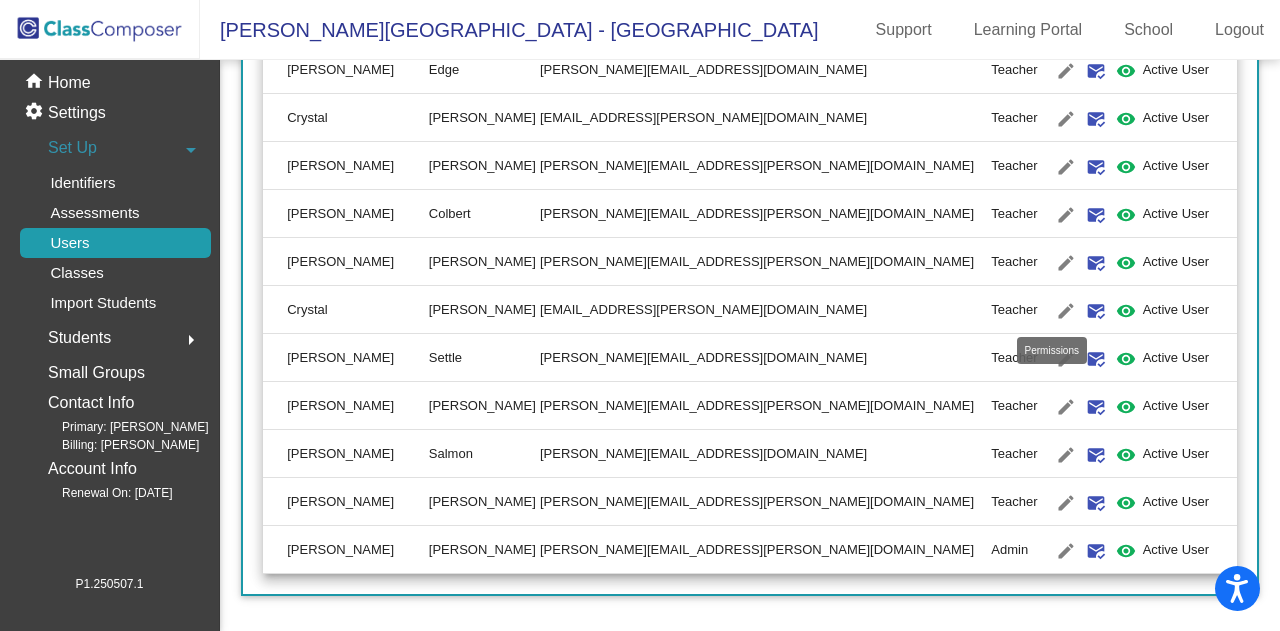 click on "visibility" 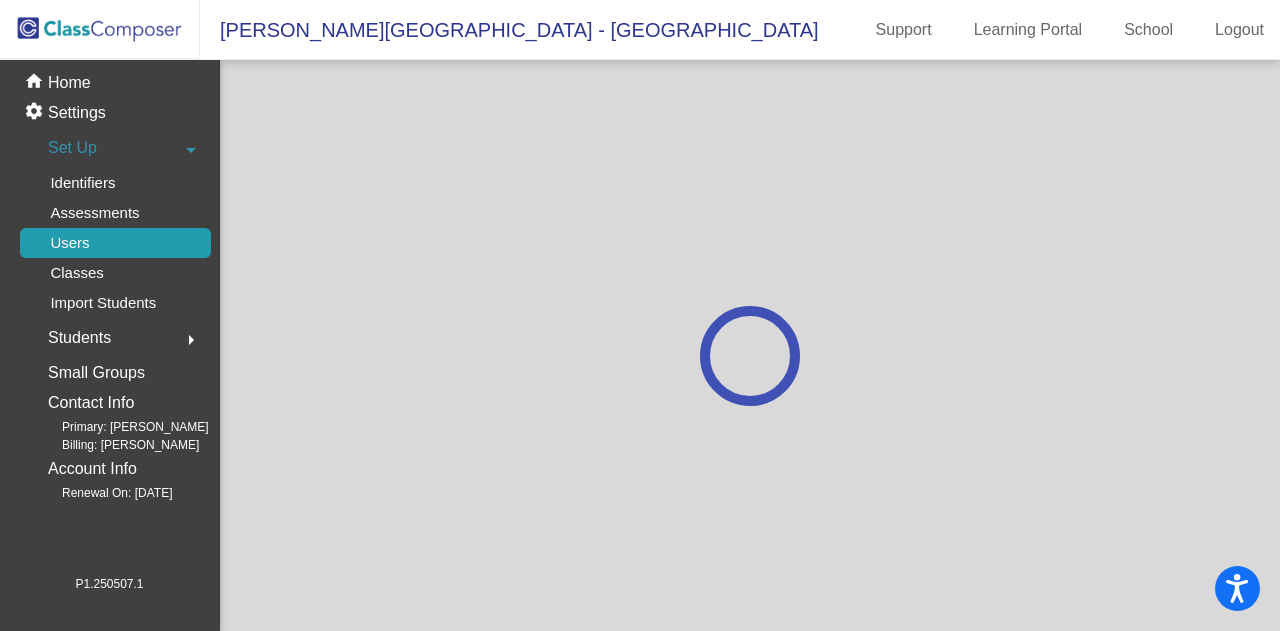 scroll, scrollTop: 0, scrollLeft: 0, axis: both 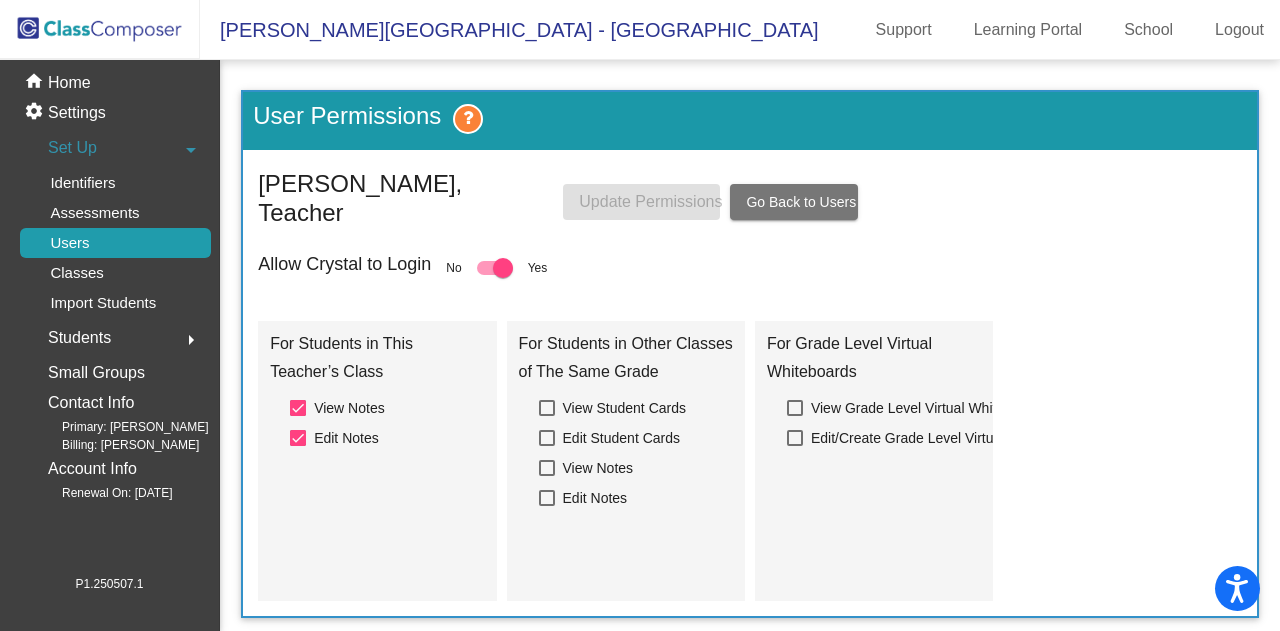 click at bounding box center (547, 408) 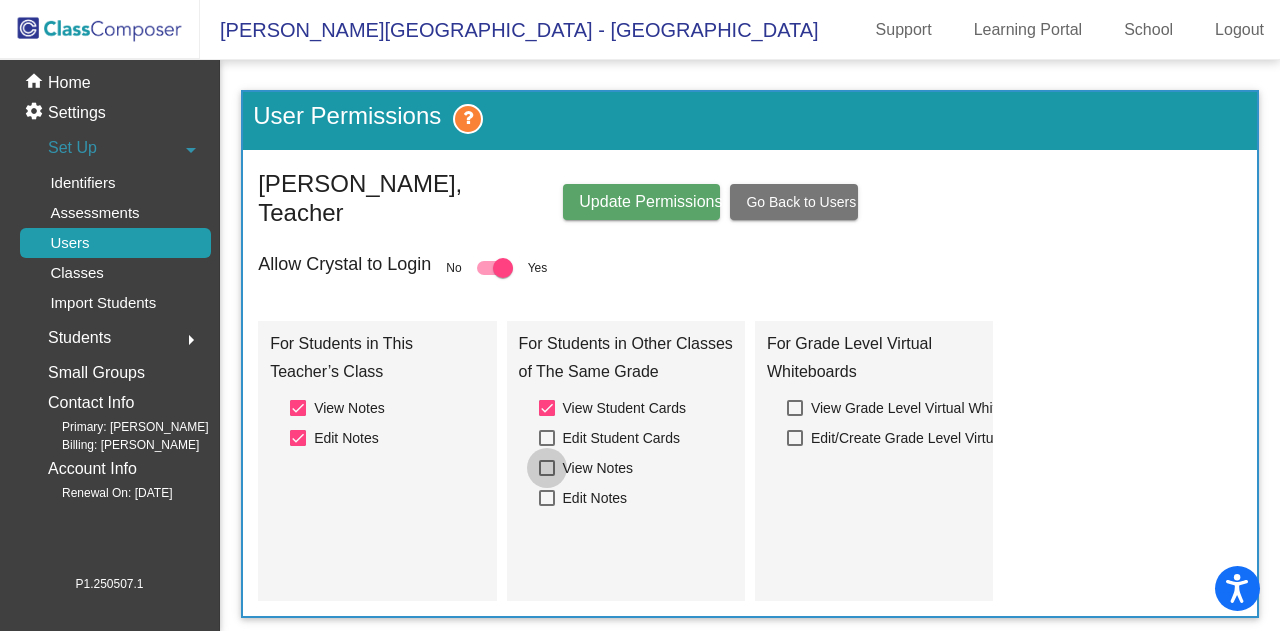 click at bounding box center (547, 468) 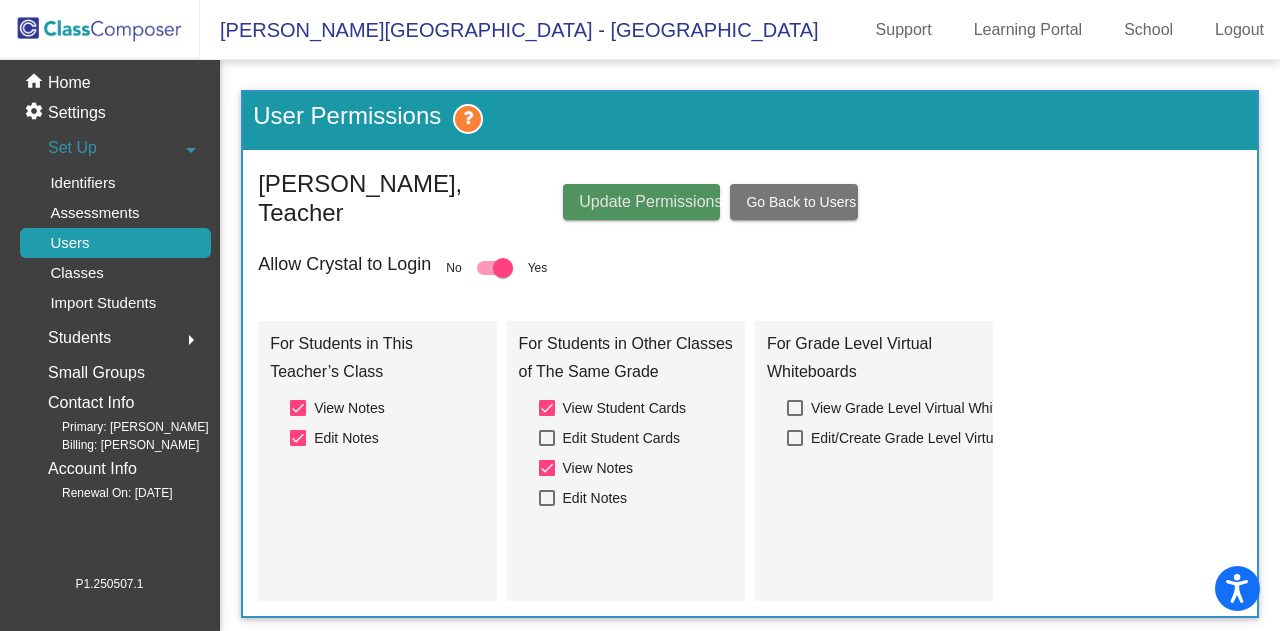 click on "Update Permissions" 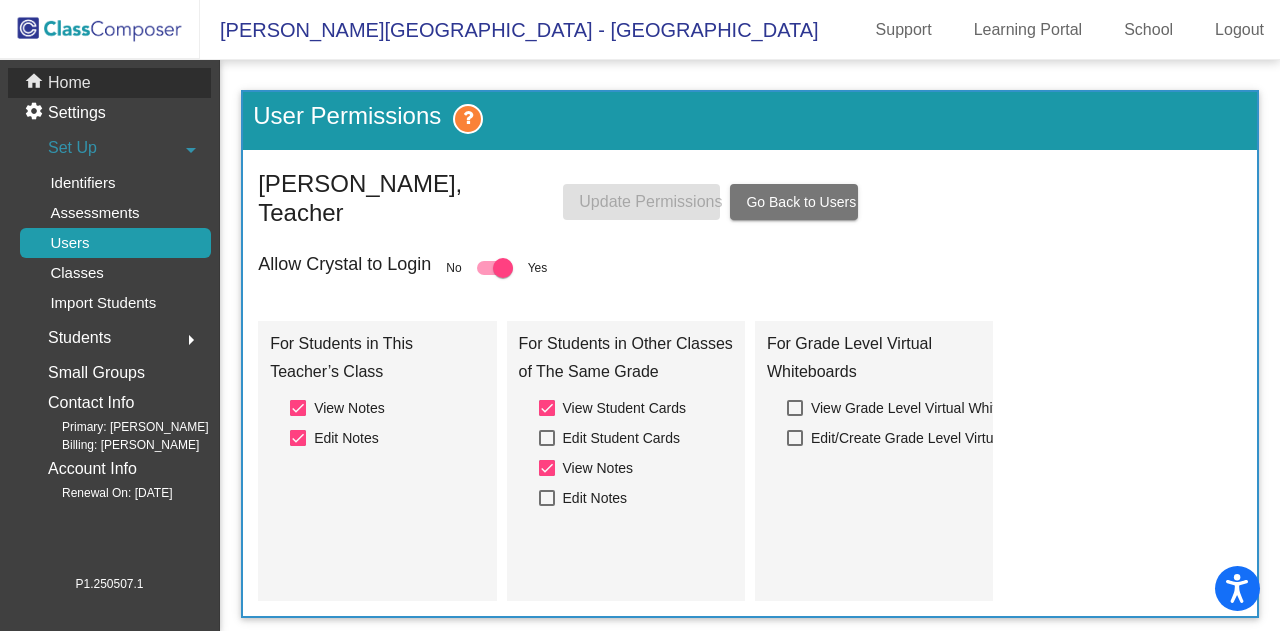 click on "home Home" 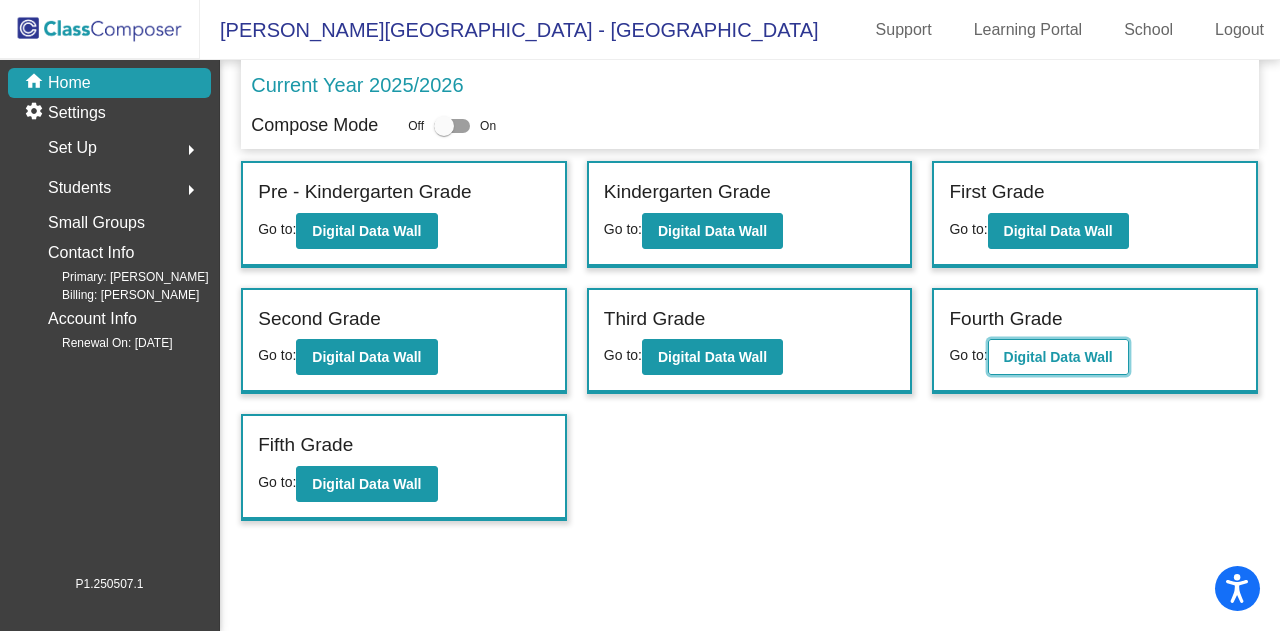 click on "Digital Data Wall" 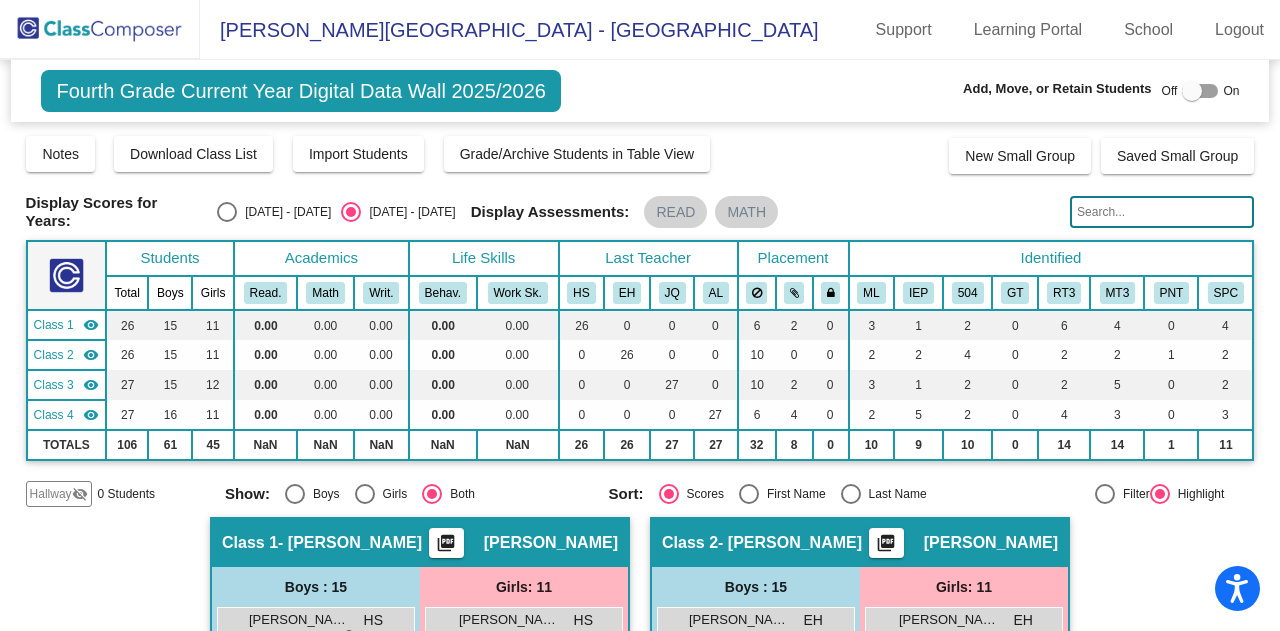 click 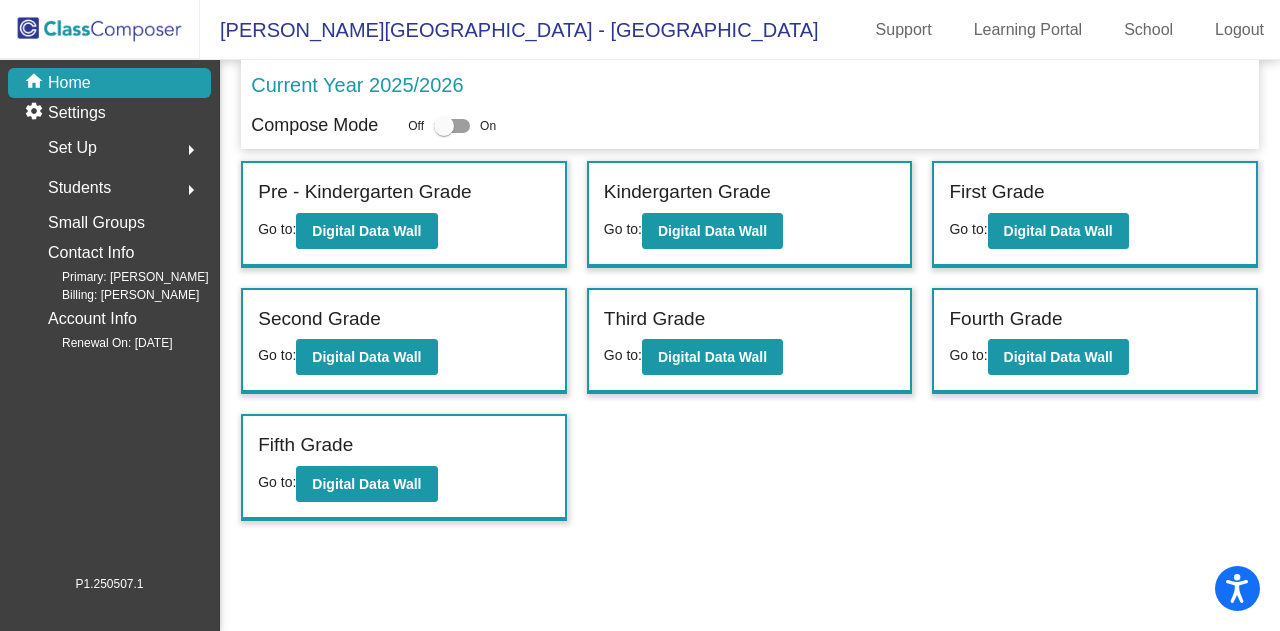click on "arrow_right" 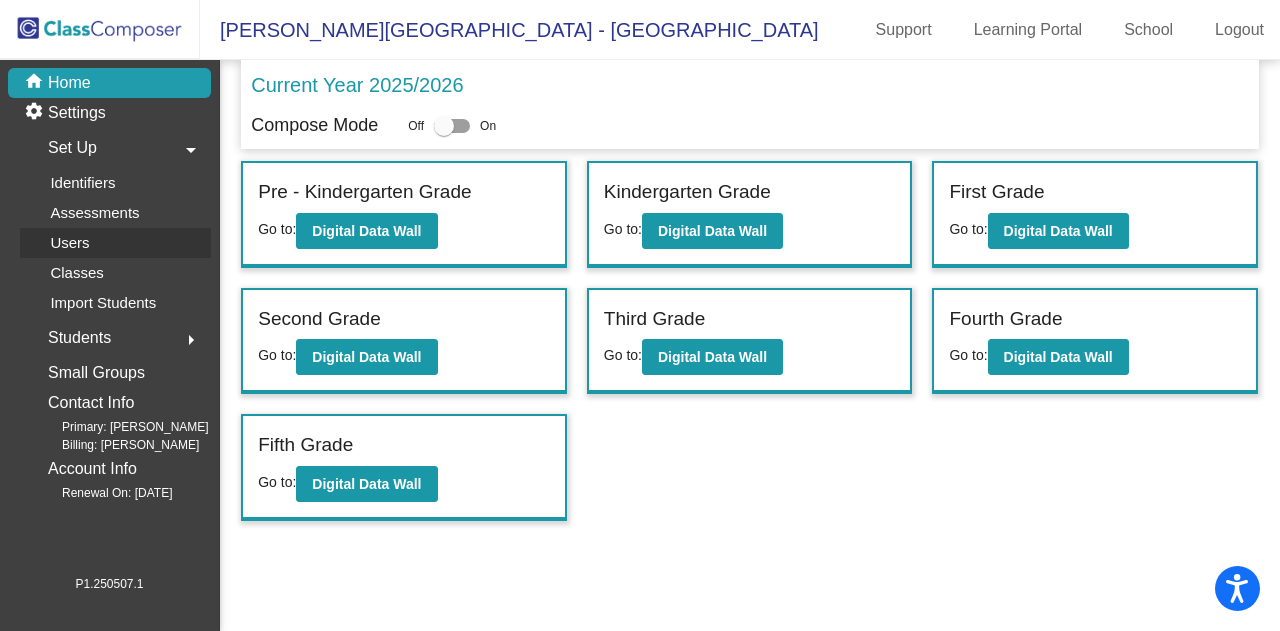 click on "Users" 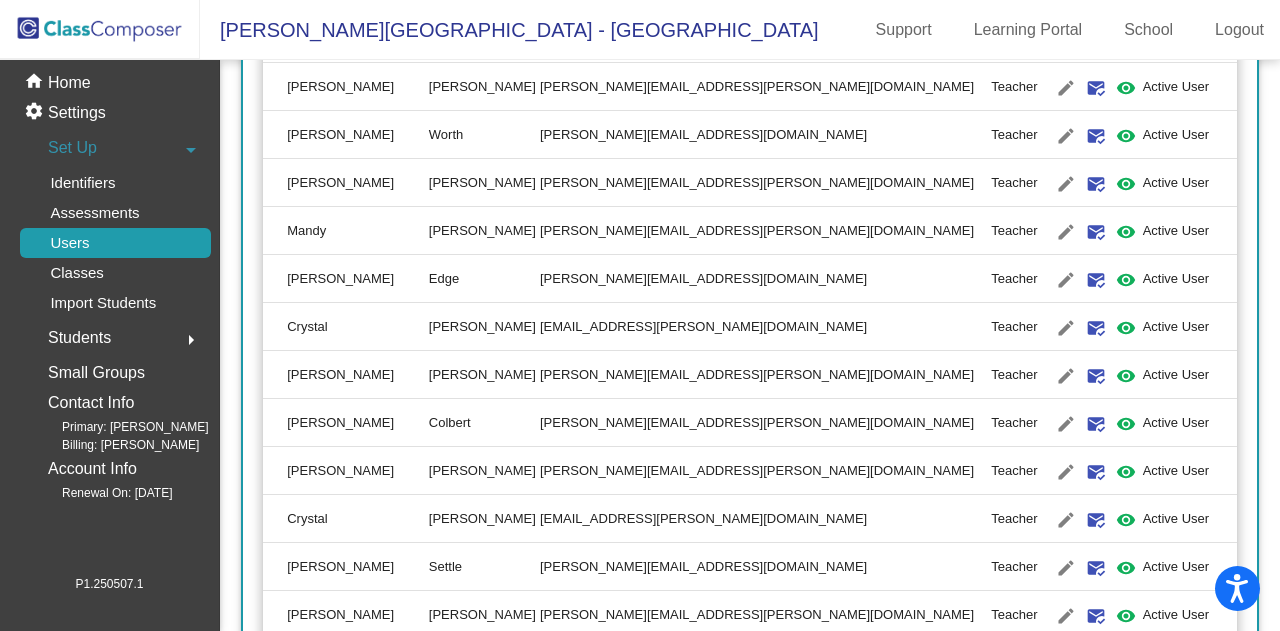 scroll, scrollTop: 1200, scrollLeft: 0, axis: vertical 